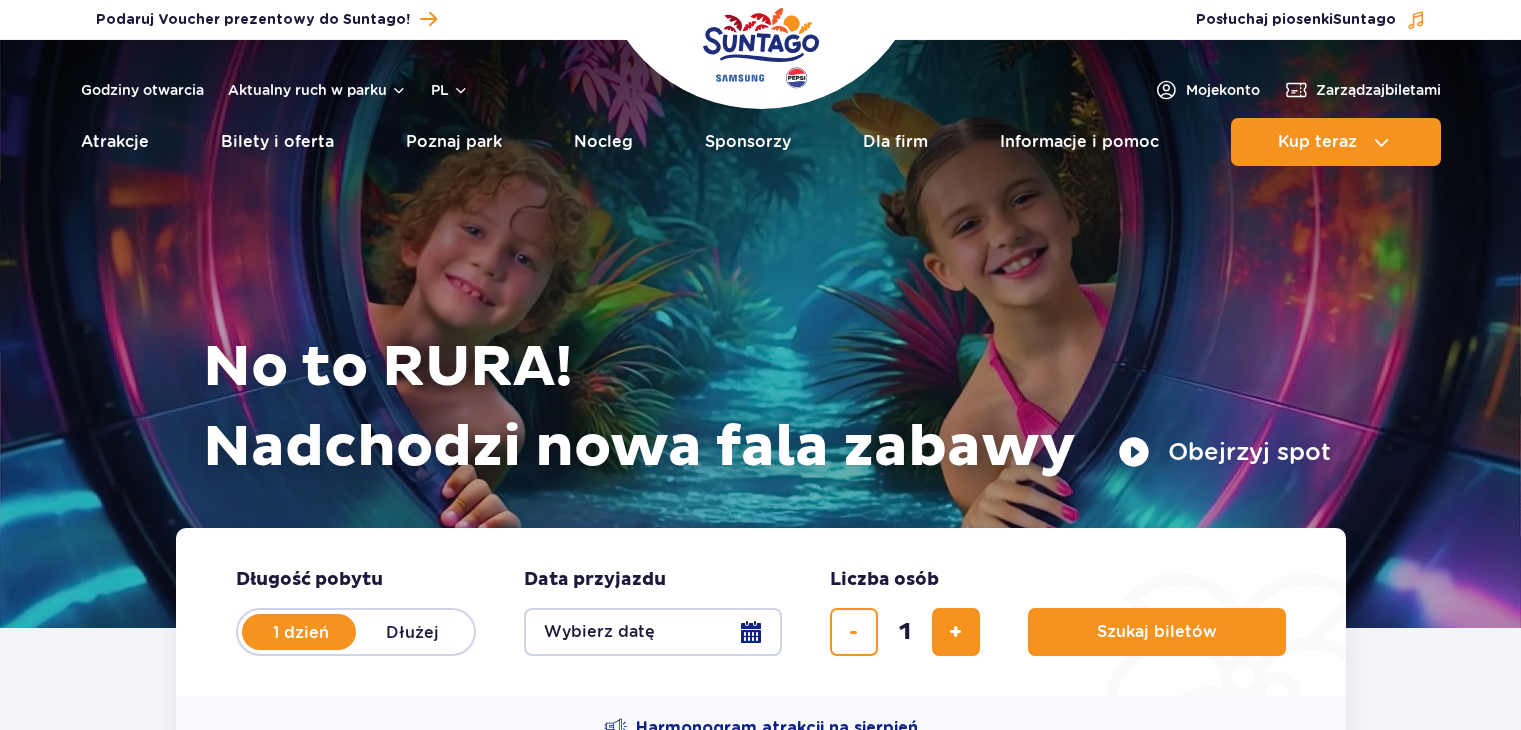 scroll, scrollTop: 0, scrollLeft: 0, axis: both 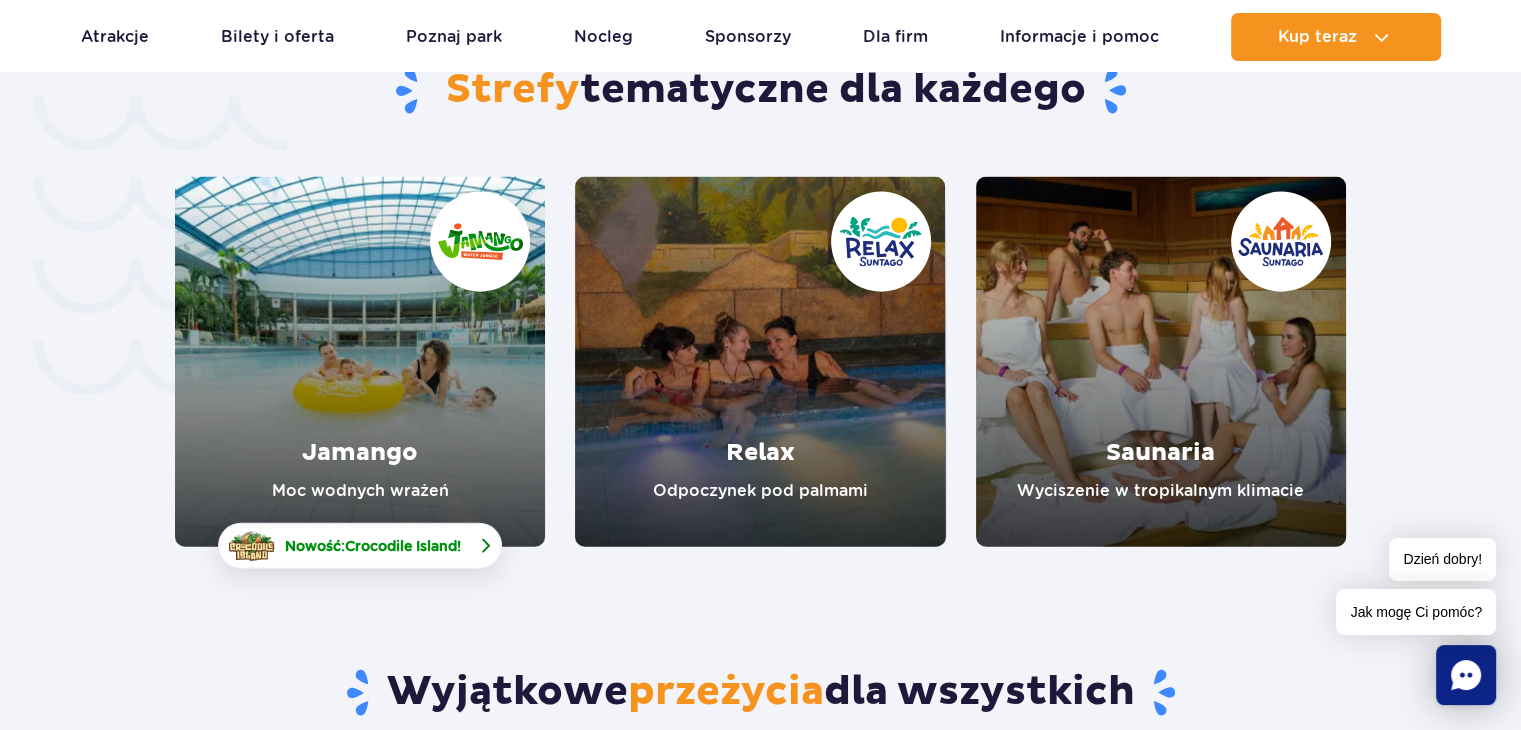 click on "Crocodile Island" at bounding box center (401, 546) 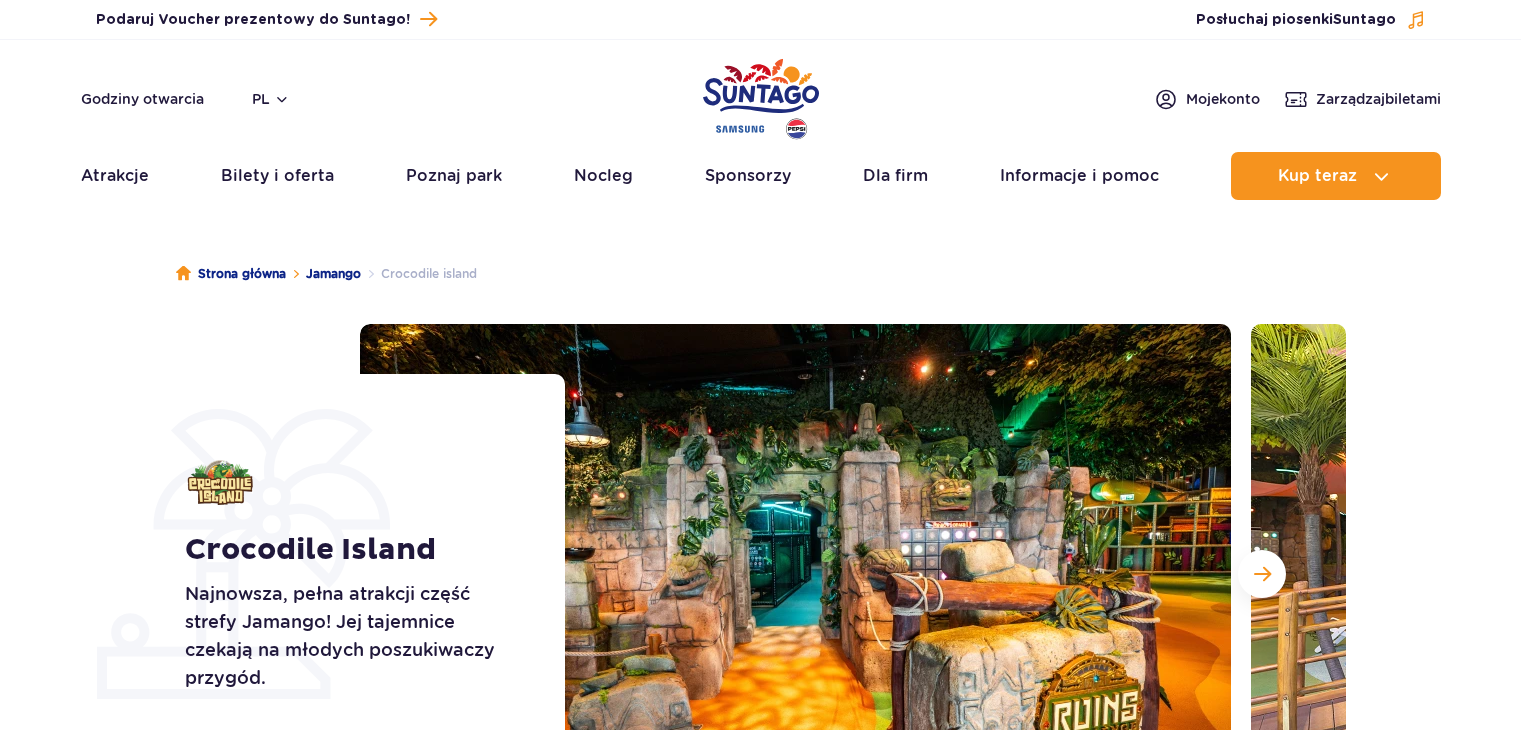 scroll, scrollTop: 0, scrollLeft: 0, axis: both 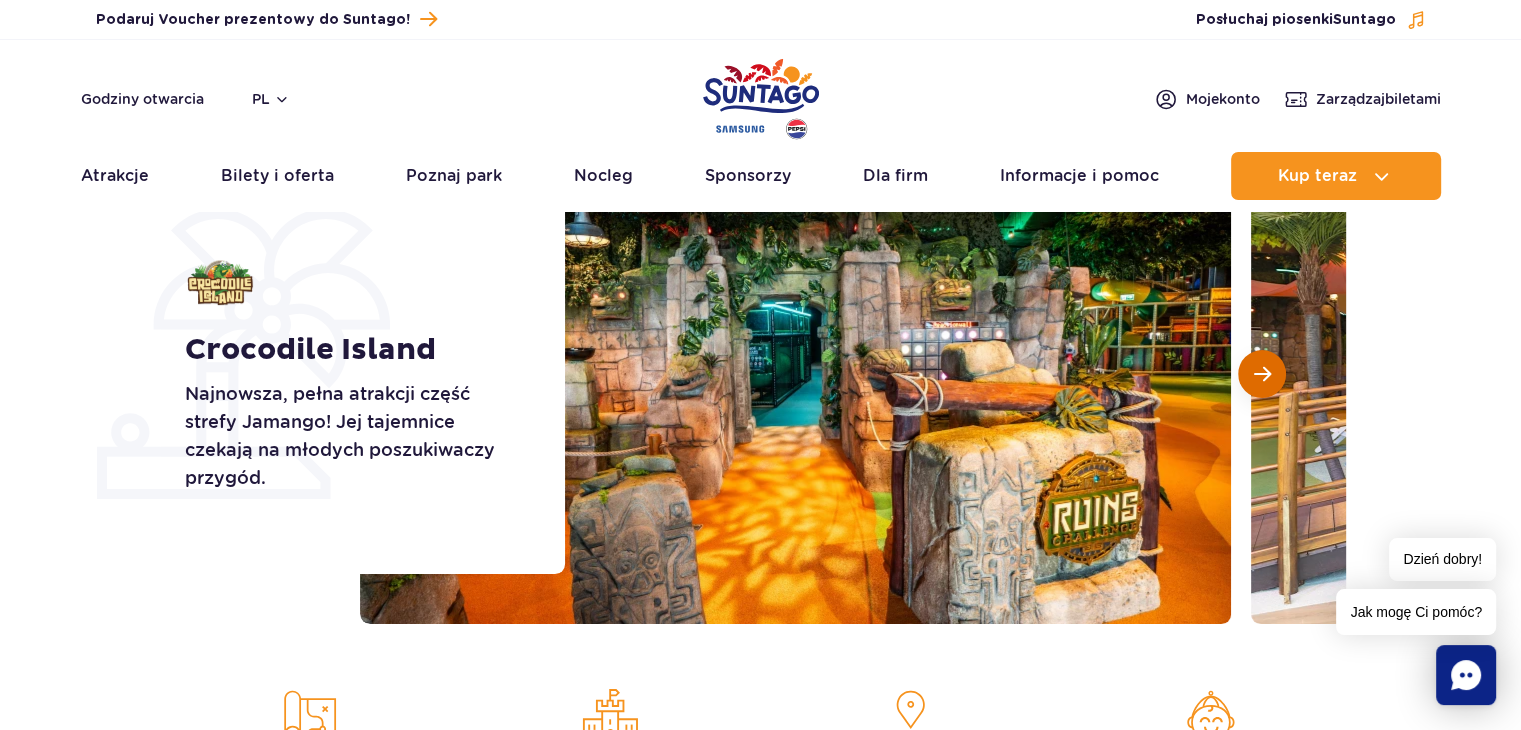 click at bounding box center [1262, 374] 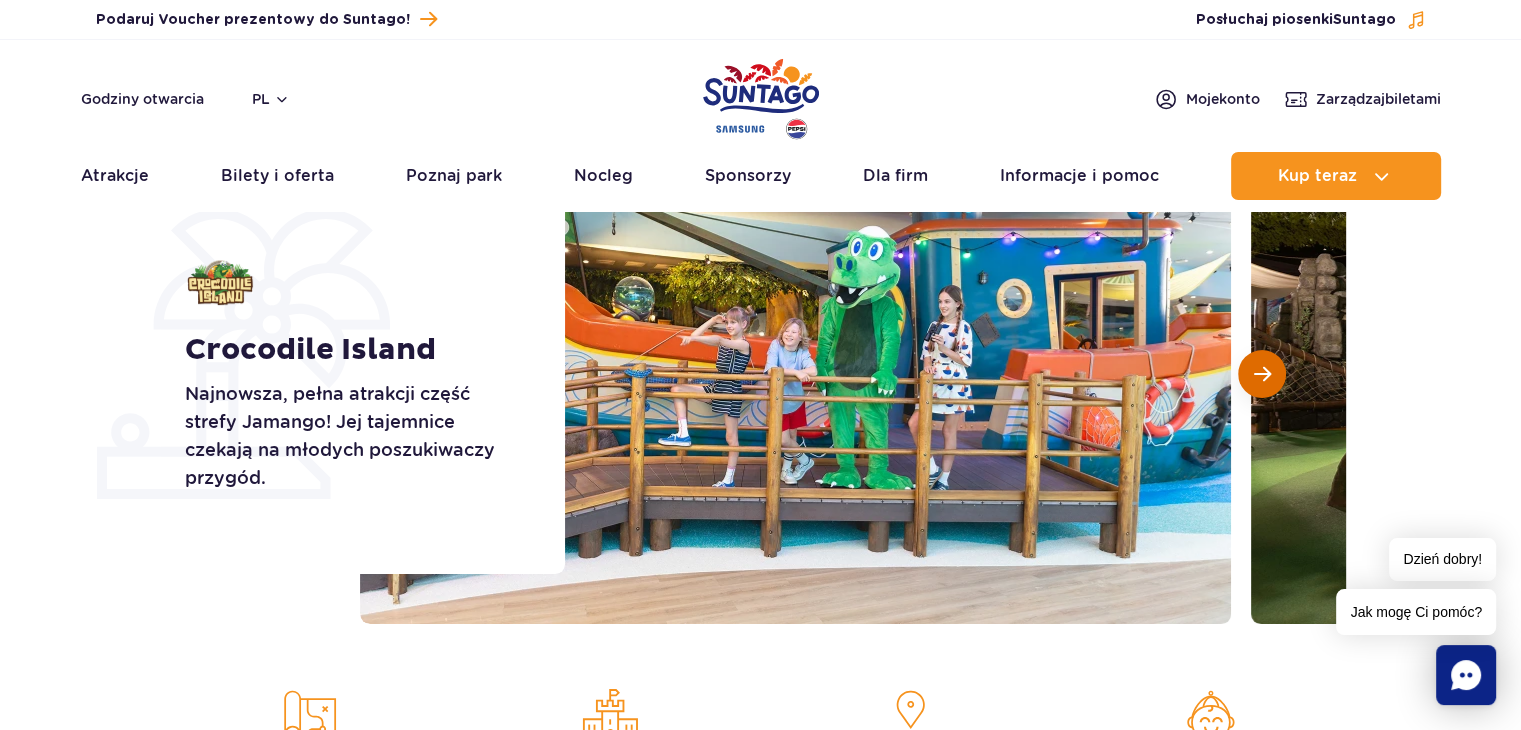 click at bounding box center [1262, 374] 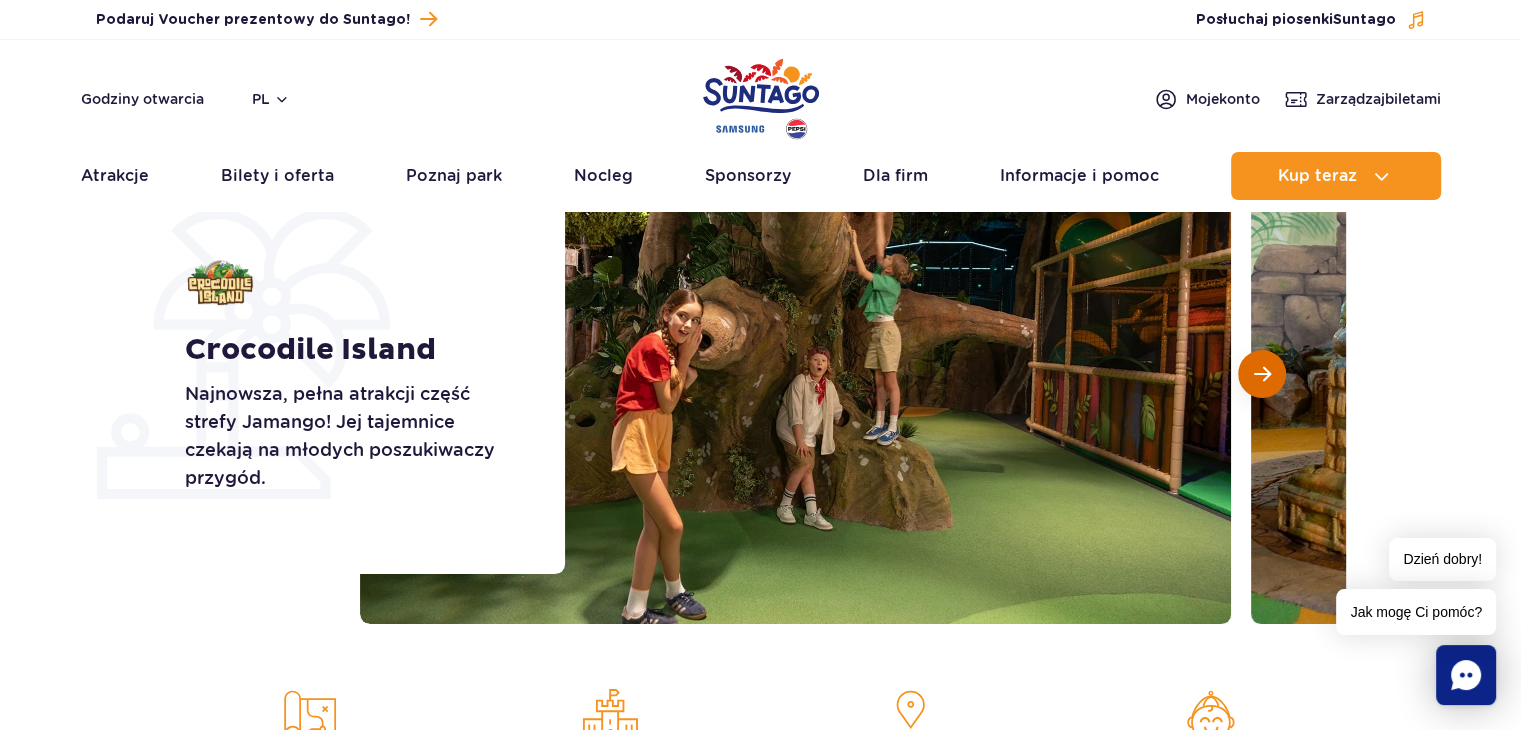 click at bounding box center (1262, 374) 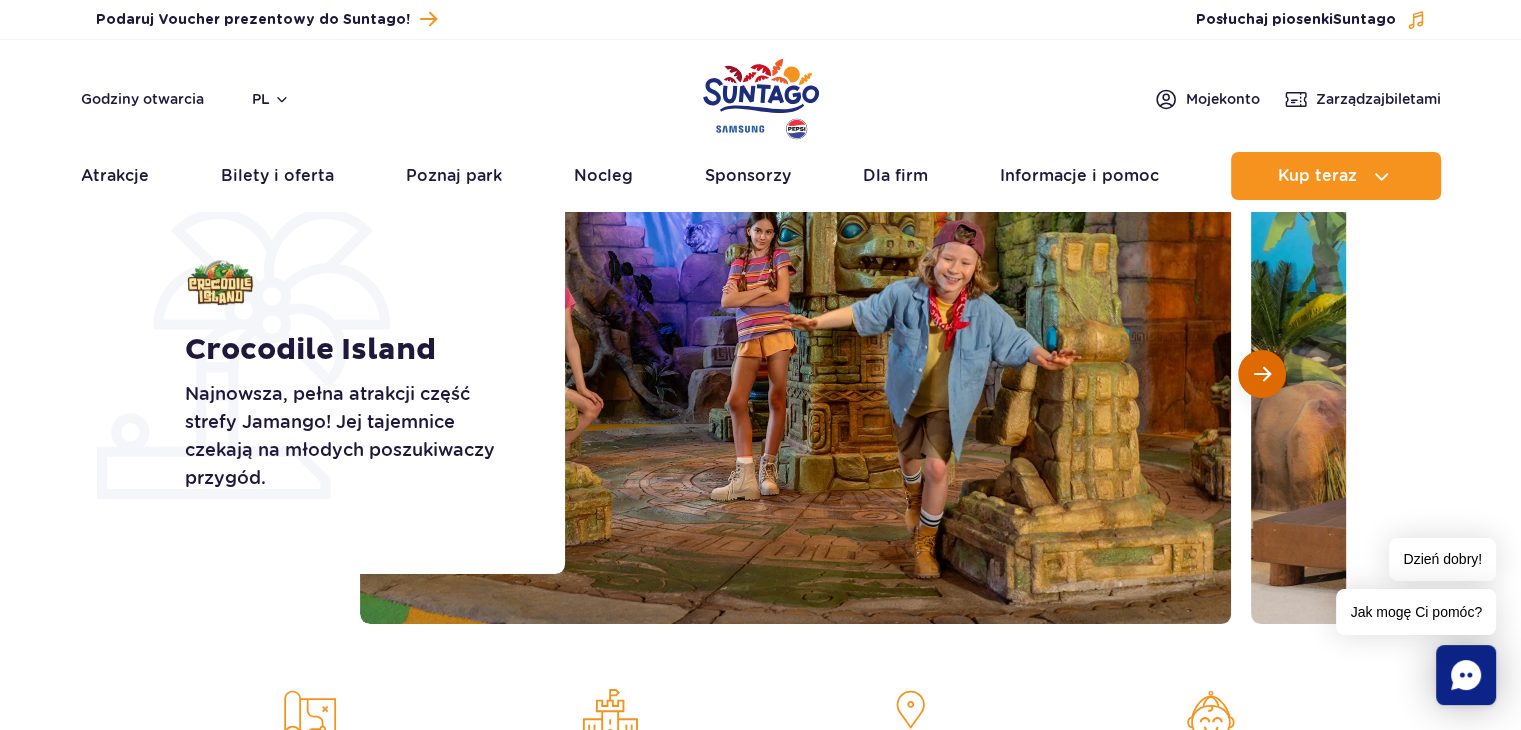 click at bounding box center [1262, 374] 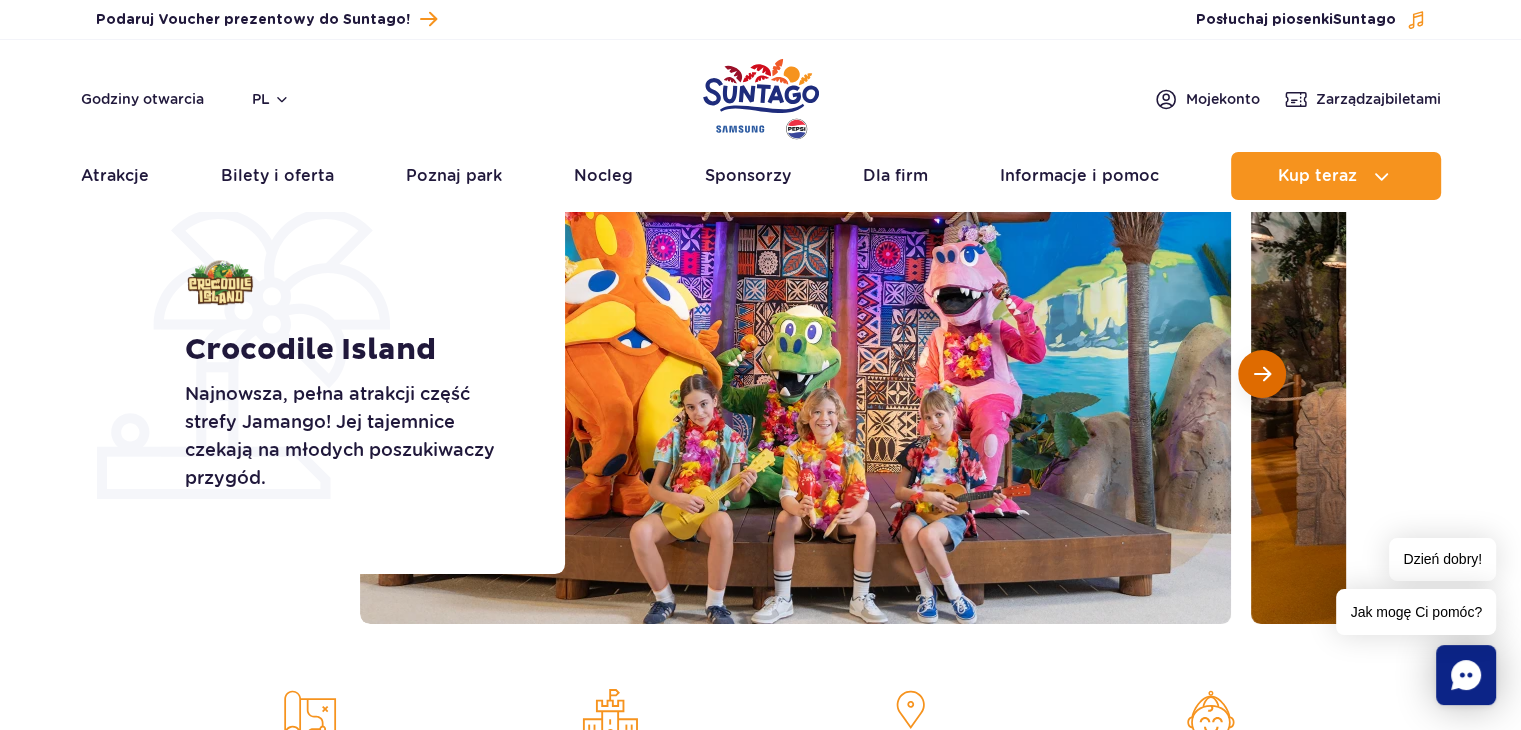 click at bounding box center [1262, 374] 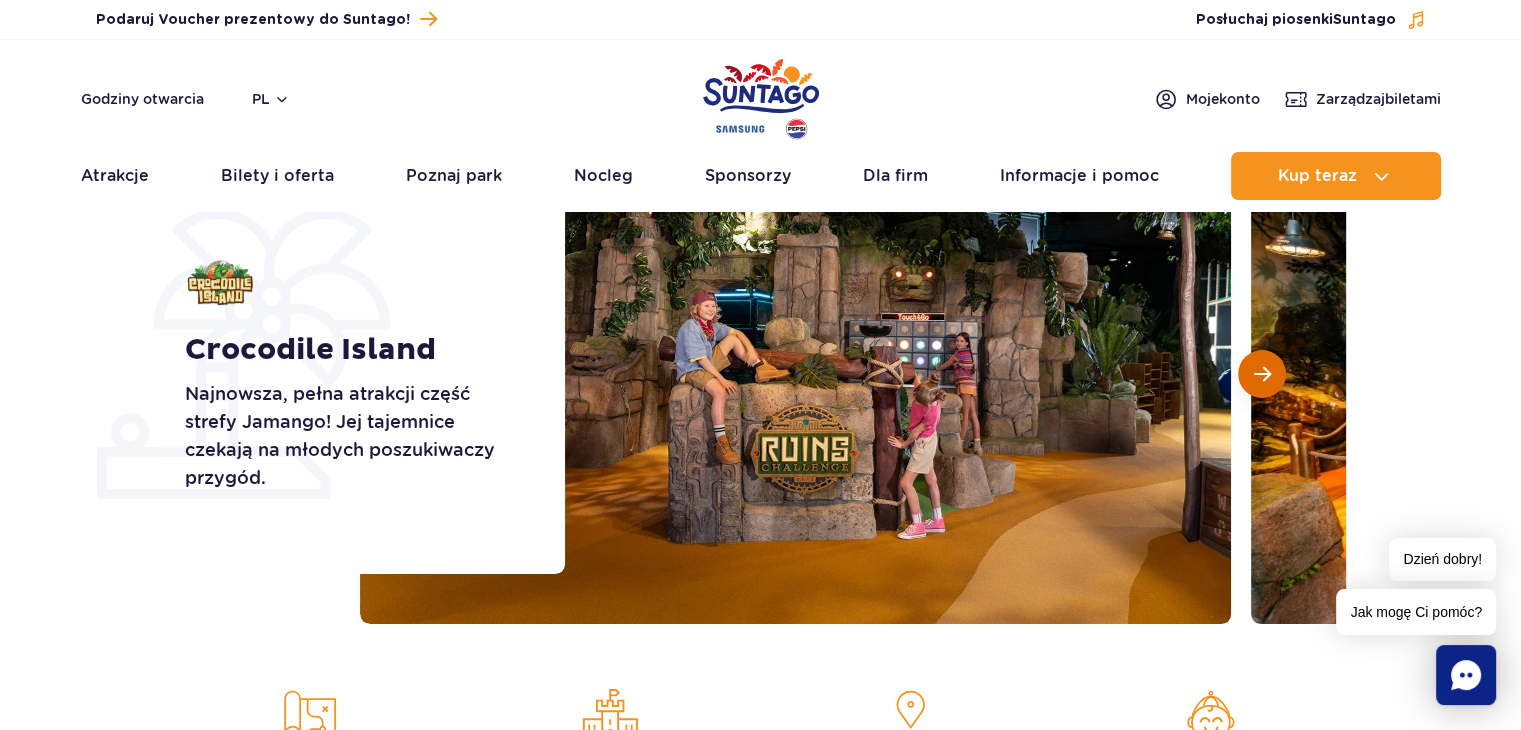 click at bounding box center (1262, 374) 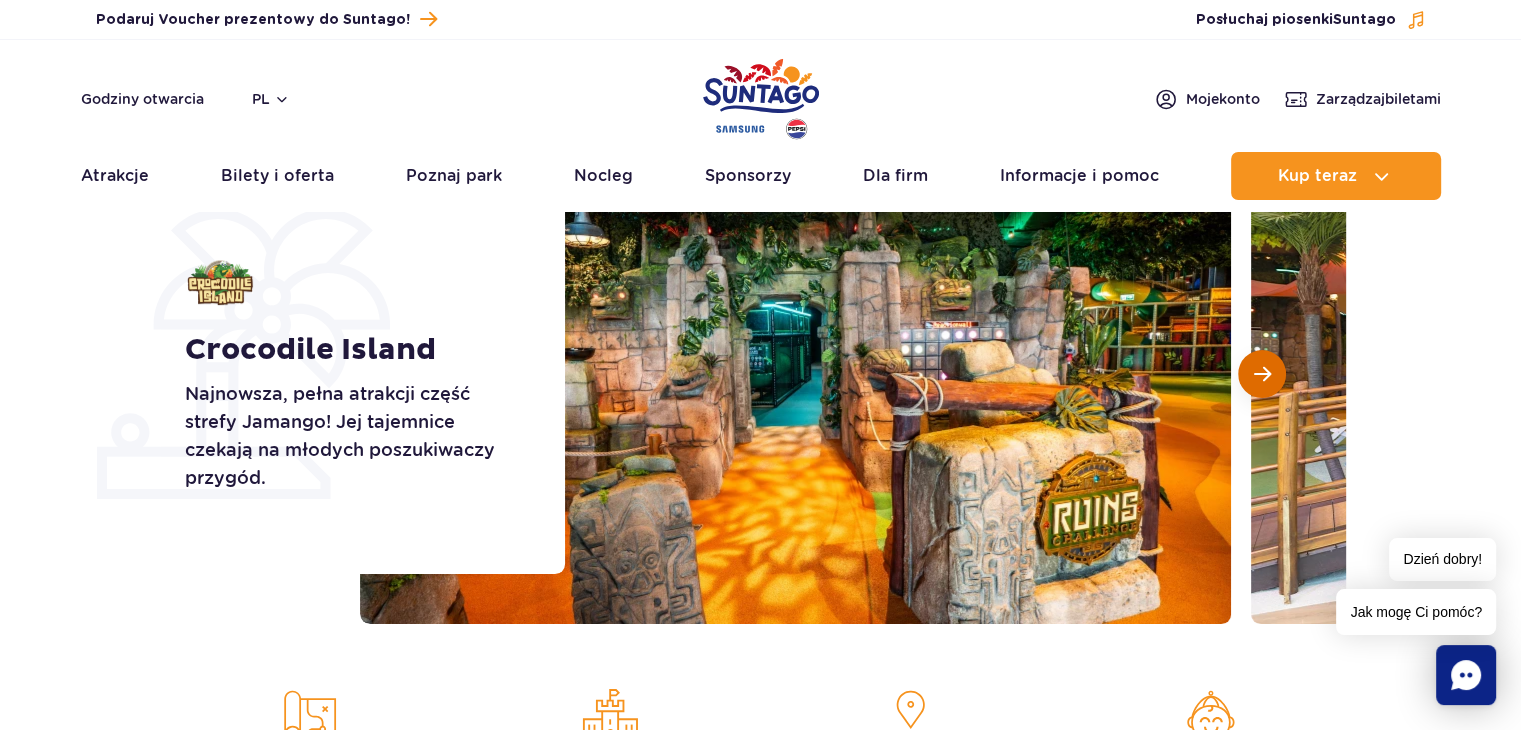 click at bounding box center (1262, 374) 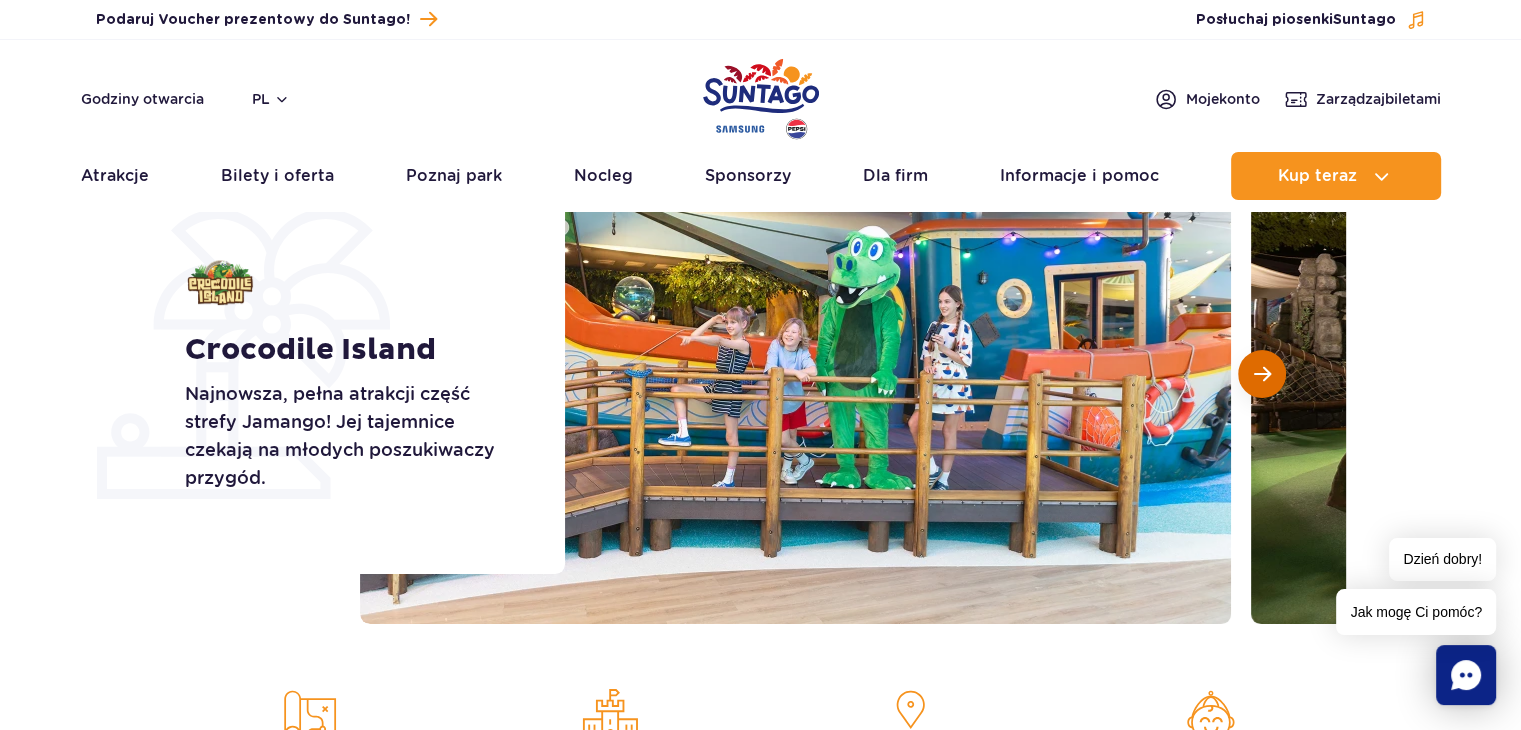 click at bounding box center [1262, 374] 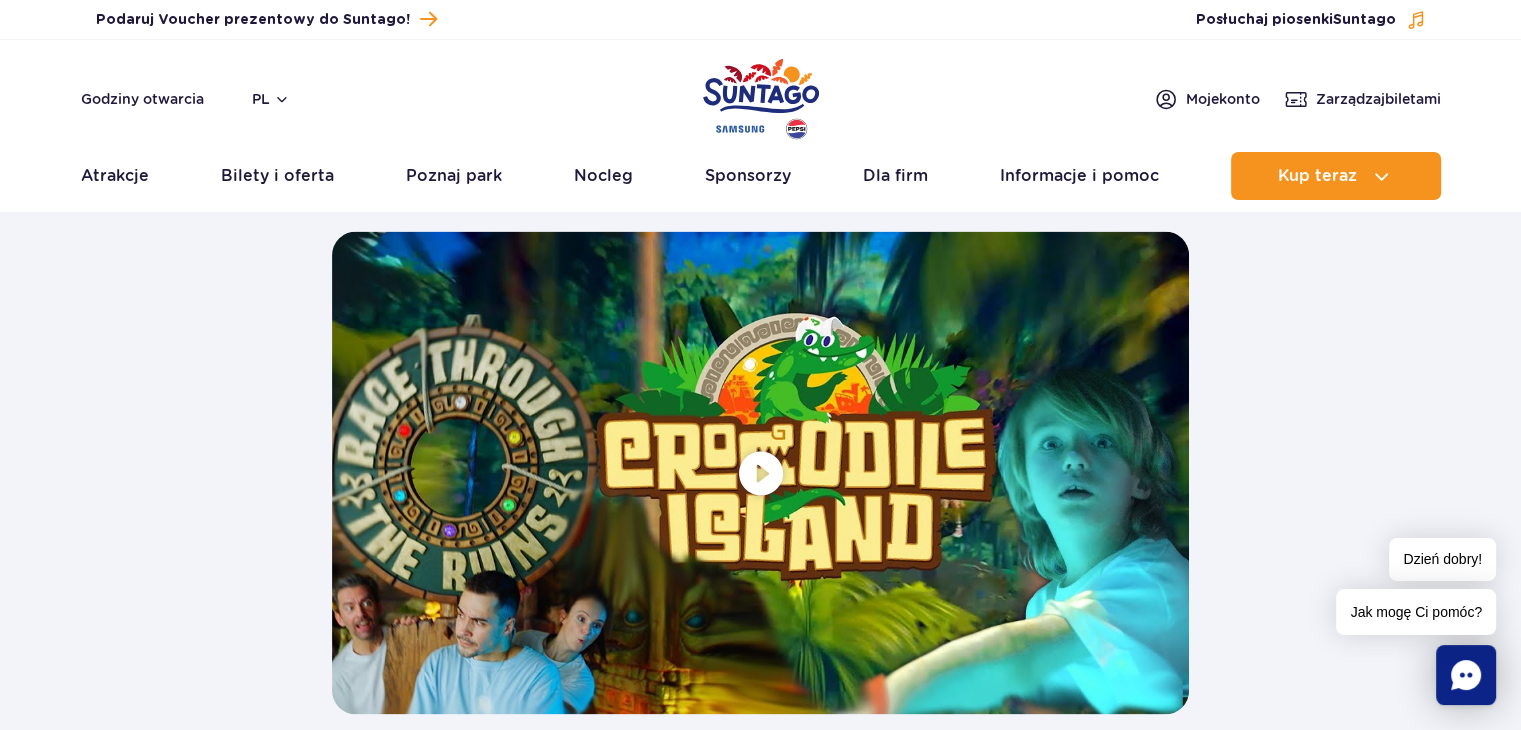 scroll, scrollTop: 3700, scrollLeft: 0, axis: vertical 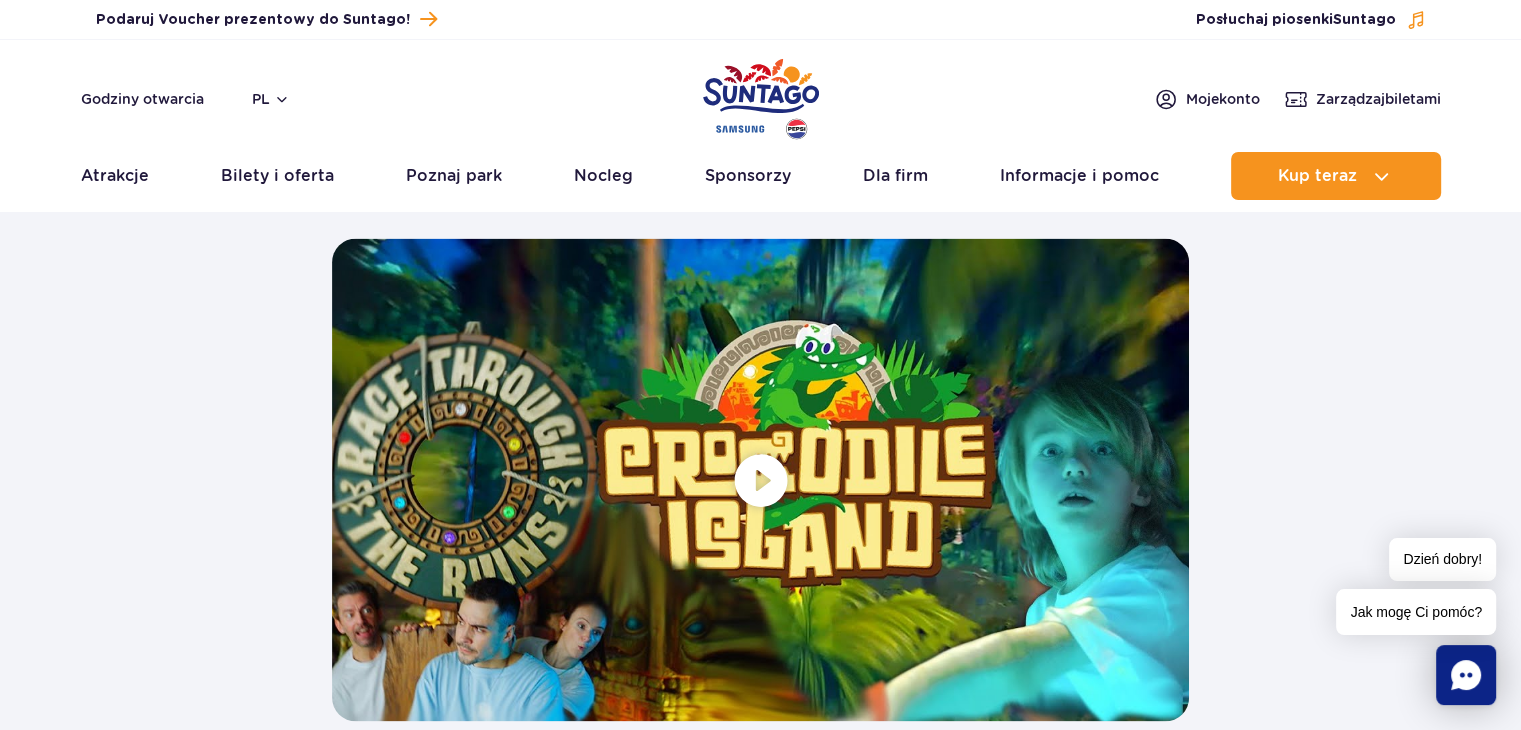click at bounding box center [760, 479] 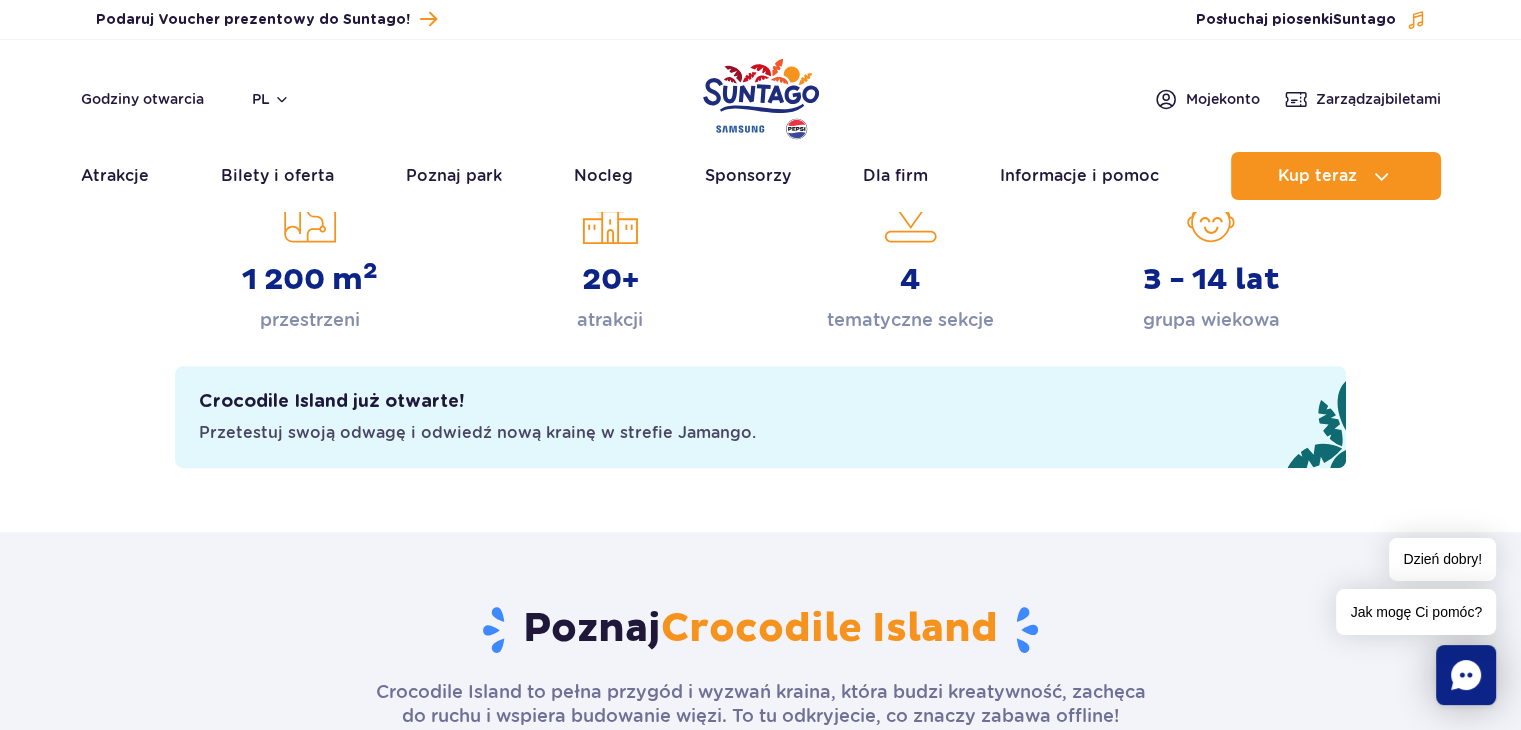 scroll, scrollTop: 0, scrollLeft: 0, axis: both 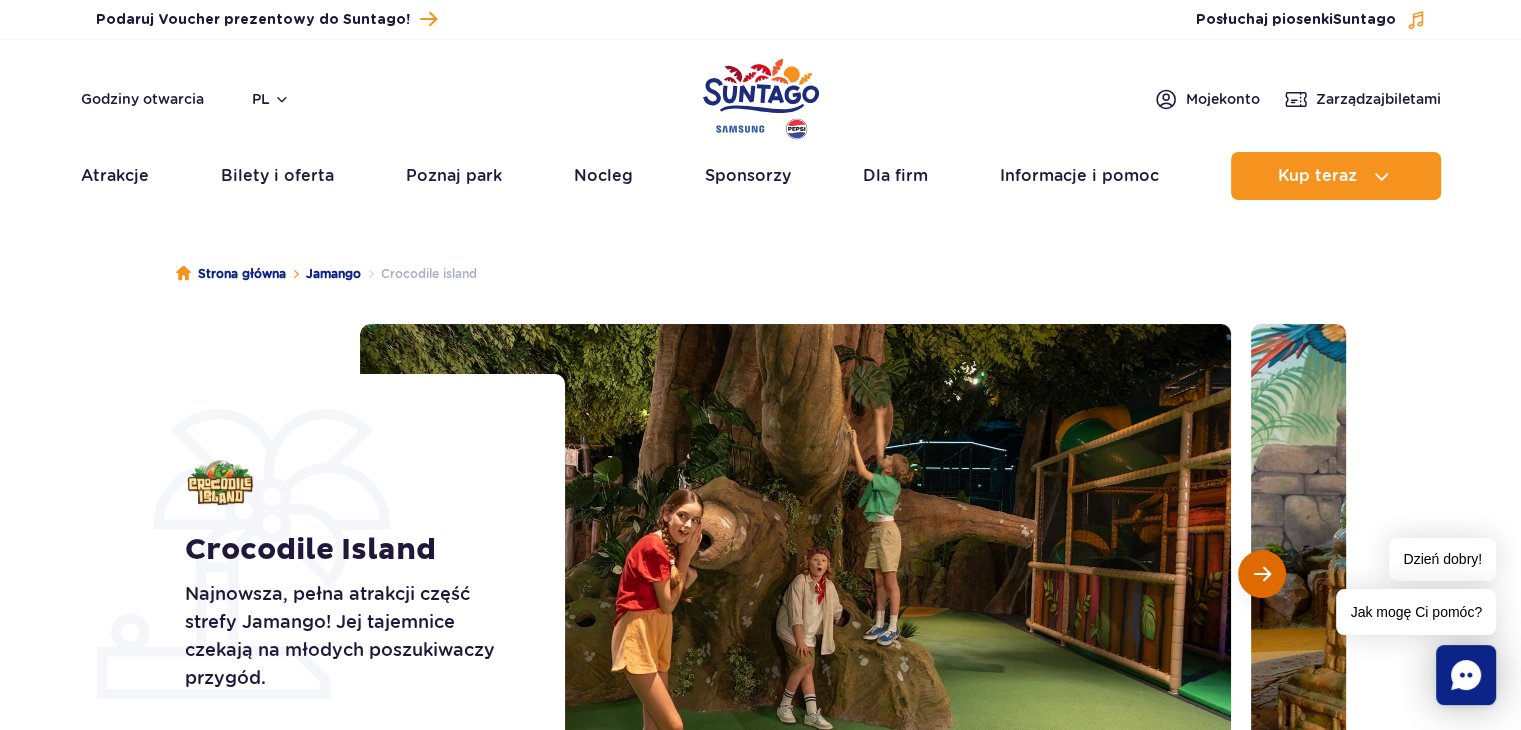 click at bounding box center (1262, 574) 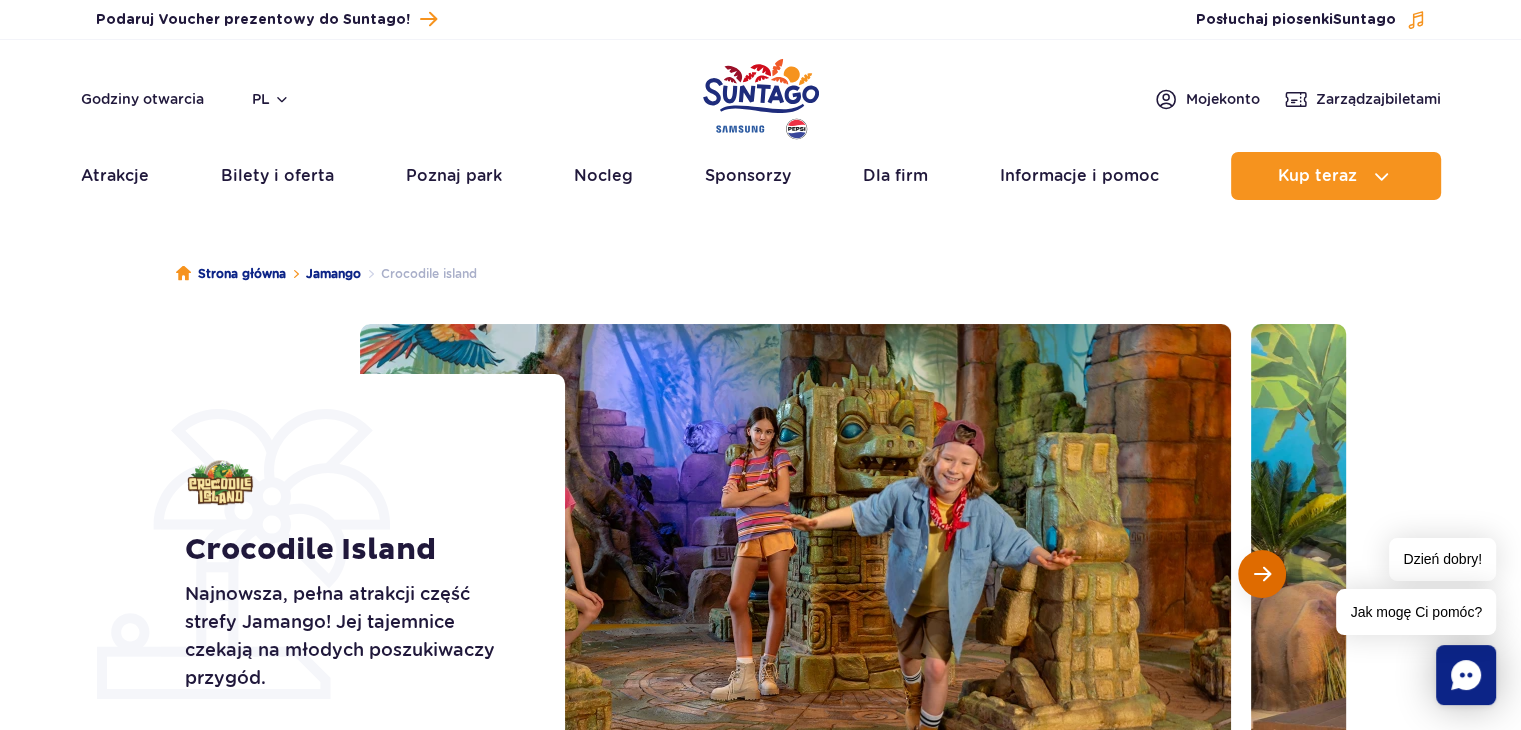 click at bounding box center [1262, 574] 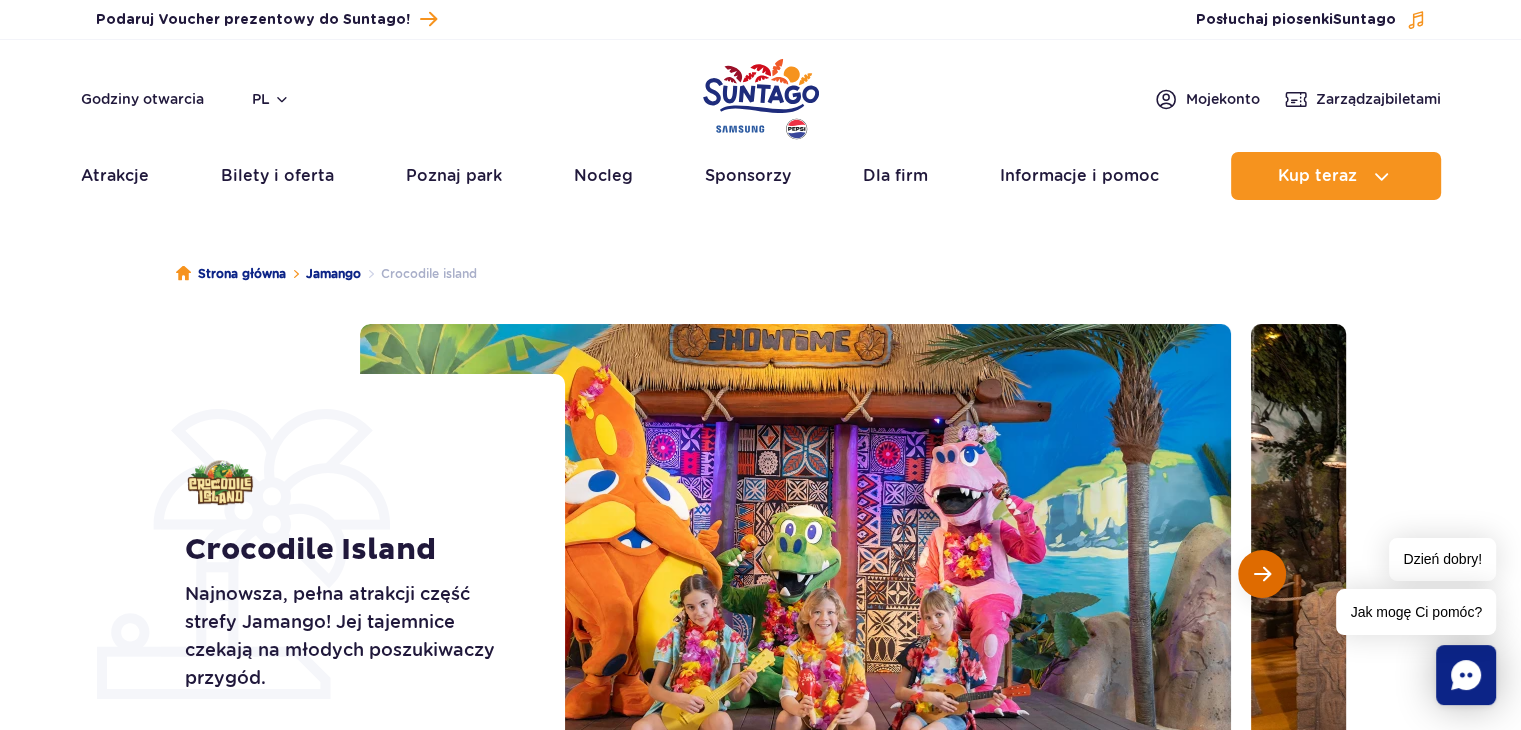 click at bounding box center (1262, 574) 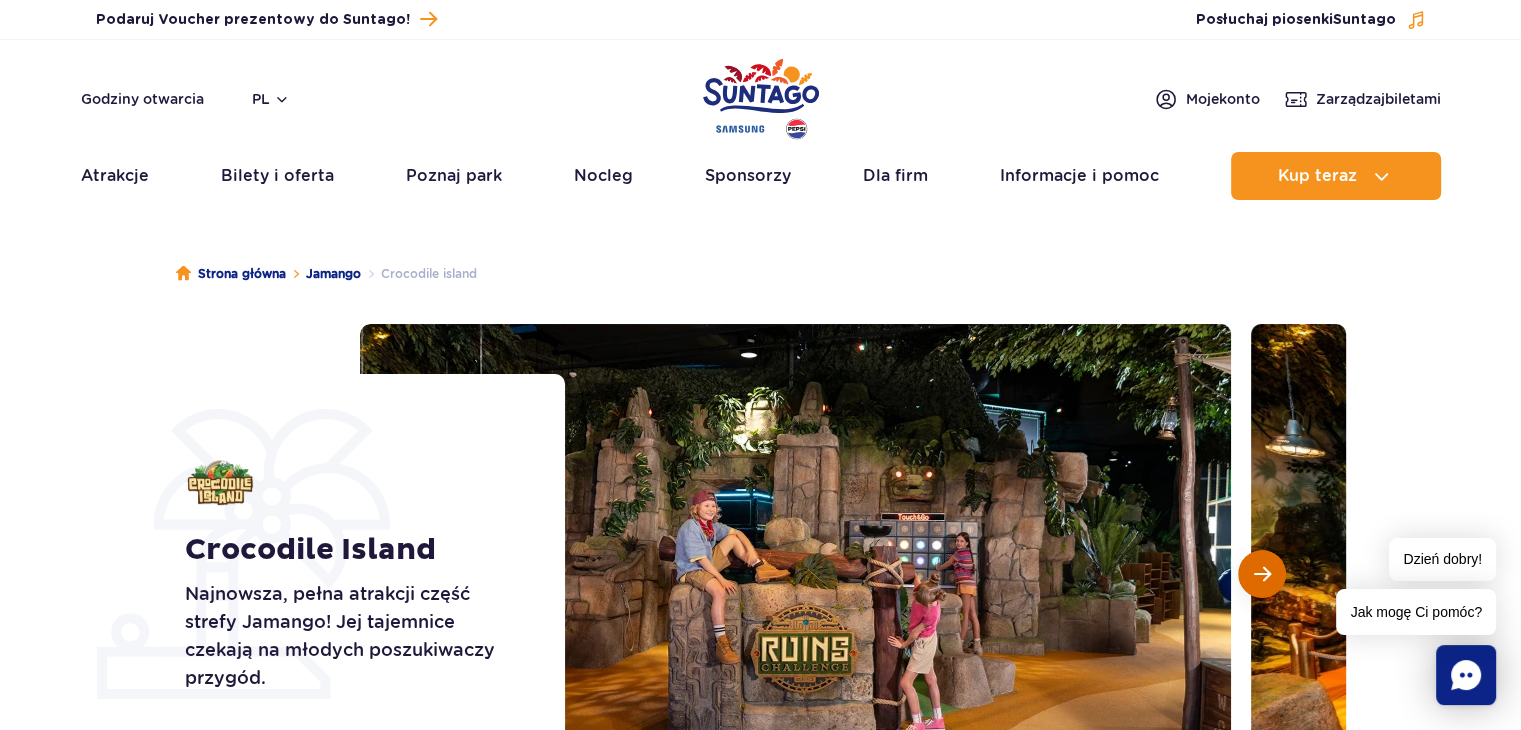 click at bounding box center [1262, 574] 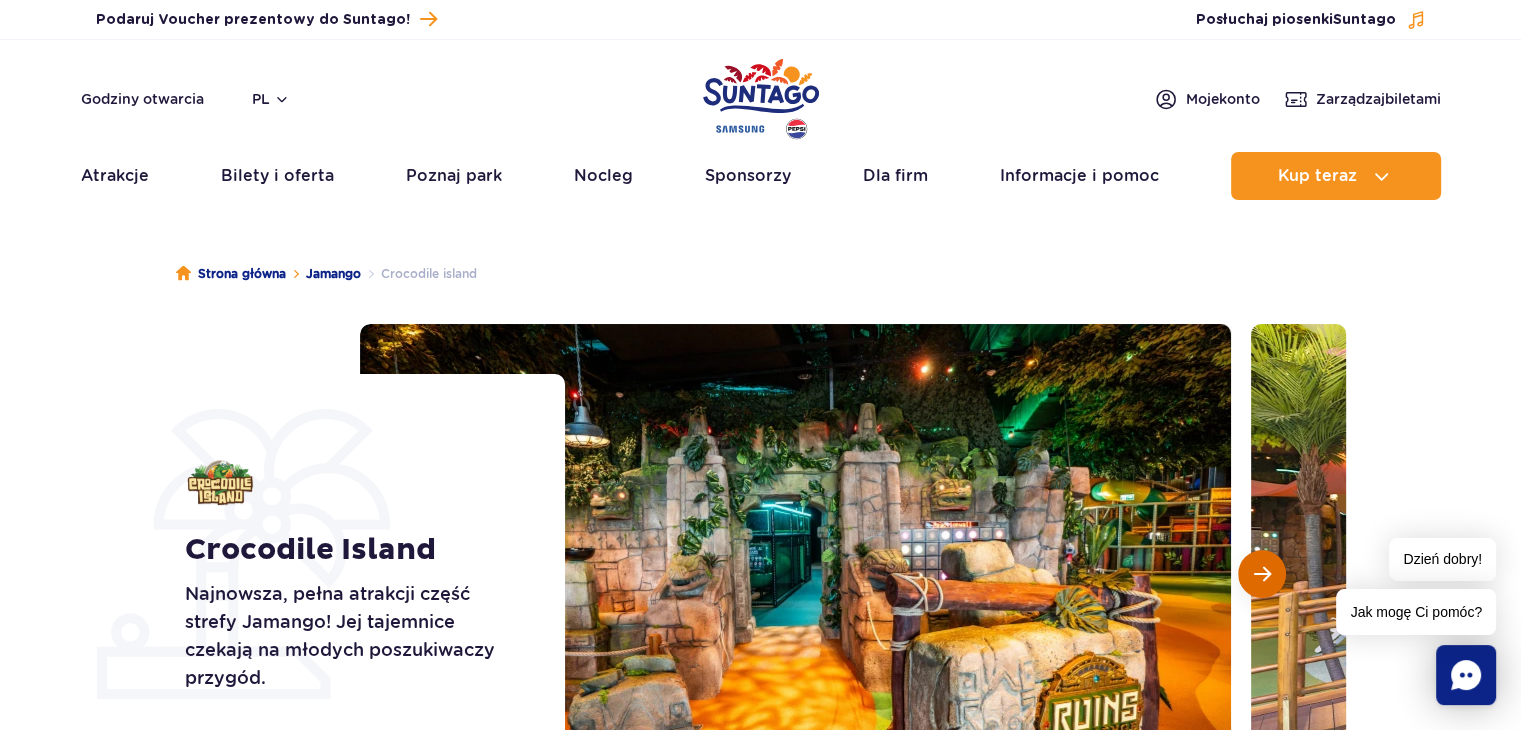 click at bounding box center [1262, 574] 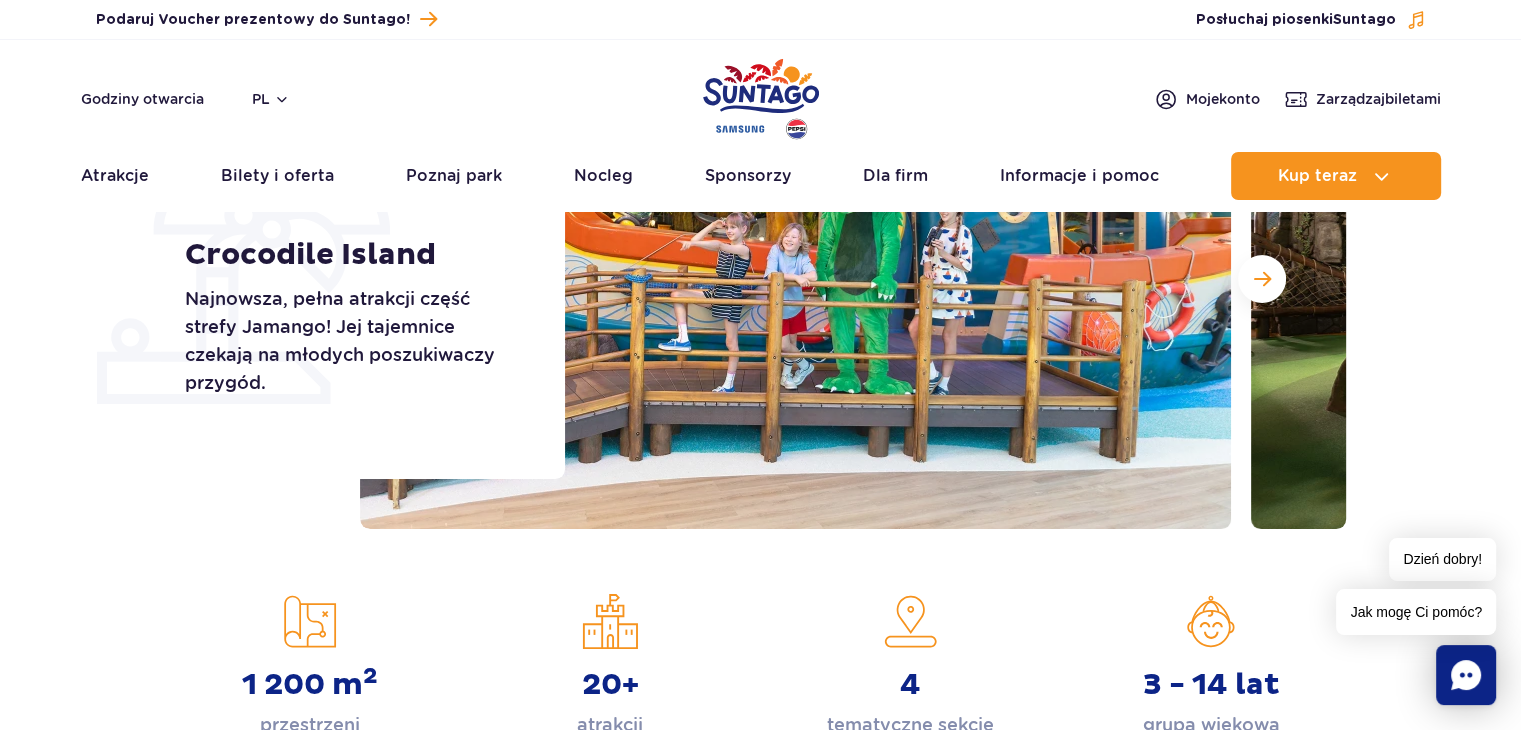 scroll, scrollTop: 0, scrollLeft: 0, axis: both 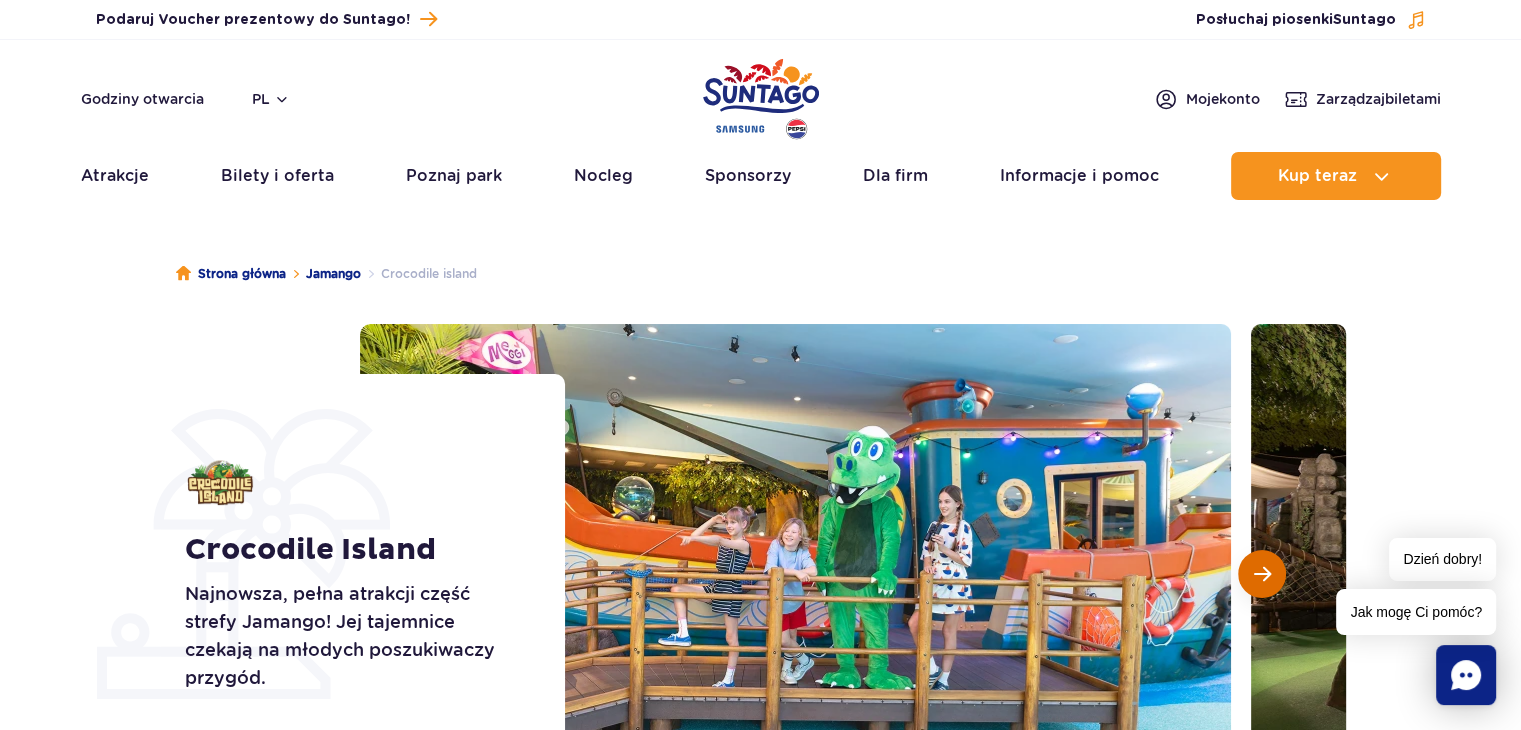 click at bounding box center (1262, 574) 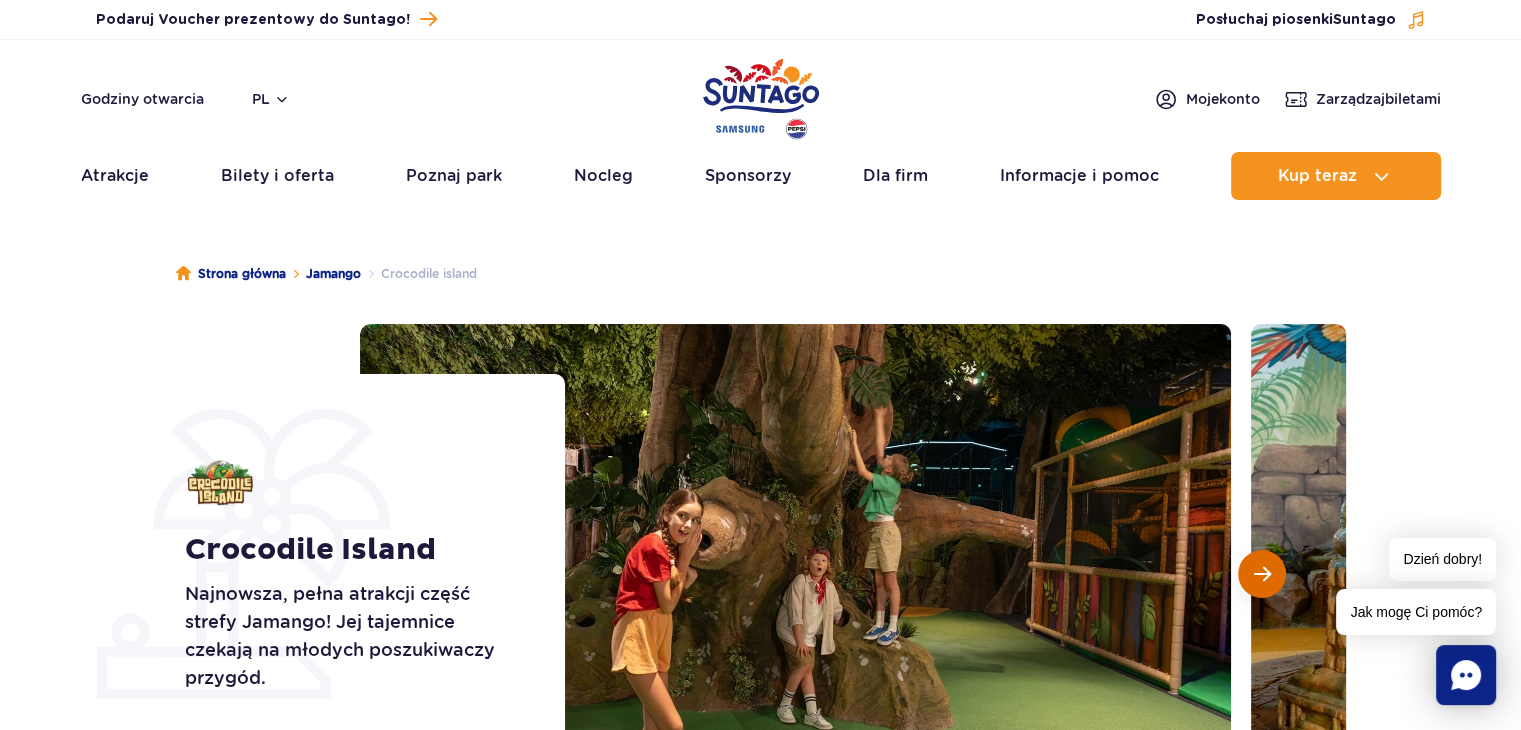 click at bounding box center (1262, 574) 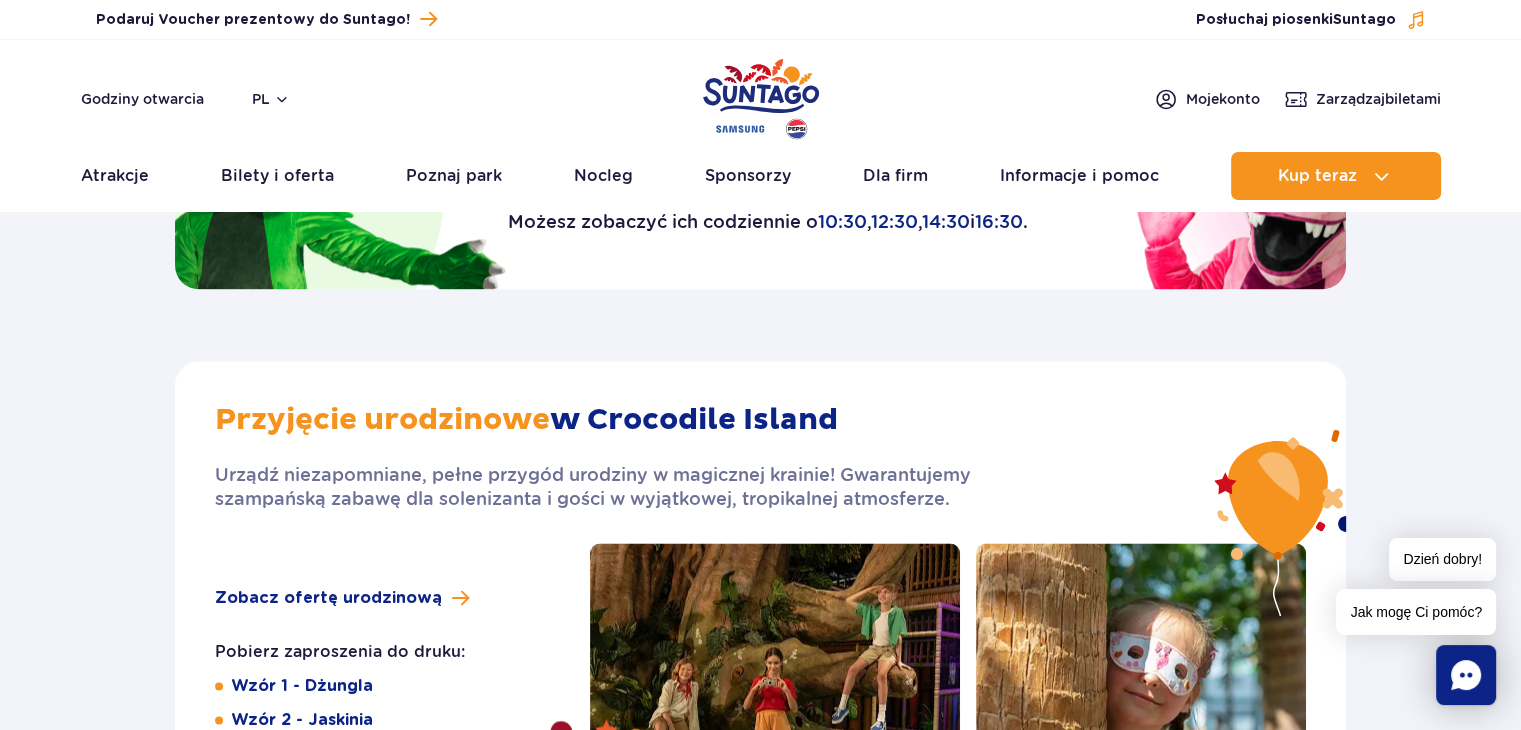 scroll, scrollTop: 3200, scrollLeft: 0, axis: vertical 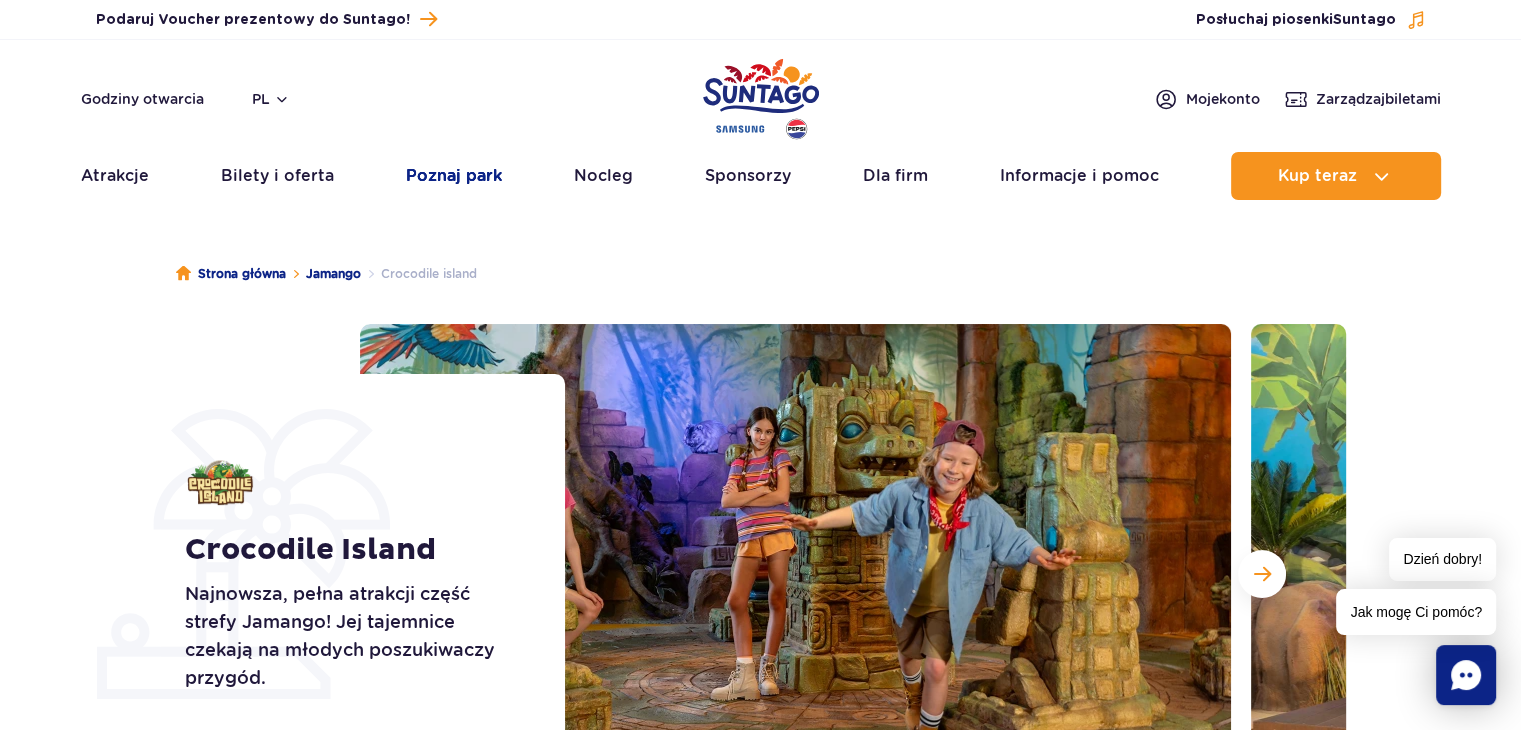 click on "Poznaj park" at bounding box center (454, 176) 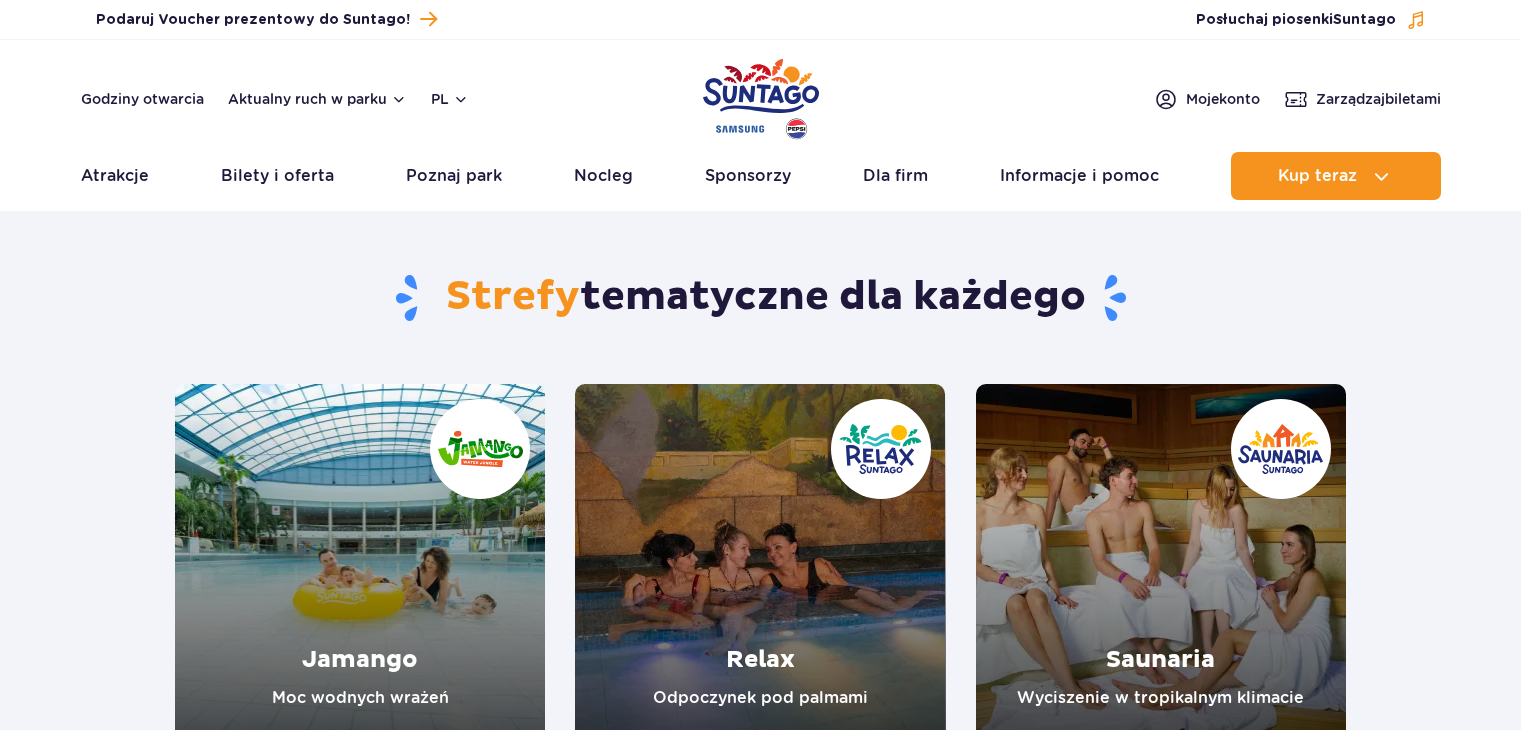 scroll, scrollTop: 0, scrollLeft: 0, axis: both 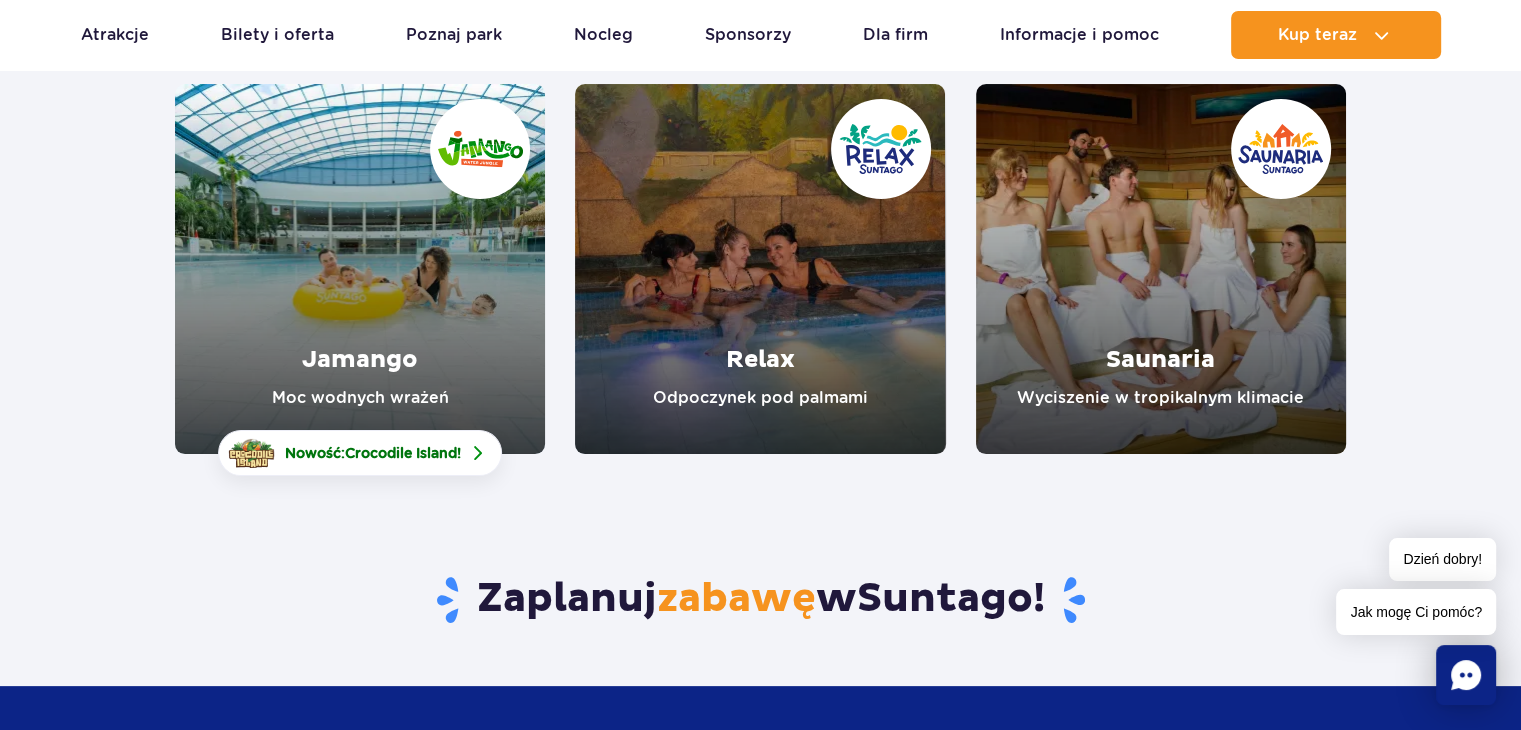 click at bounding box center [360, 269] 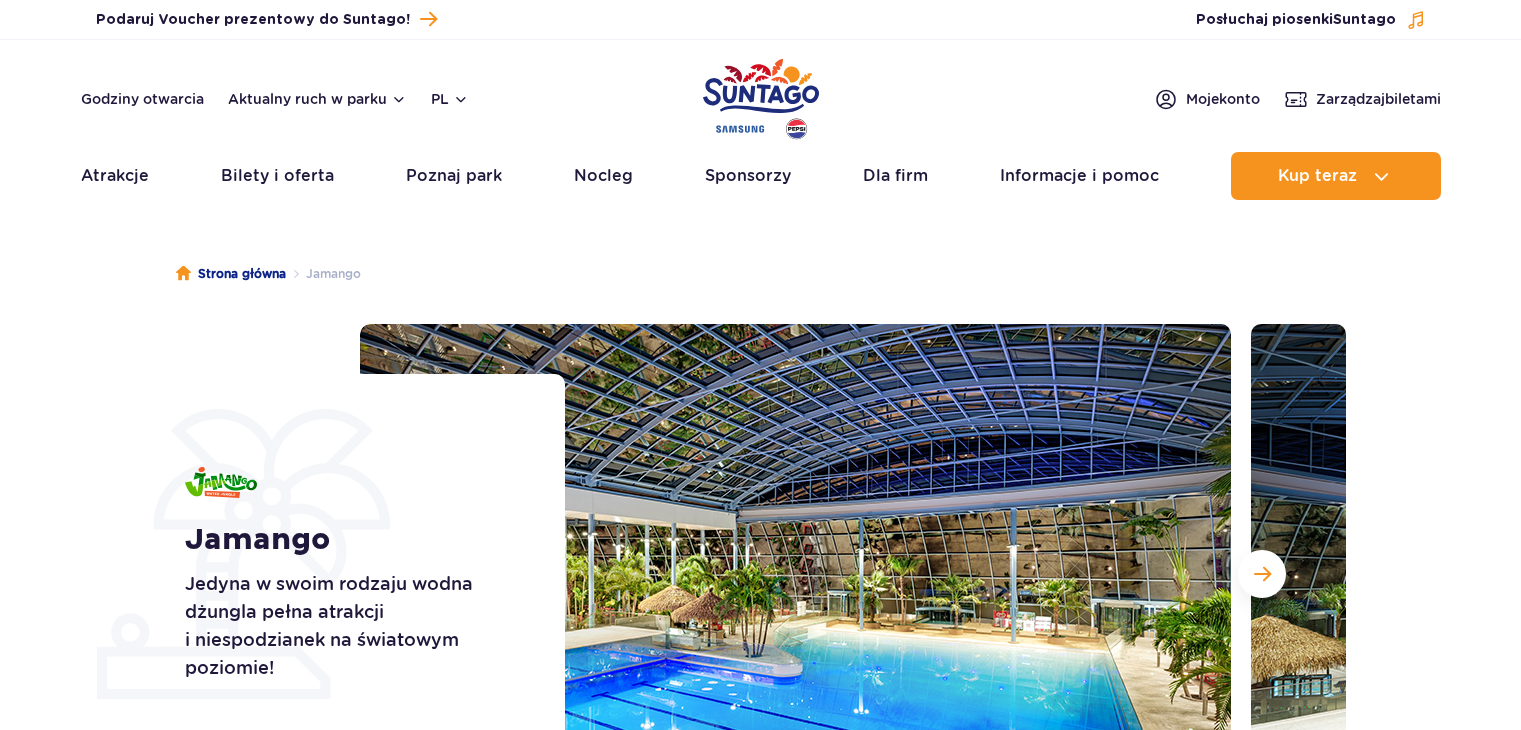 scroll, scrollTop: 0, scrollLeft: 0, axis: both 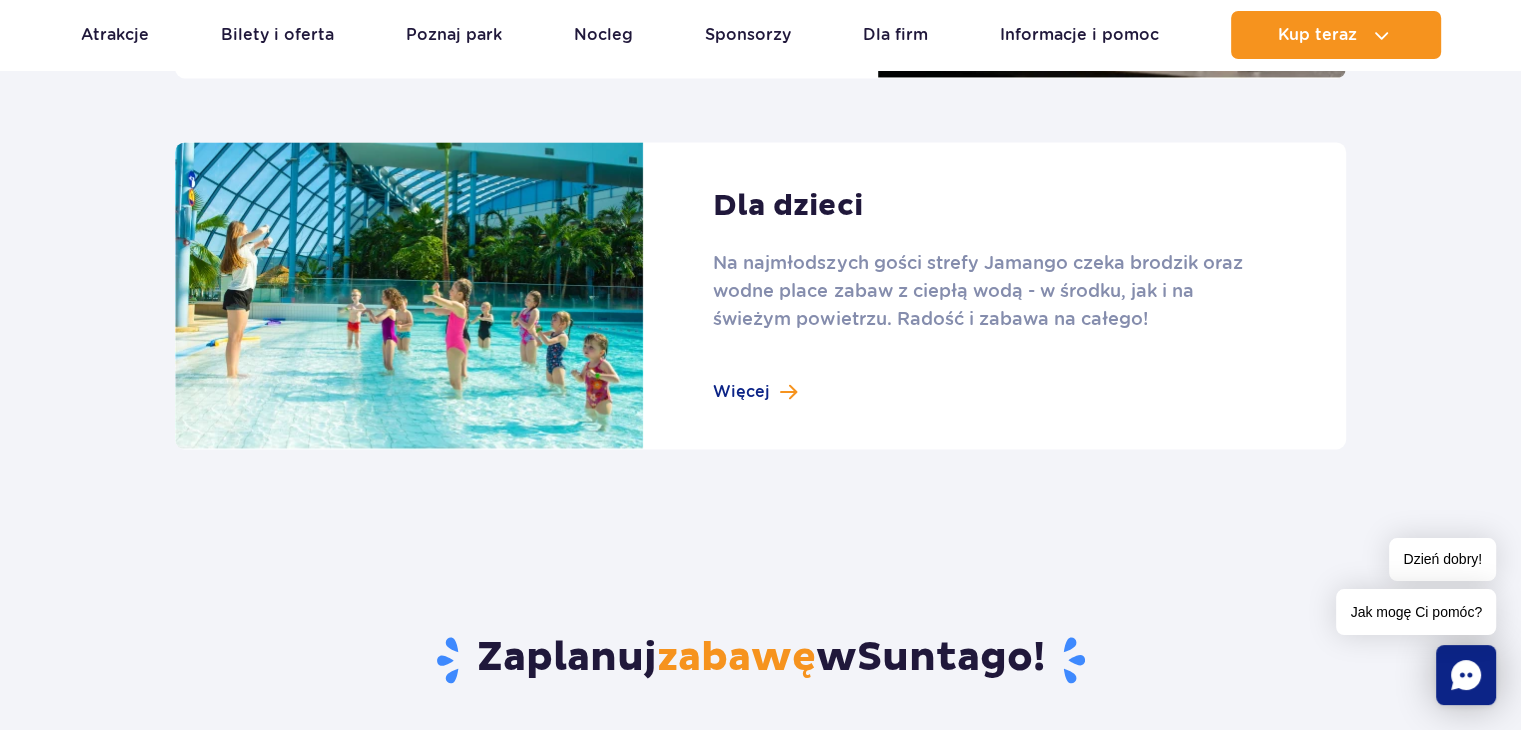 click at bounding box center (760, 296) 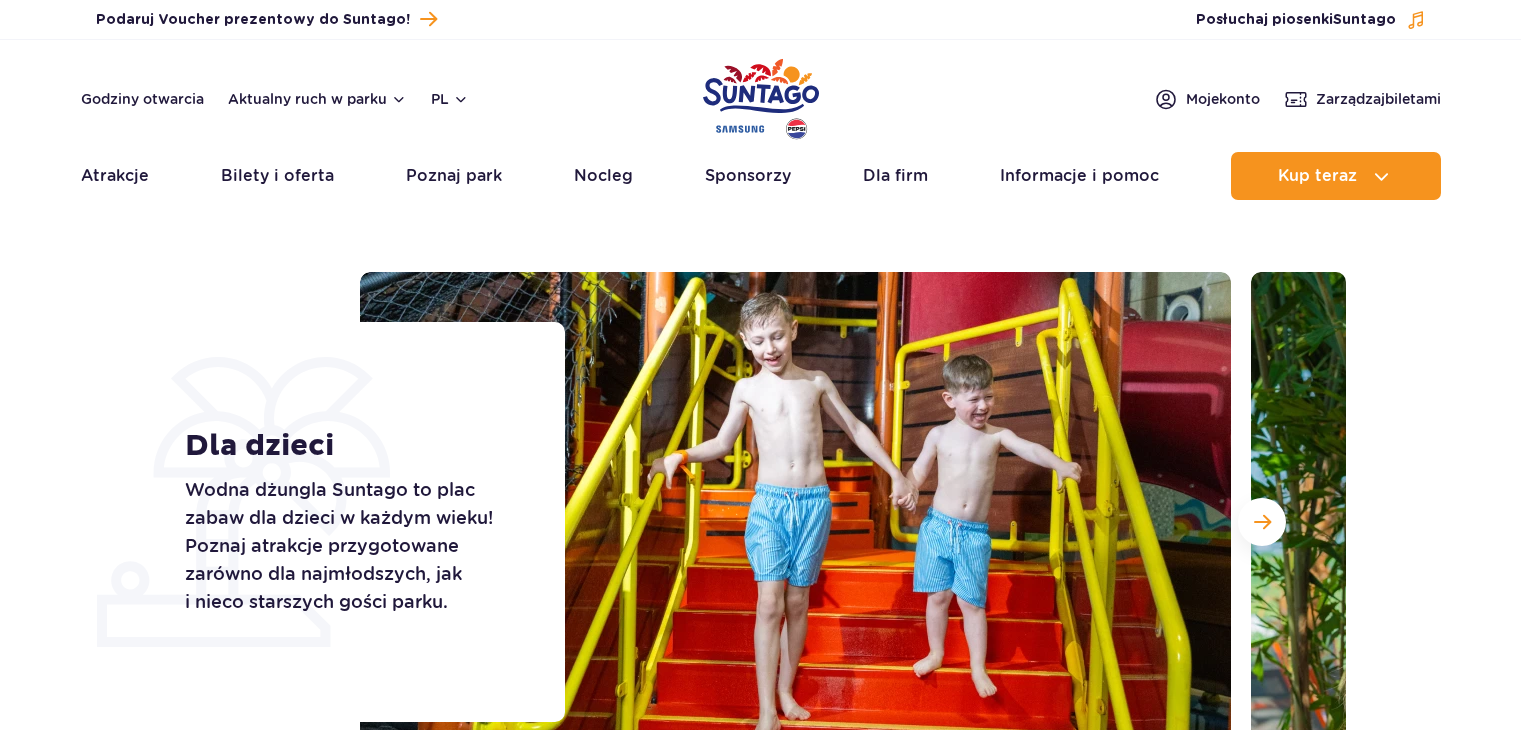 scroll, scrollTop: 0, scrollLeft: 0, axis: both 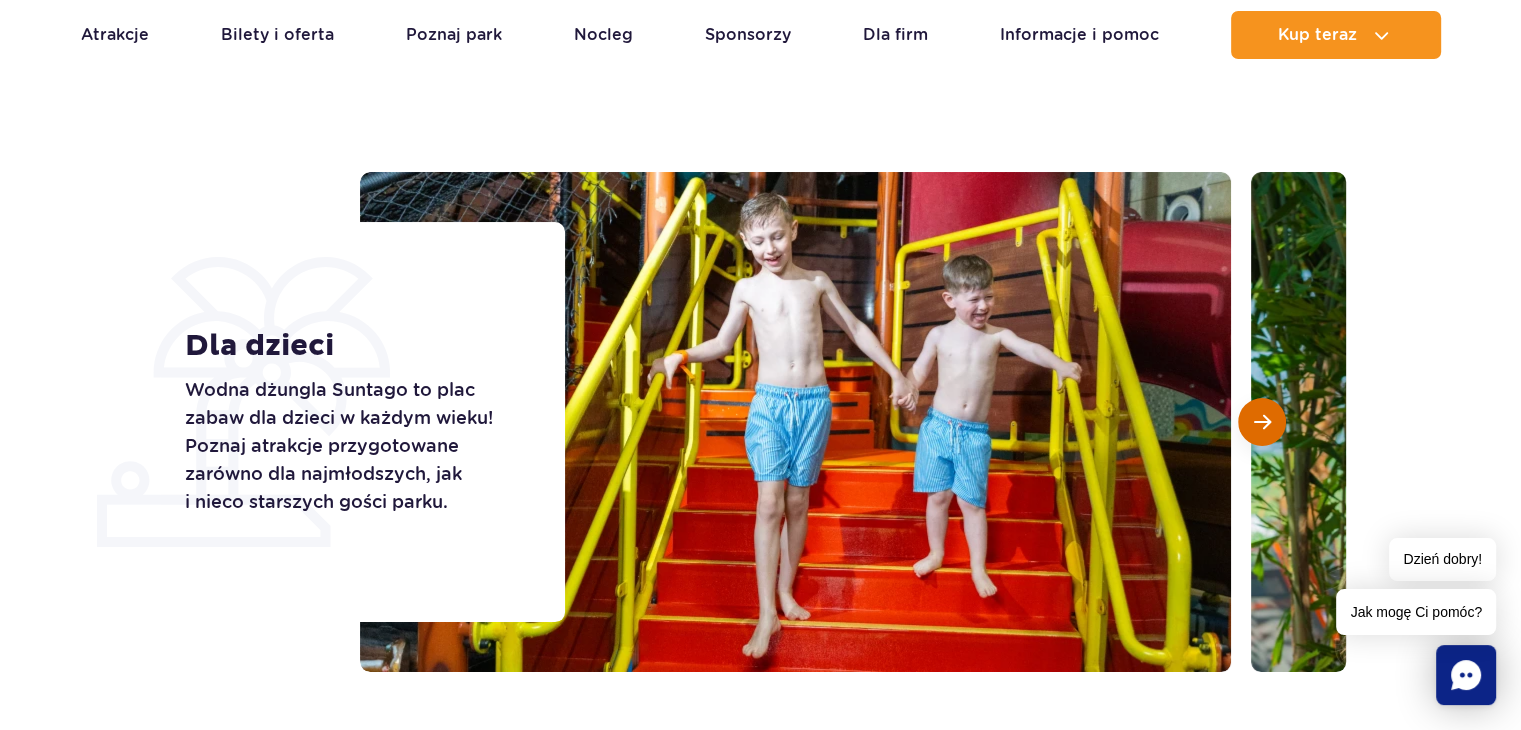 click at bounding box center [1262, 422] 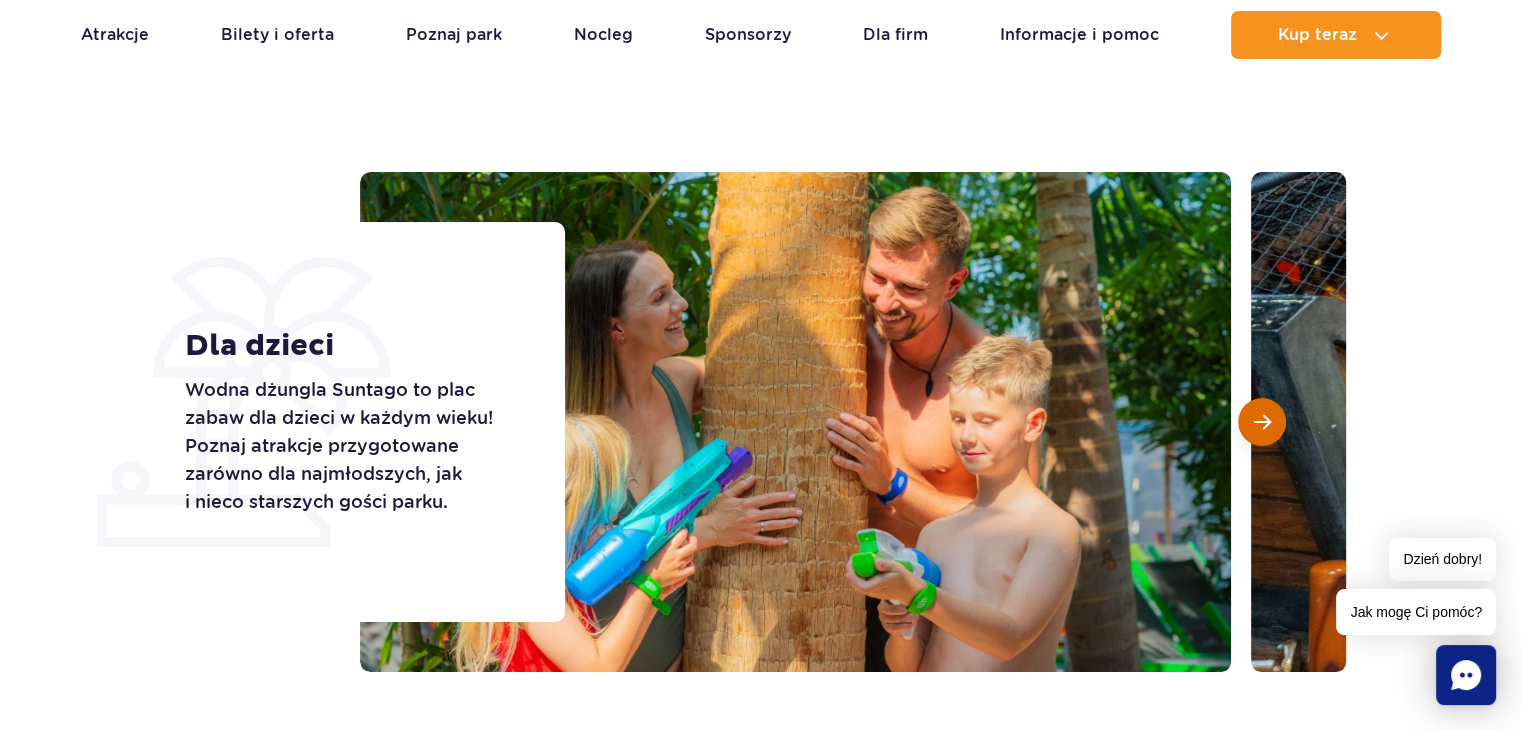 click at bounding box center (1262, 422) 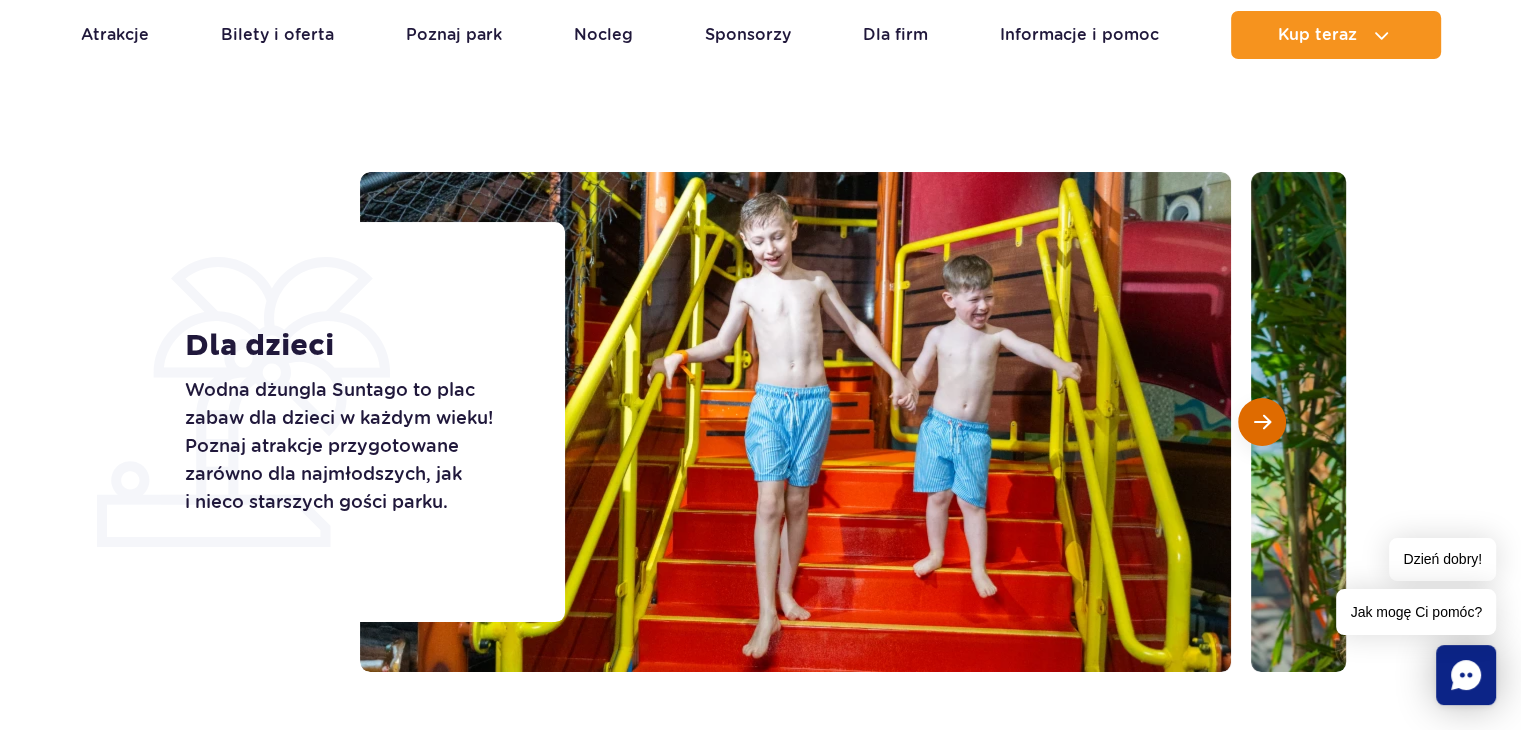 click at bounding box center [1262, 422] 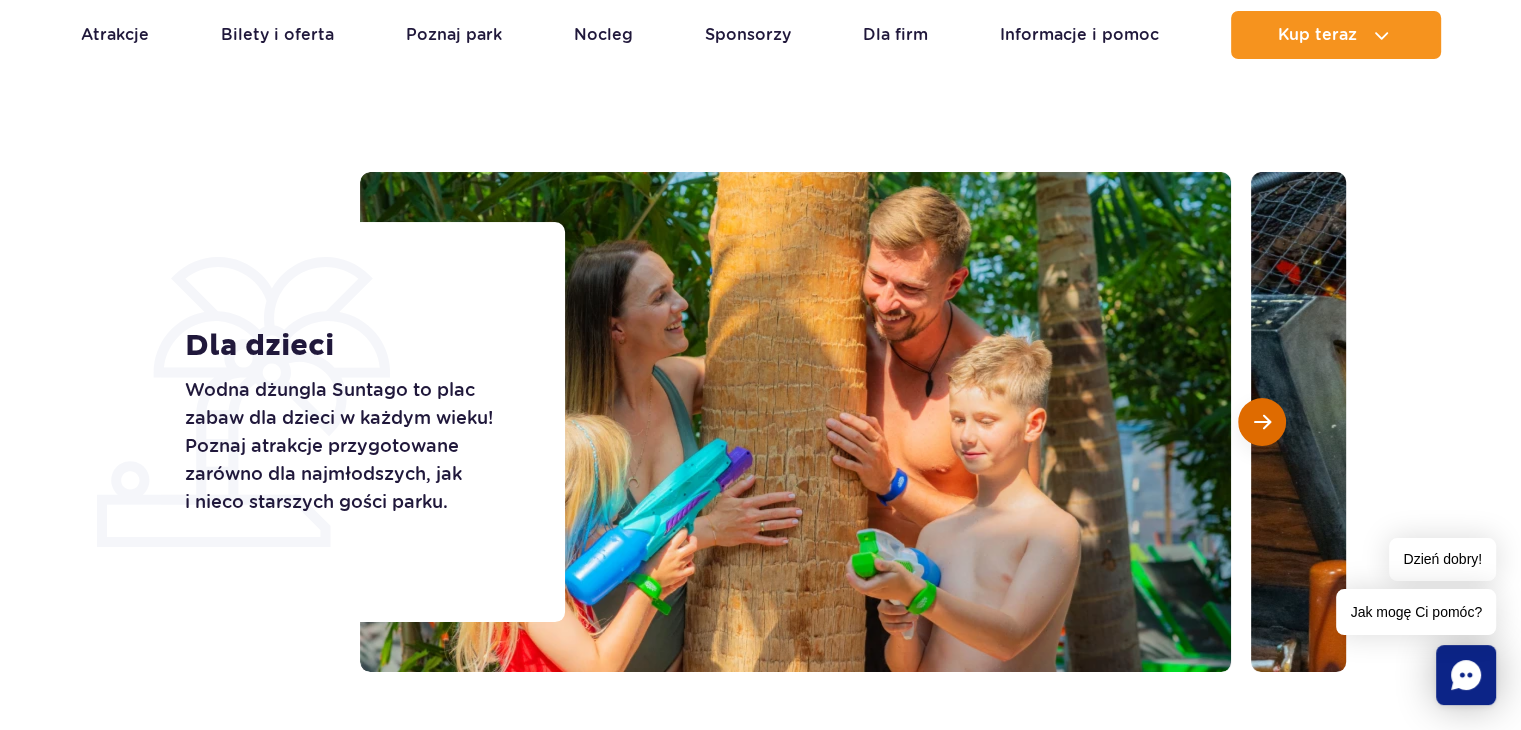 click at bounding box center (1262, 422) 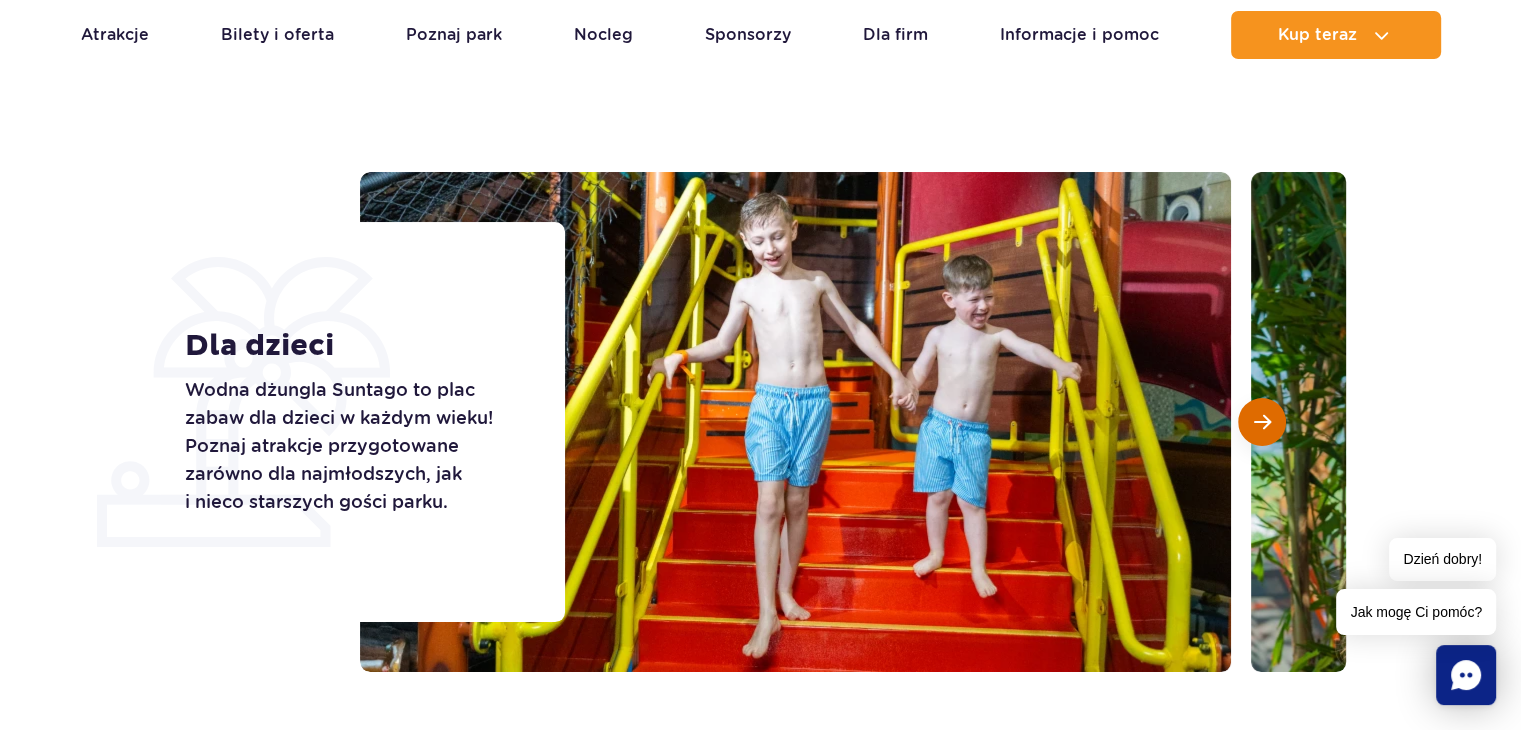 click at bounding box center [1262, 422] 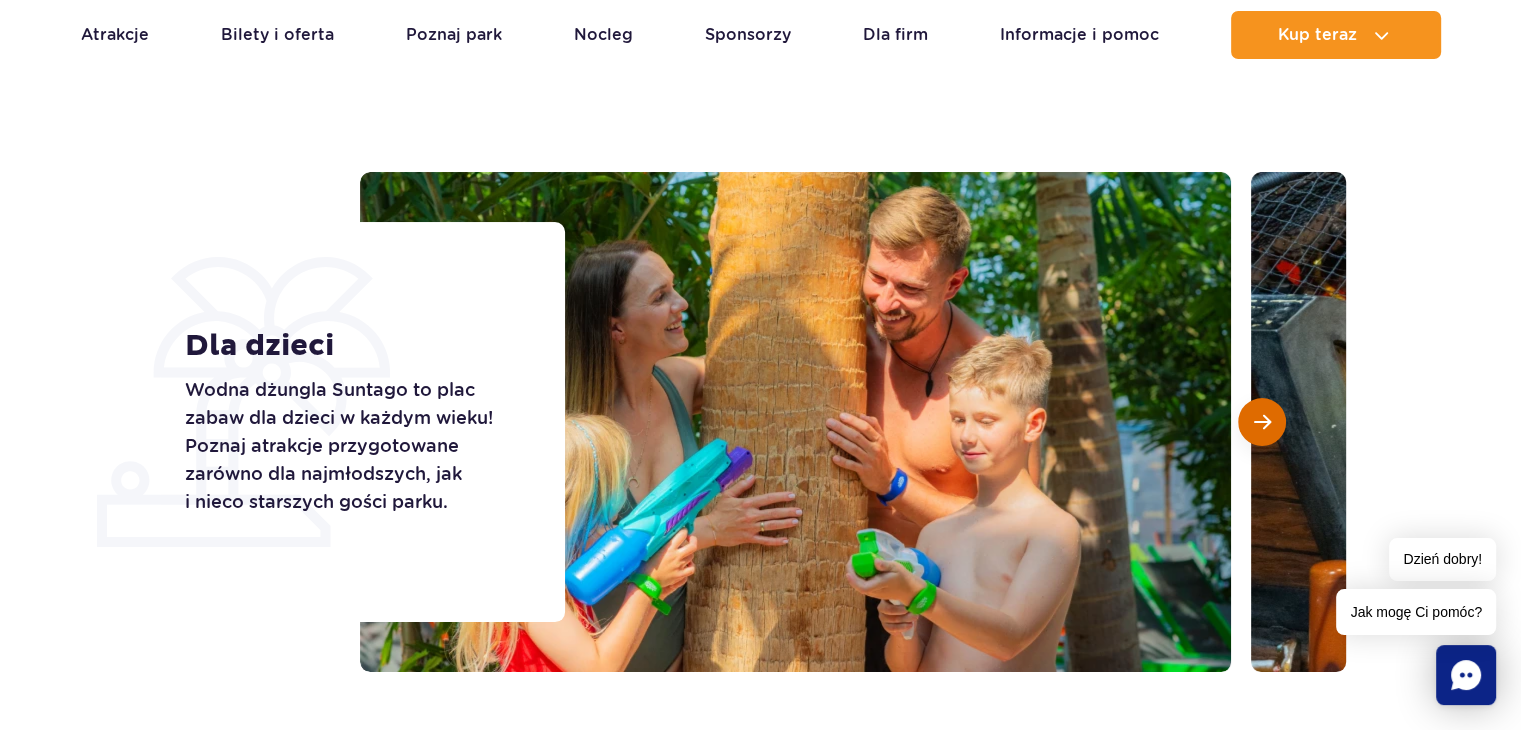 click at bounding box center (1262, 422) 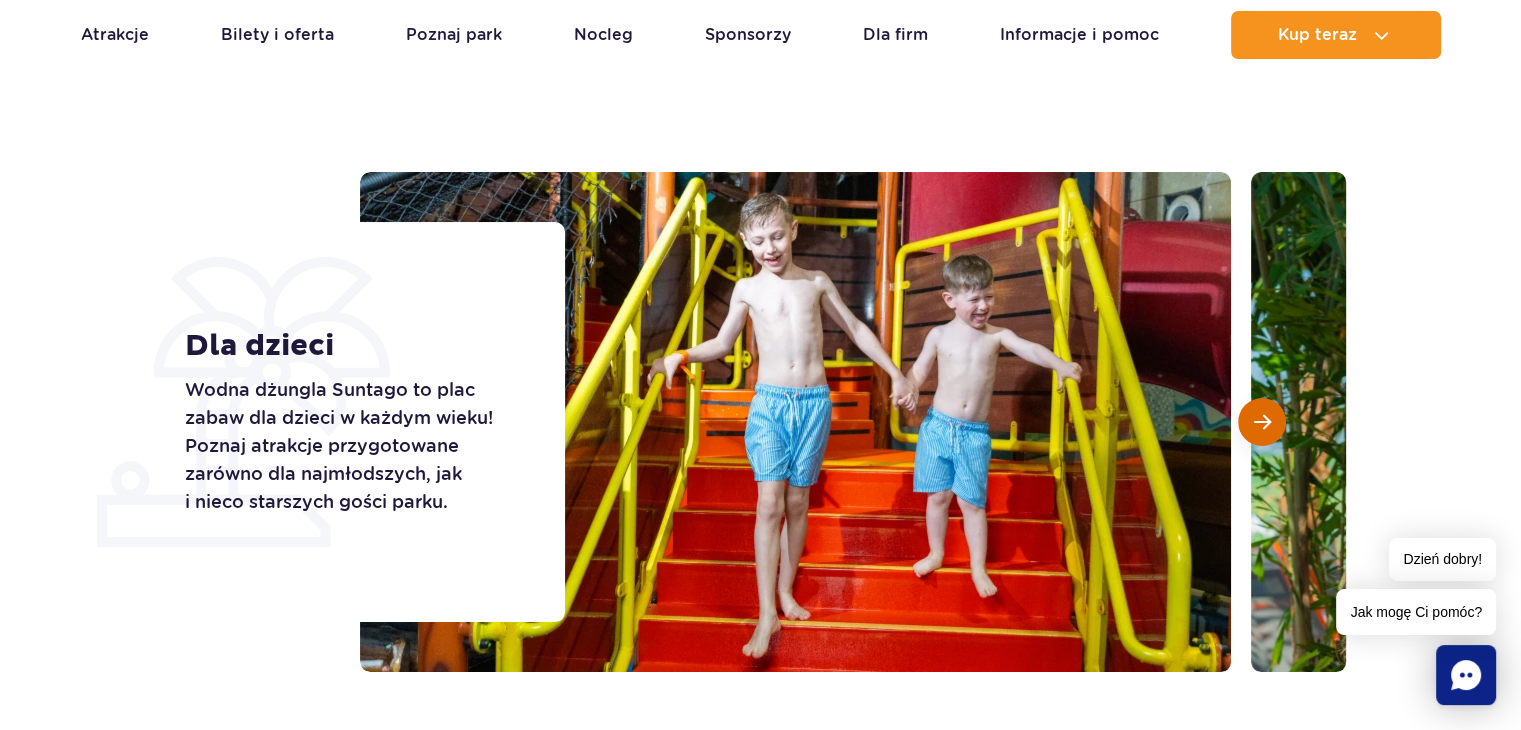 click at bounding box center (1262, 422) 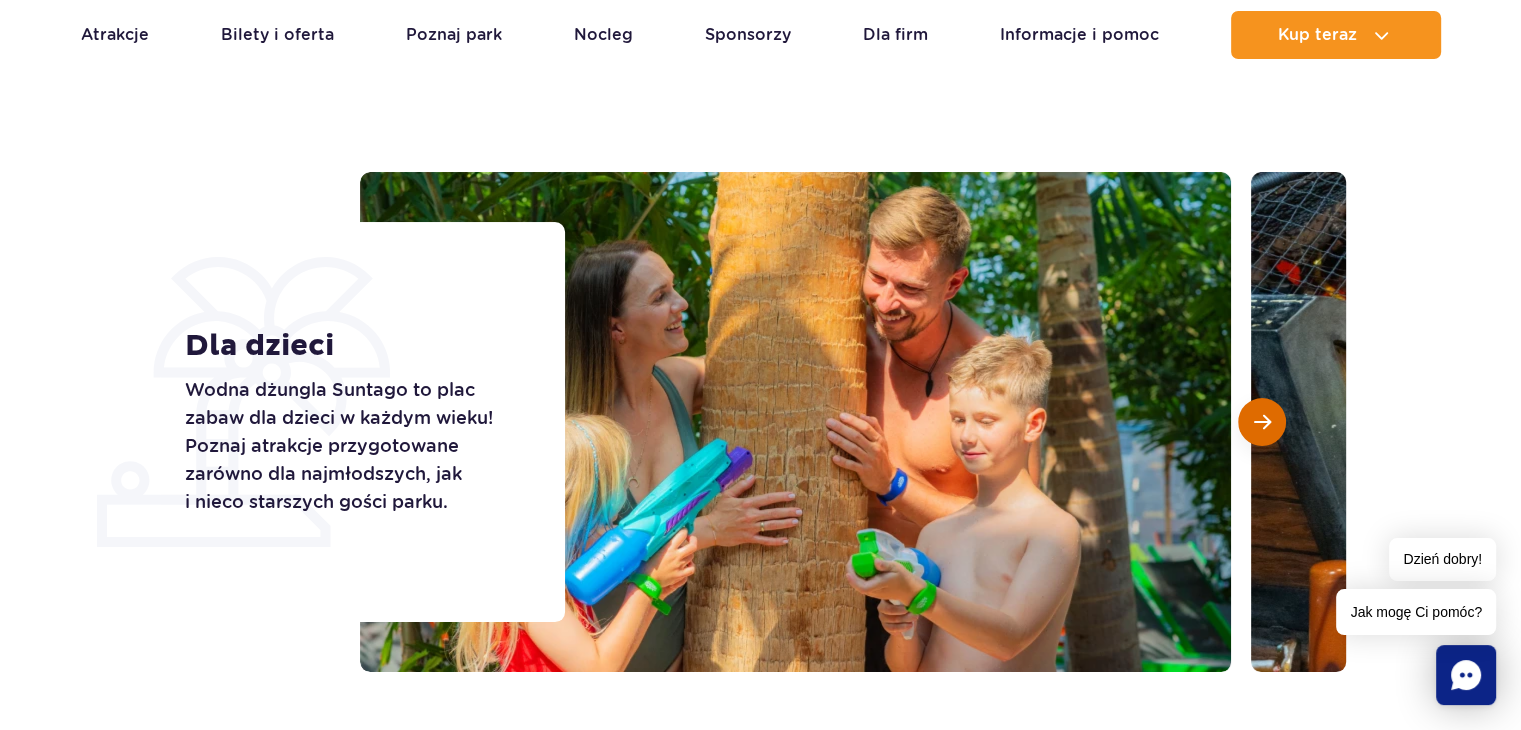 click at bounding box center (1262, 422) 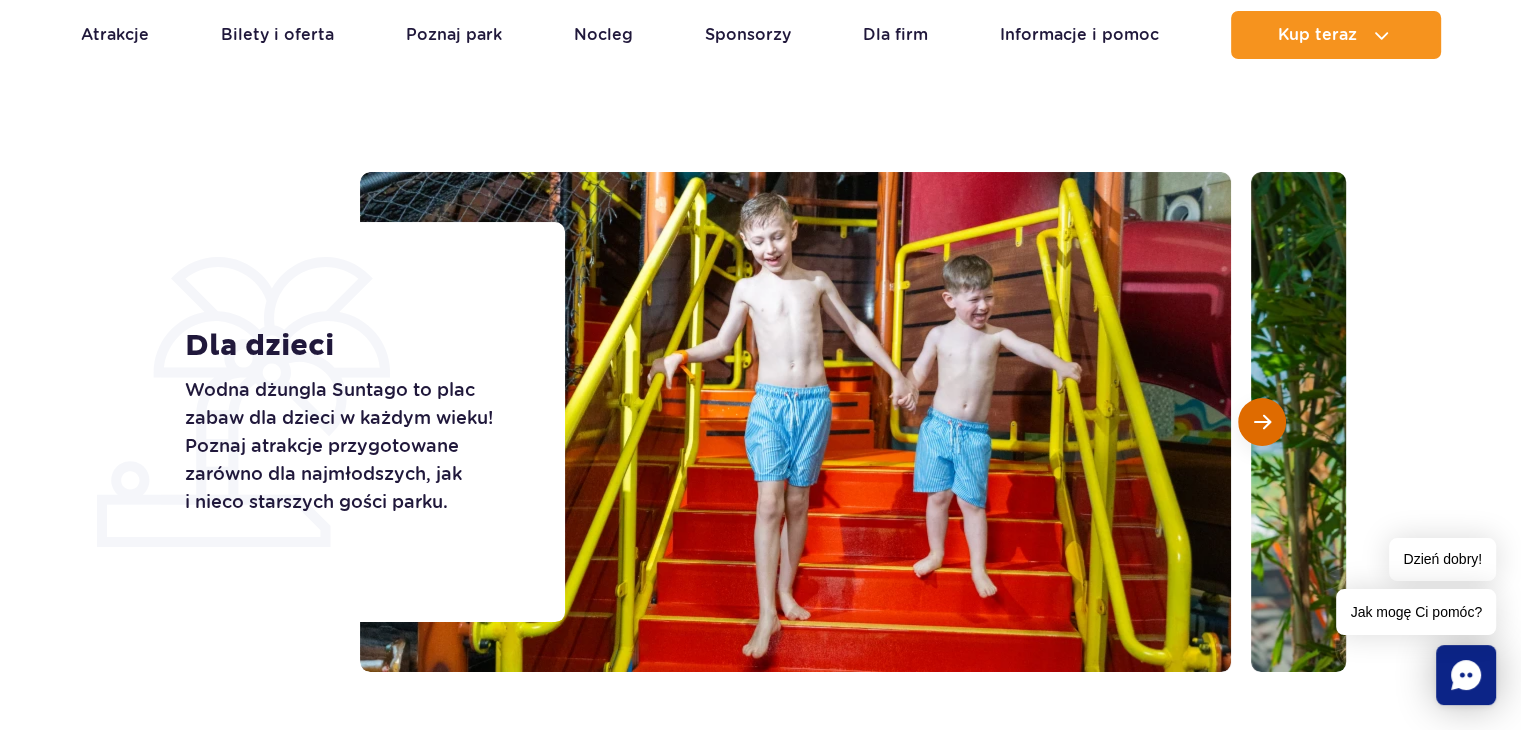 click at bounding box center (1262, 422) 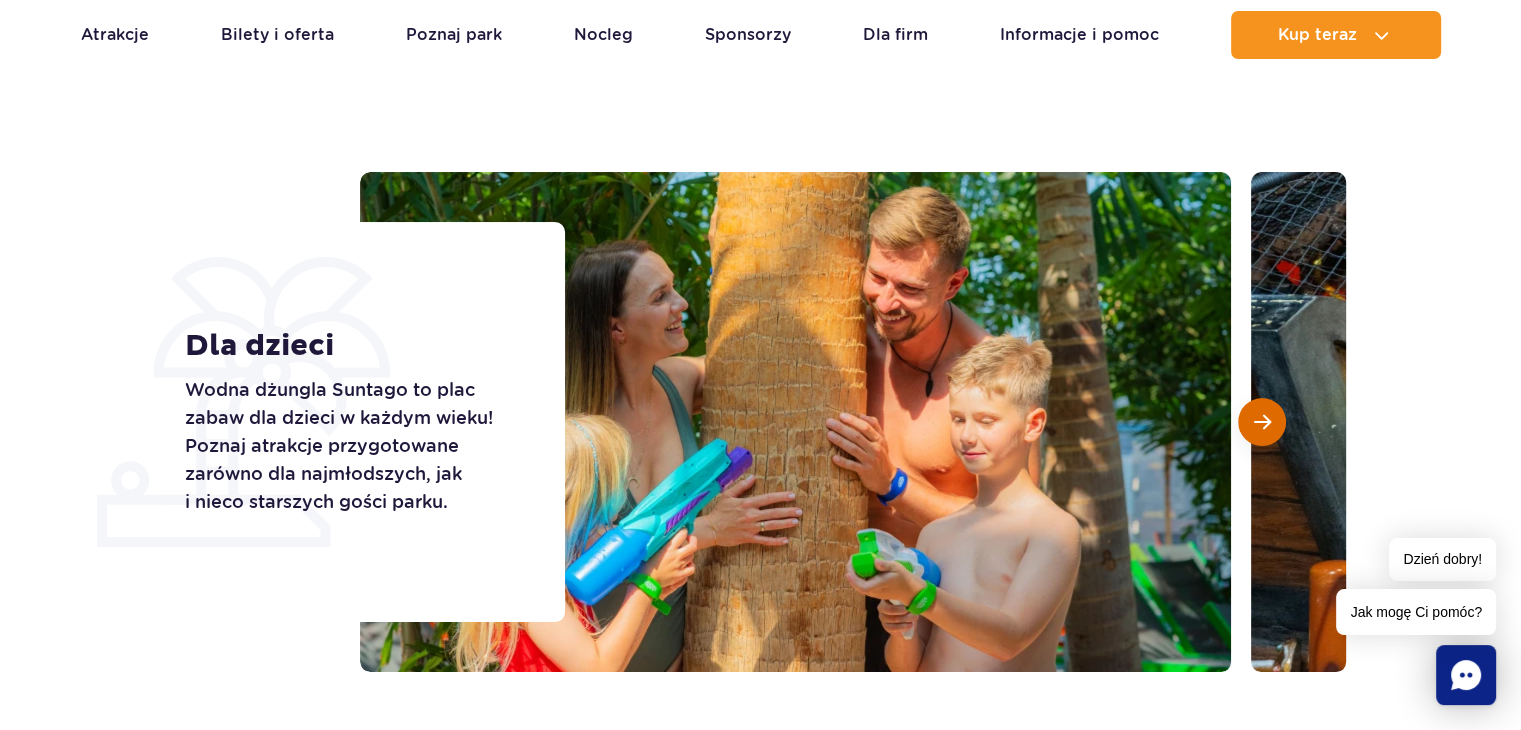 click at bounding box center [1262, 422] 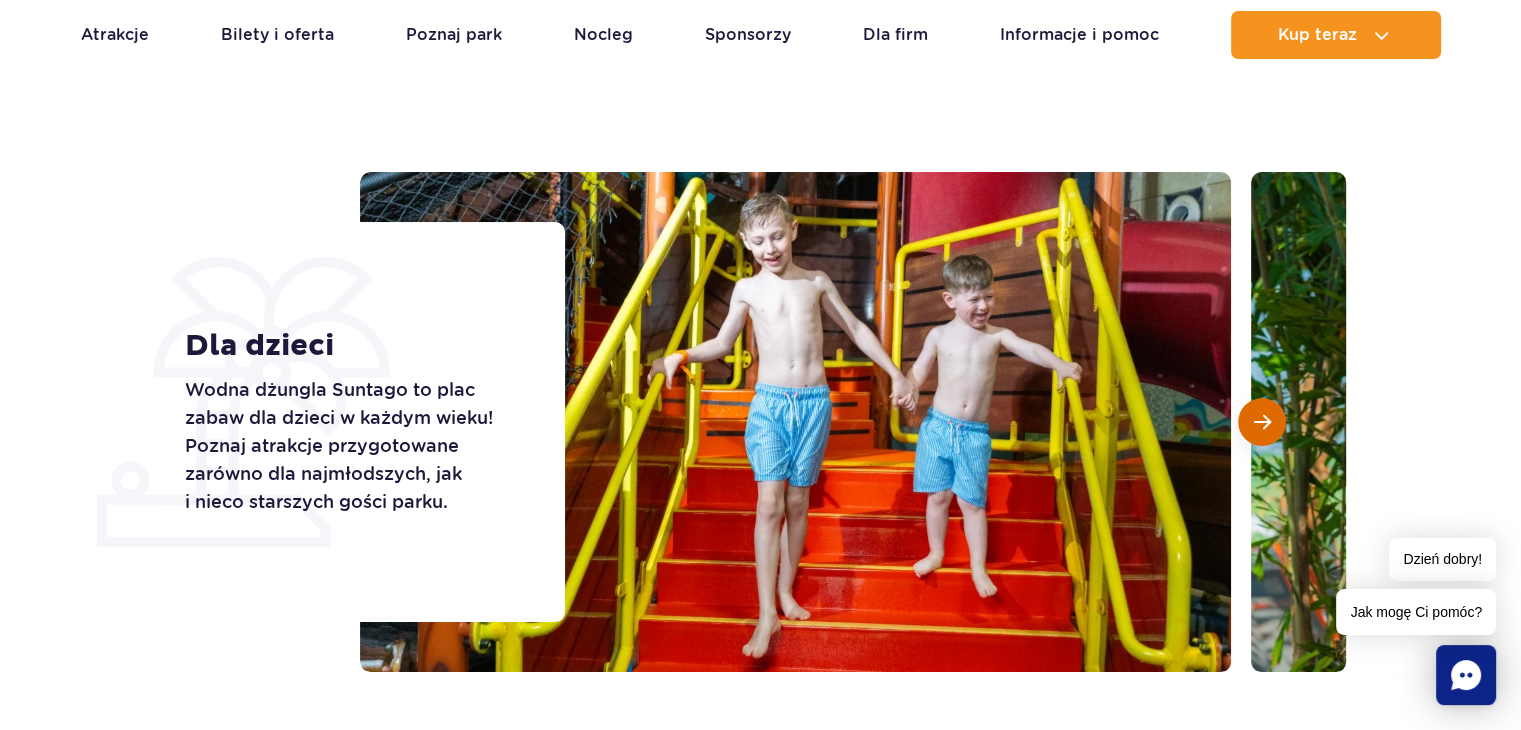 click at bounding box center (1262, 422) 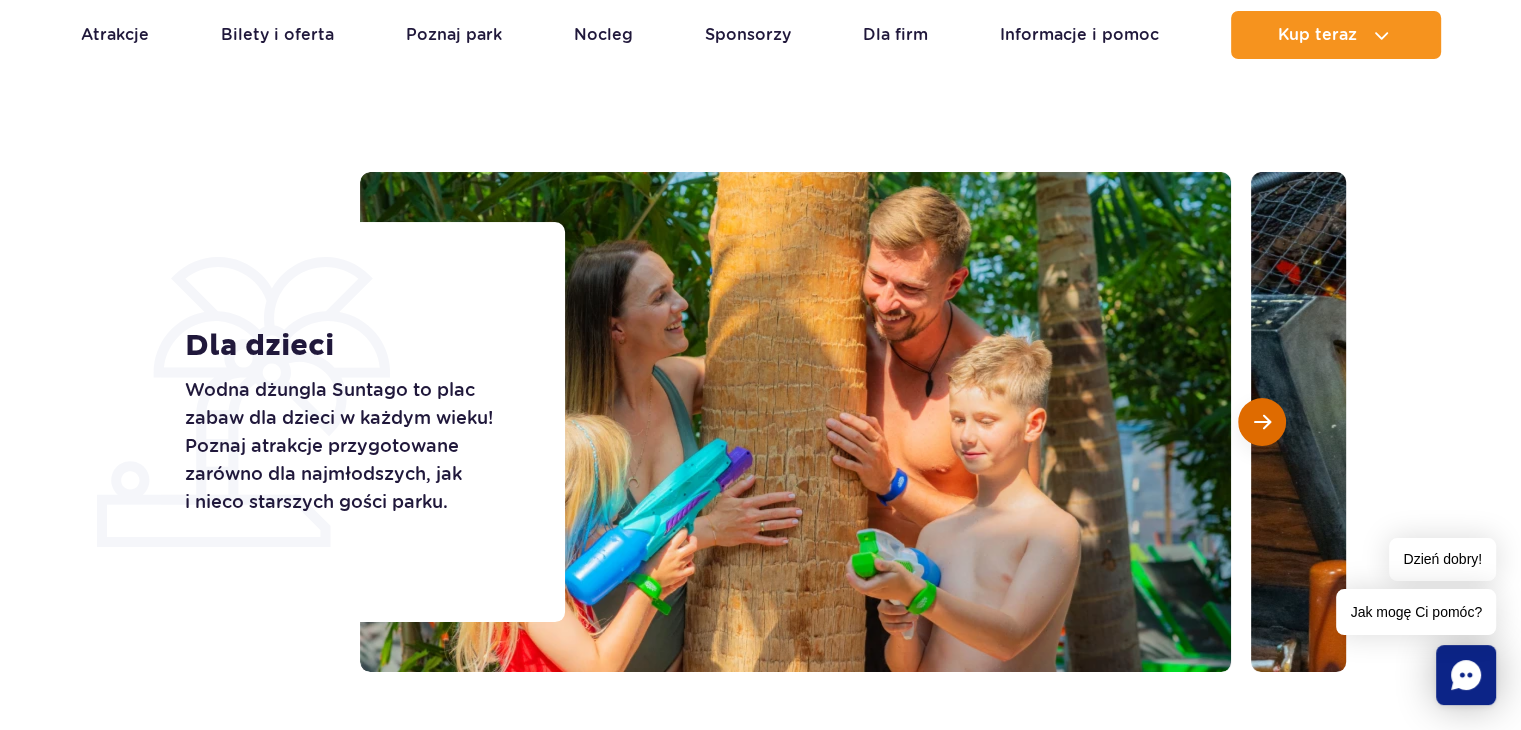 click at bounding box center [1262, 422] 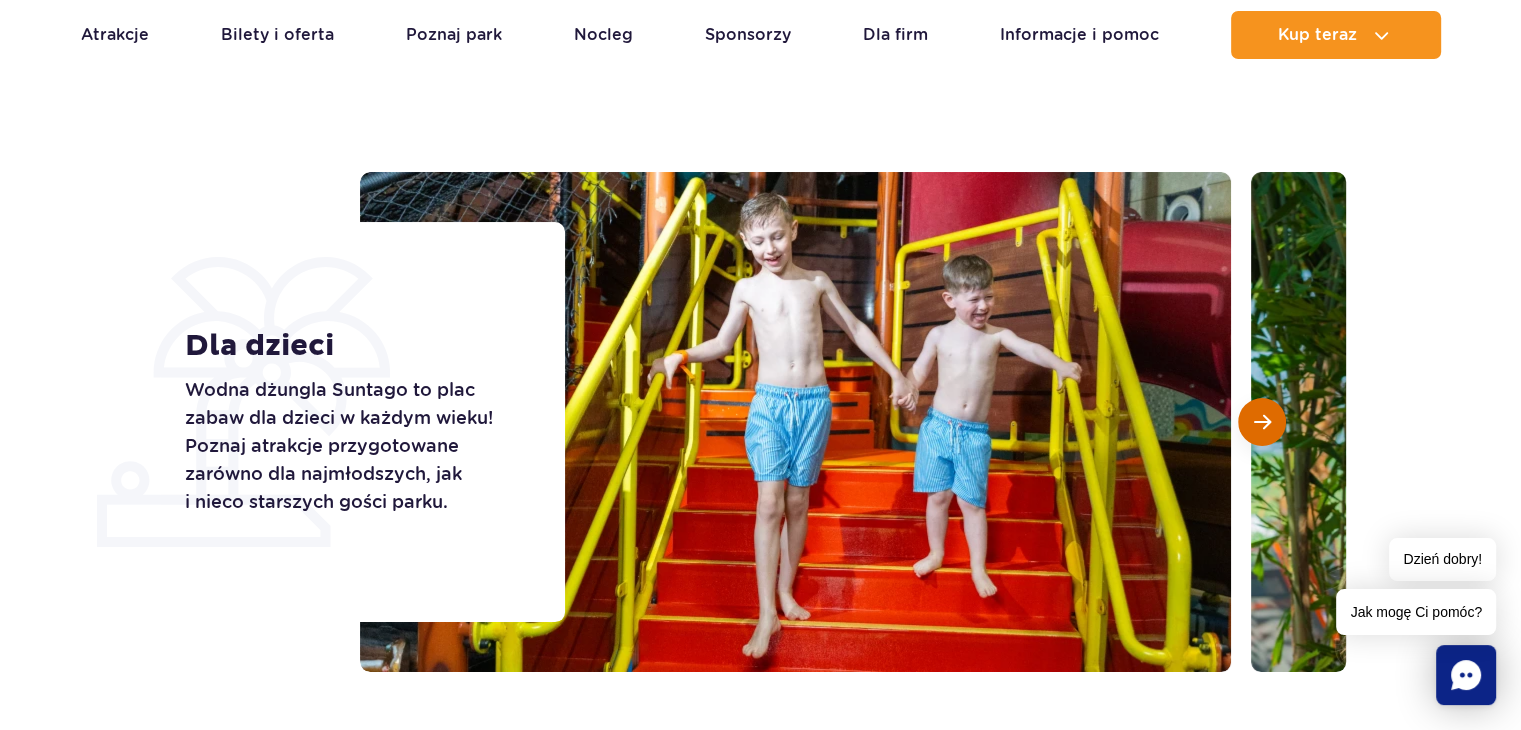 click at bounding box center [1262, 422] 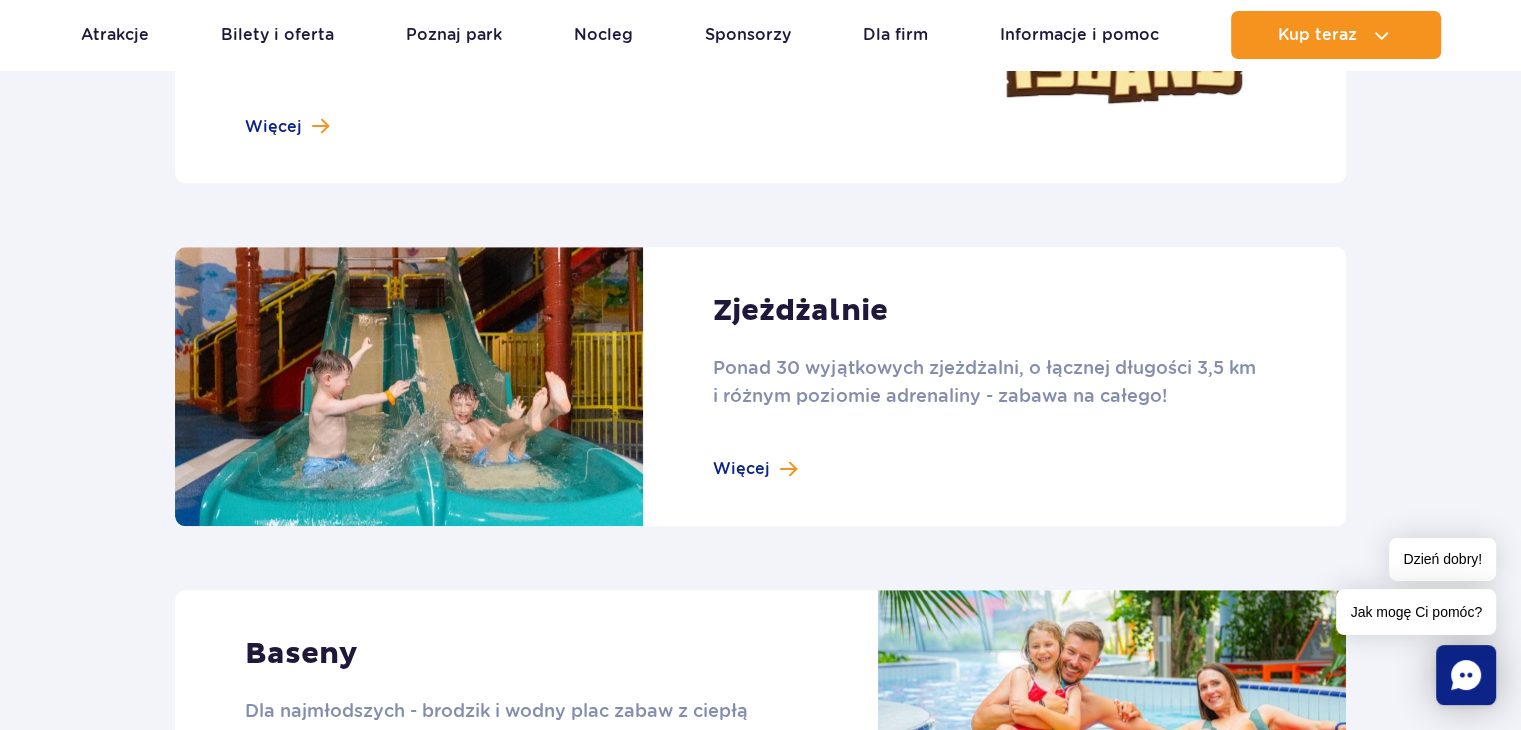 scroll, scrollTop: 1165, scrollLeft: 0, axis: vertical 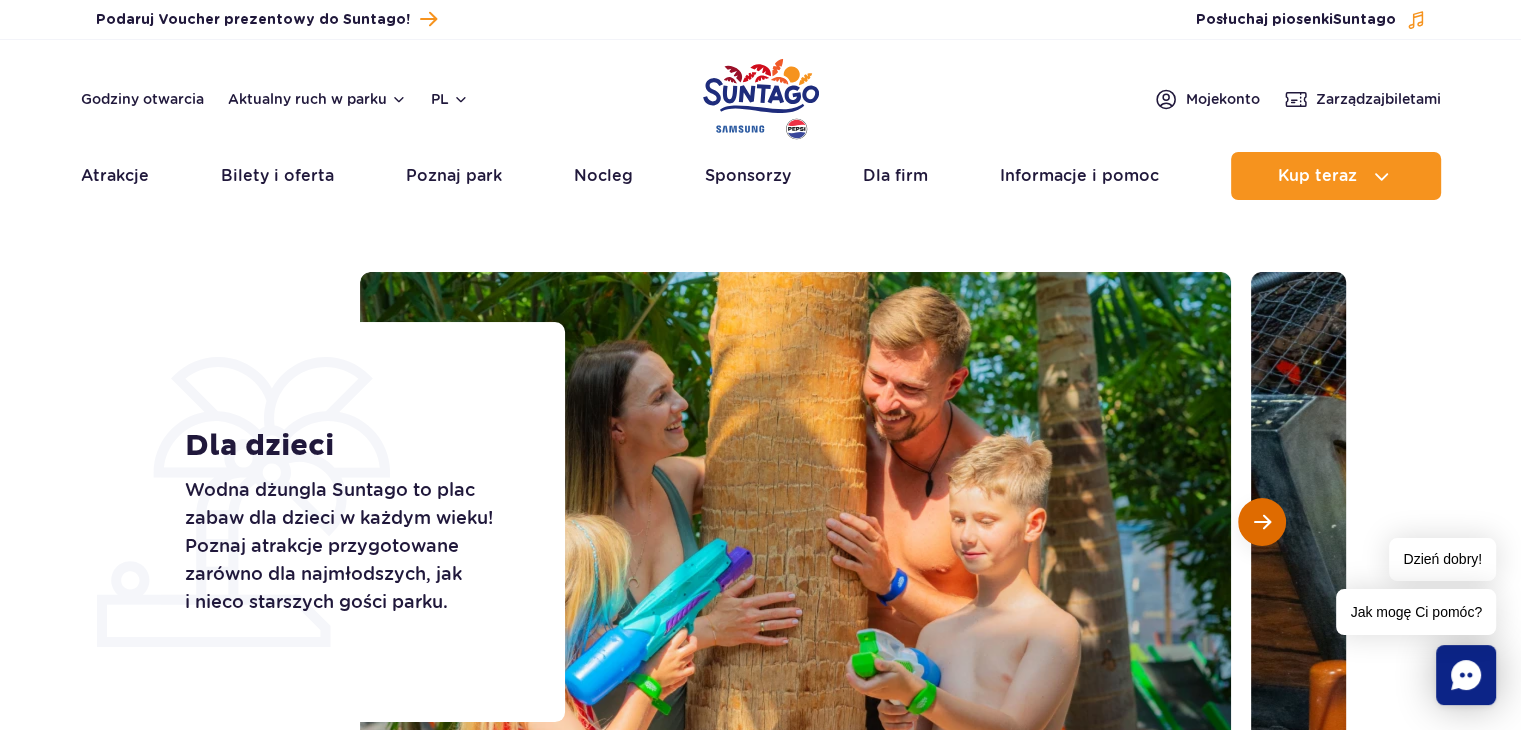 click at bounding box center [1262, 522] 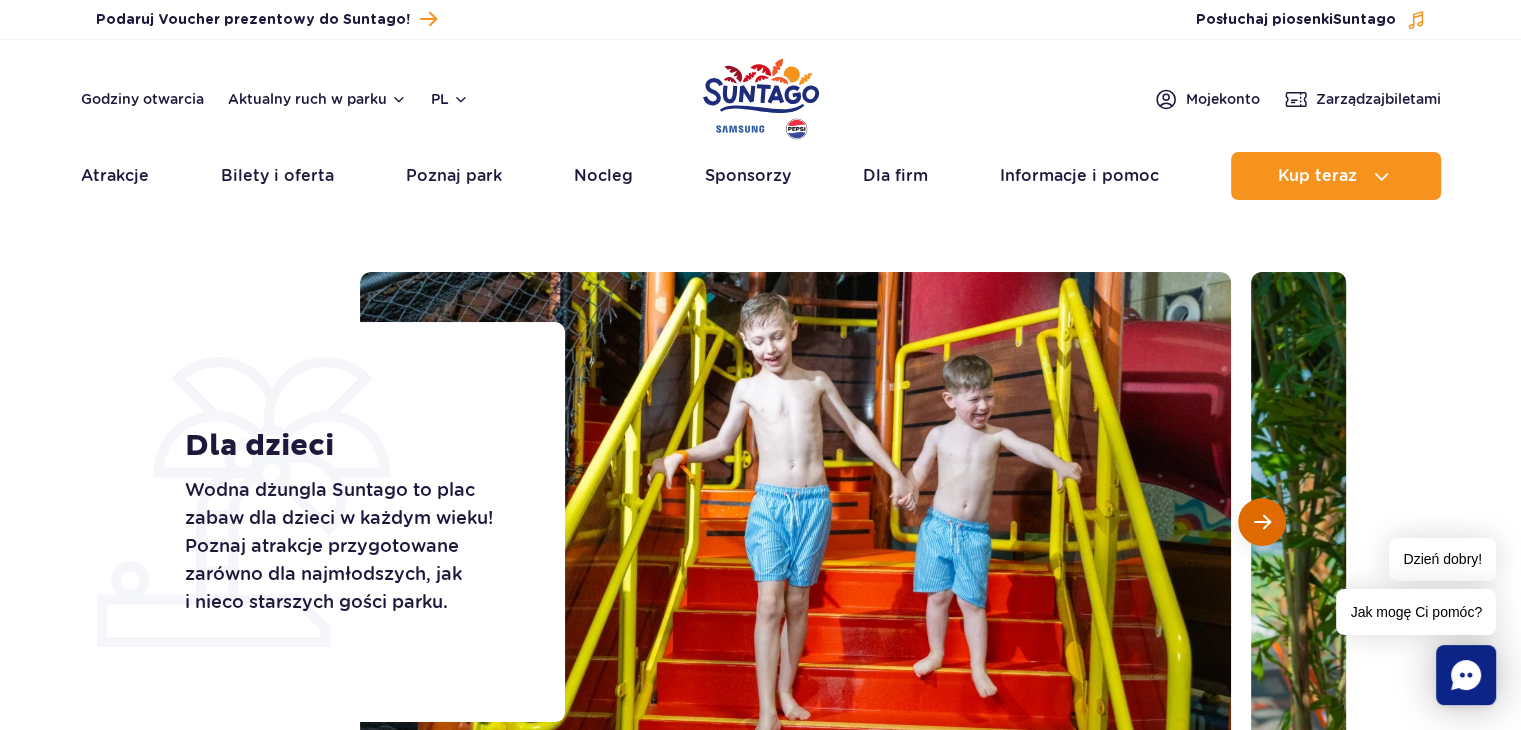 click at bounding box center [1262, 522] 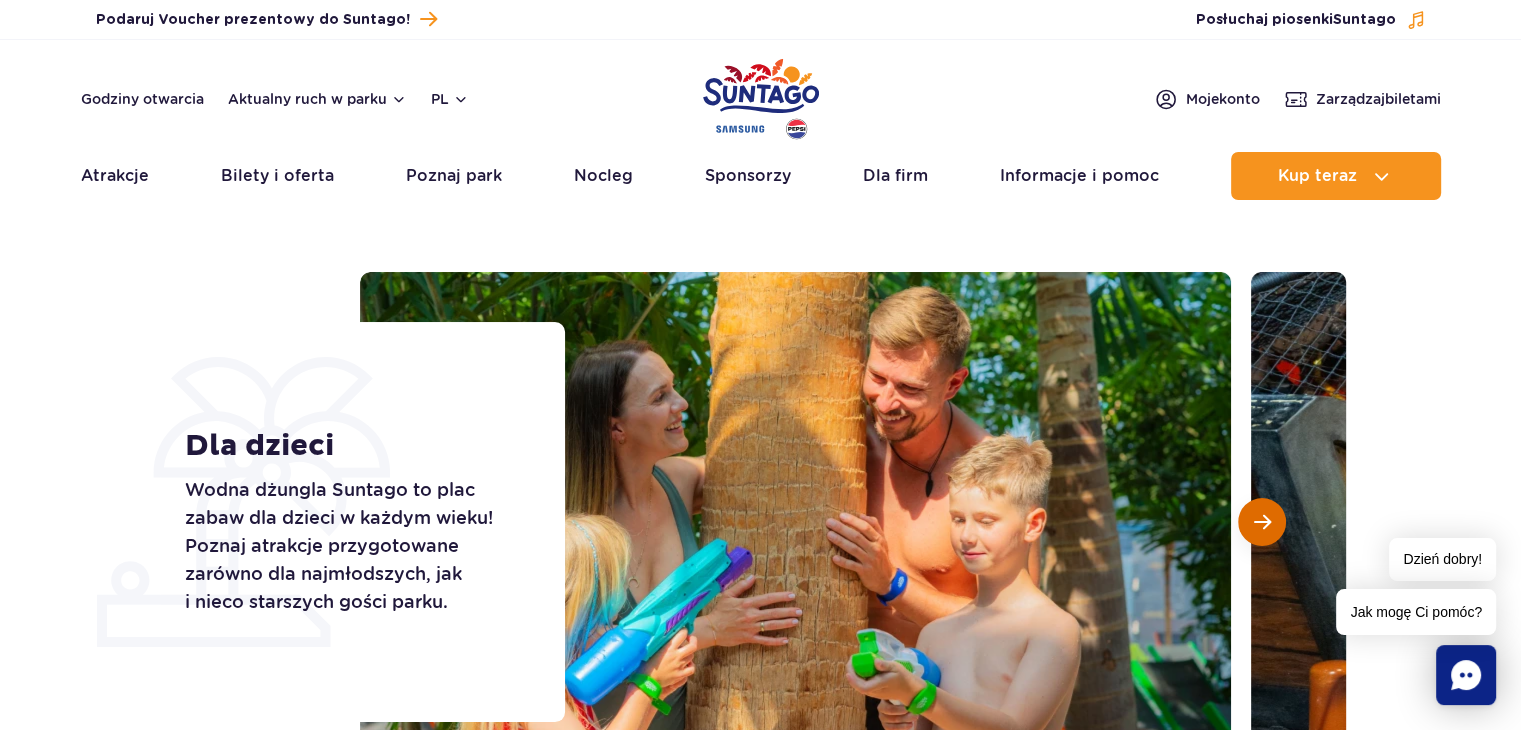 click at bounding box center (1262, 522) 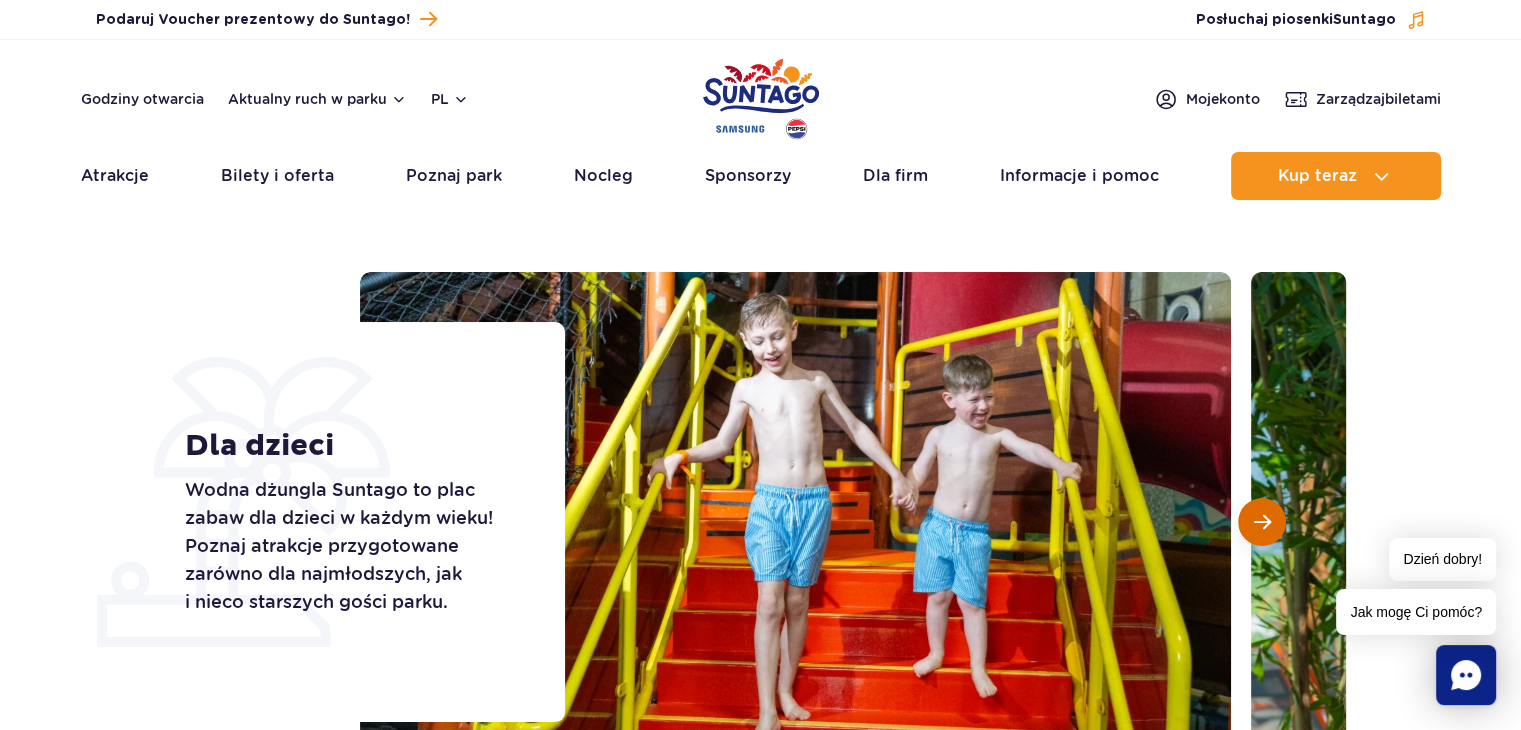click at bounding box center (1262, 522) 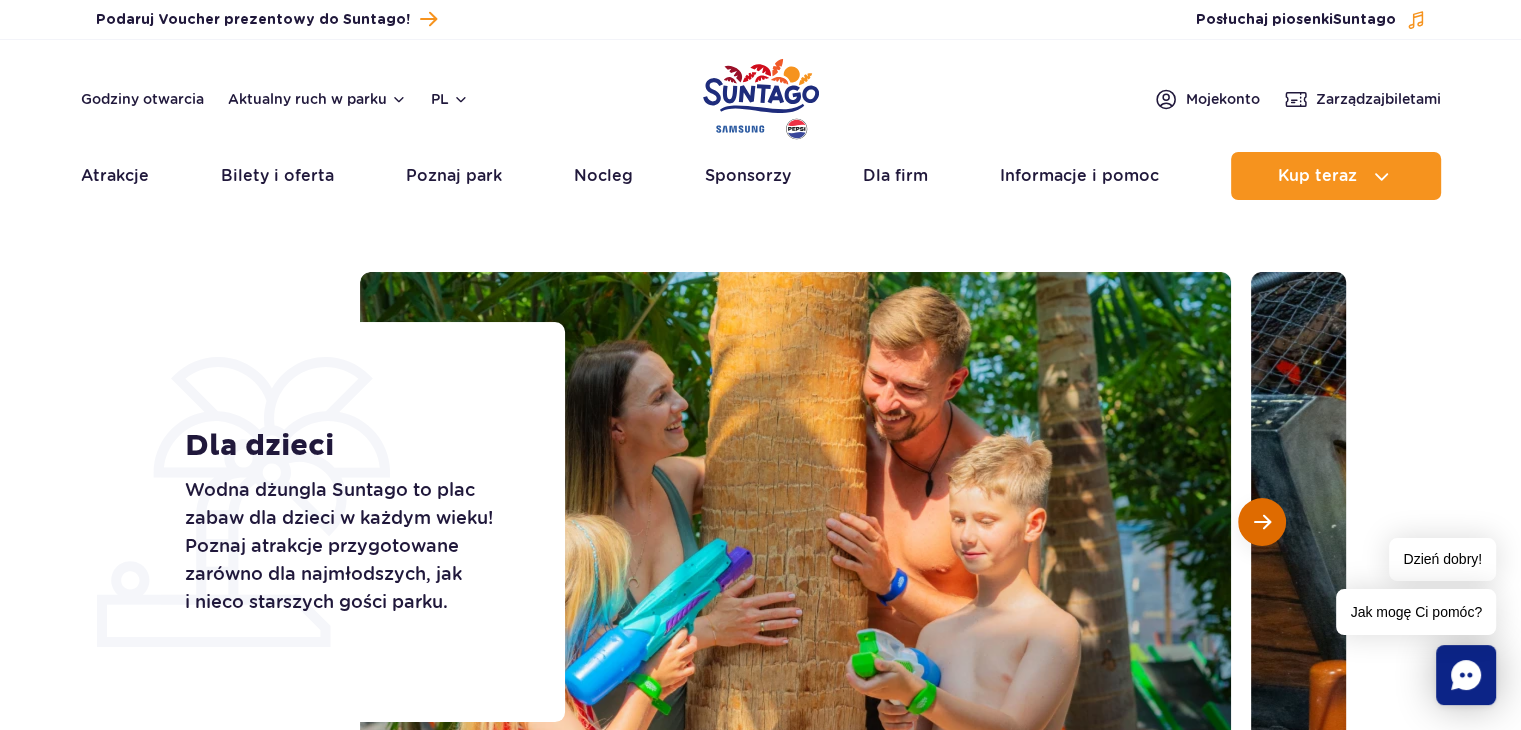 click at bounding box center [1262, 522] 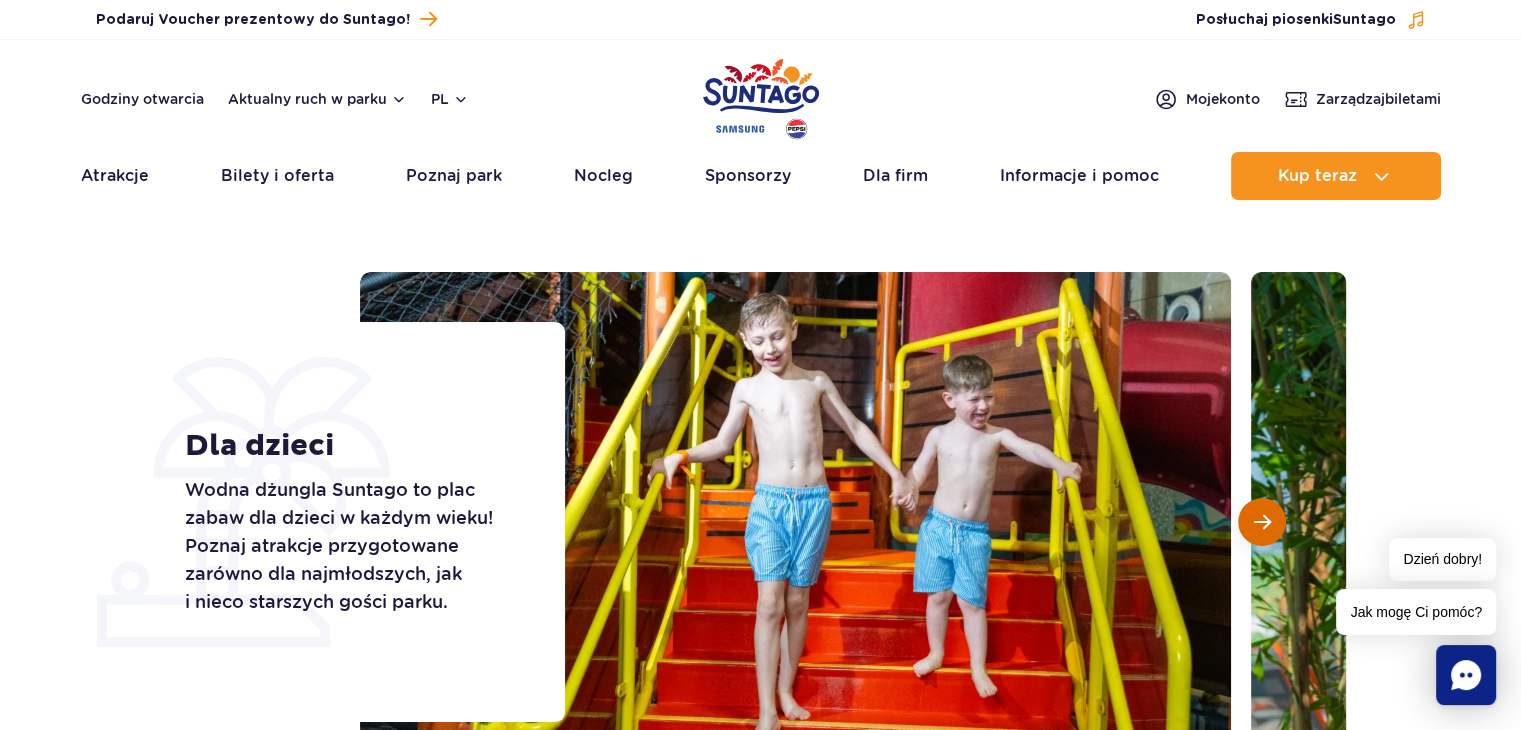 click at bounding box center [1262, 522] 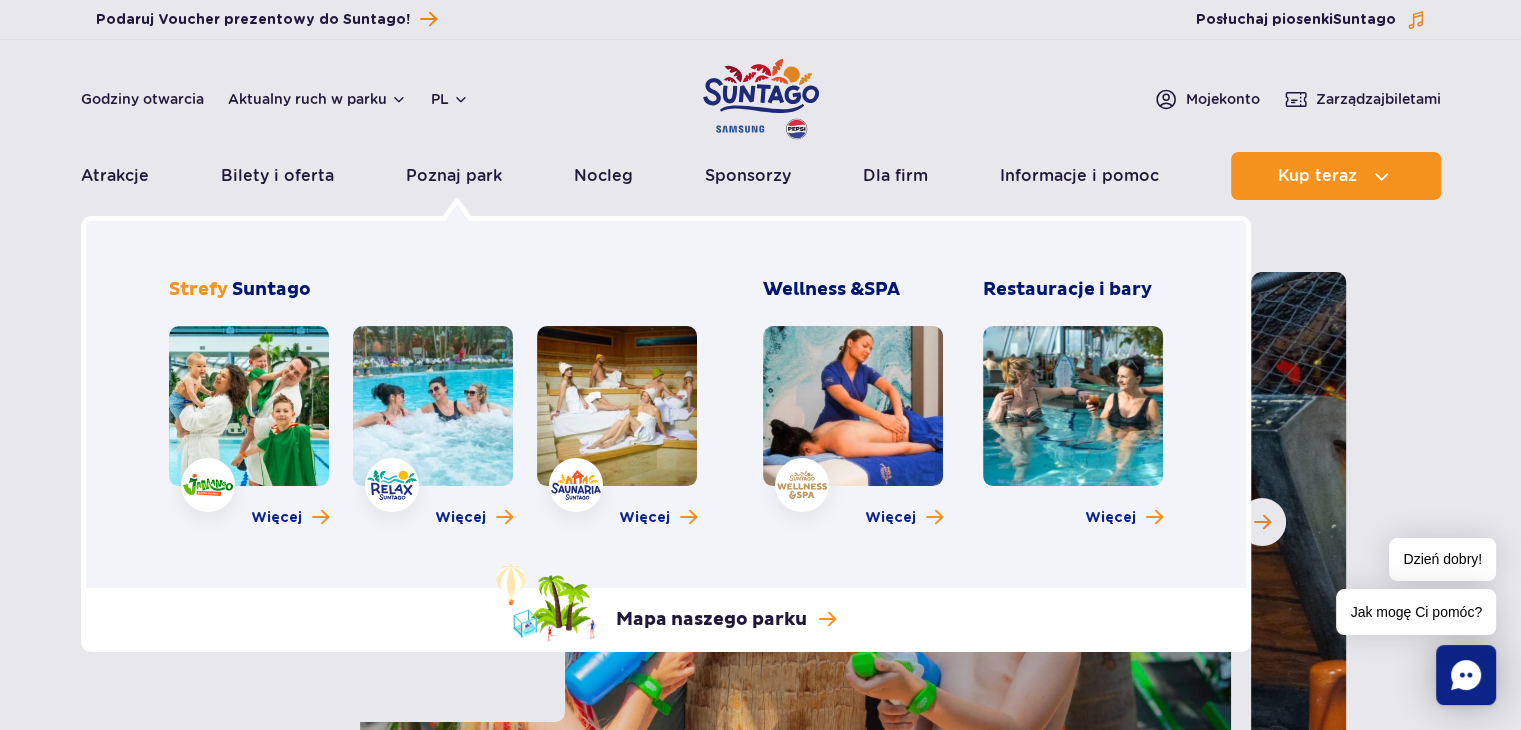 click at bounding box center (249, 406) 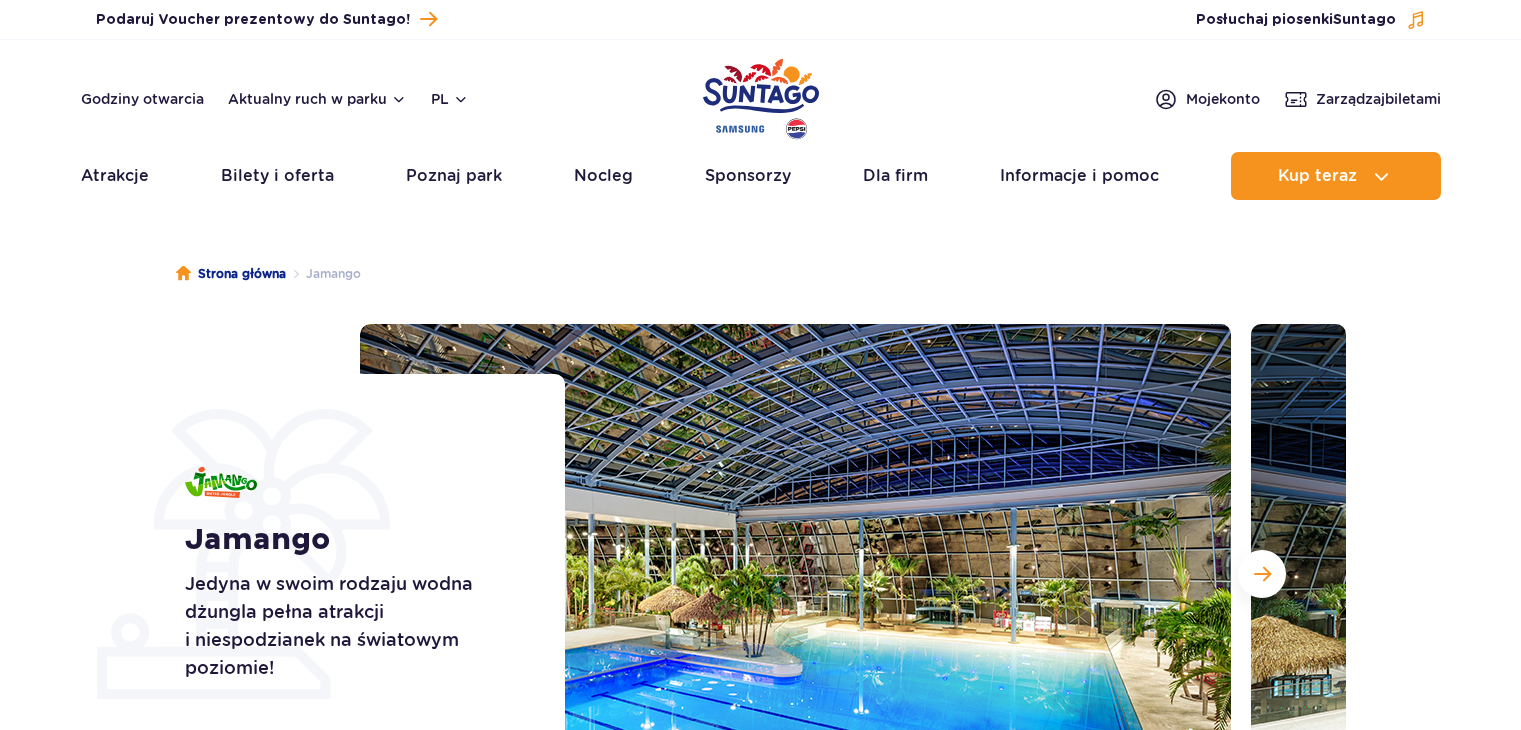 scroll, scrollTop: 0, scrollLeft: 0, axis: both 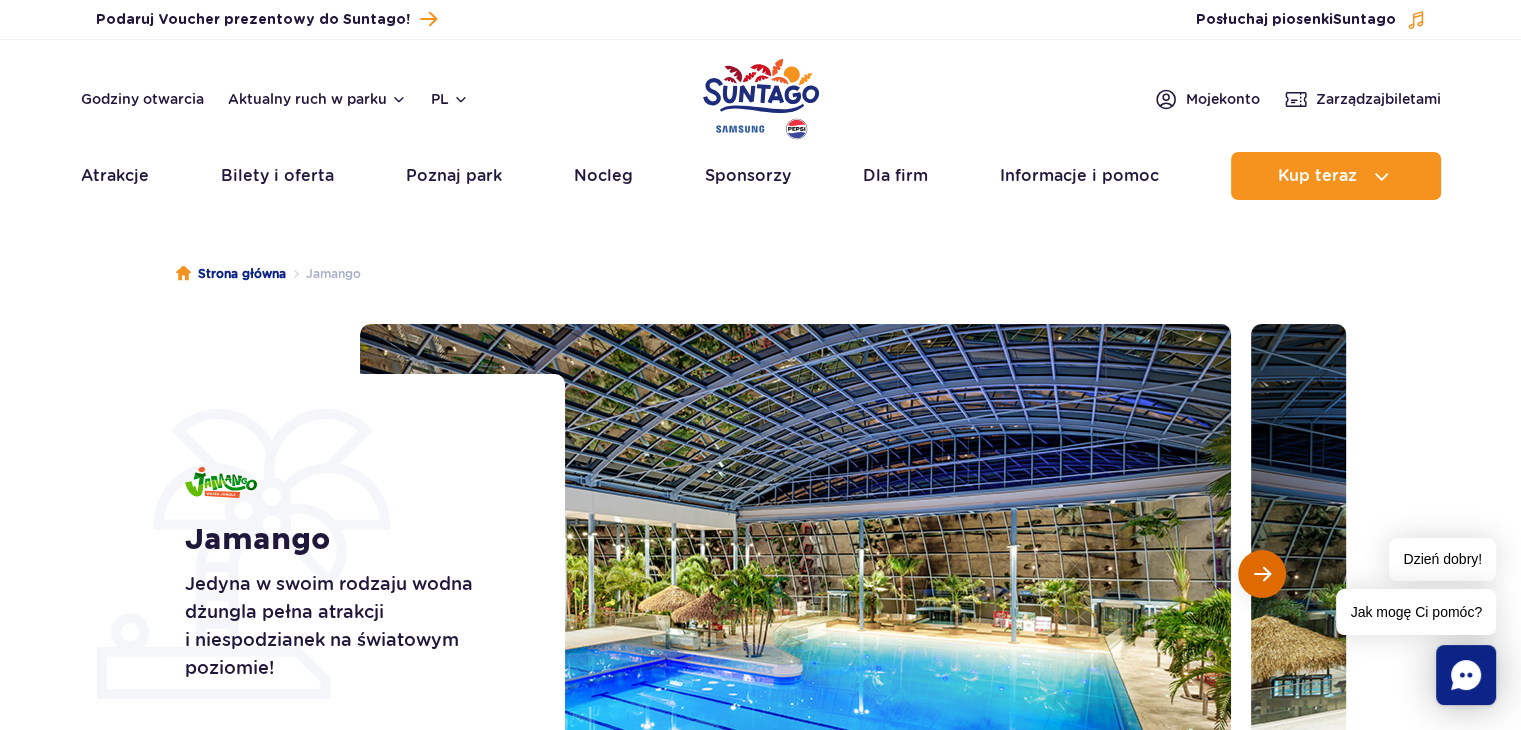 click at bounding box center (1262, 574) 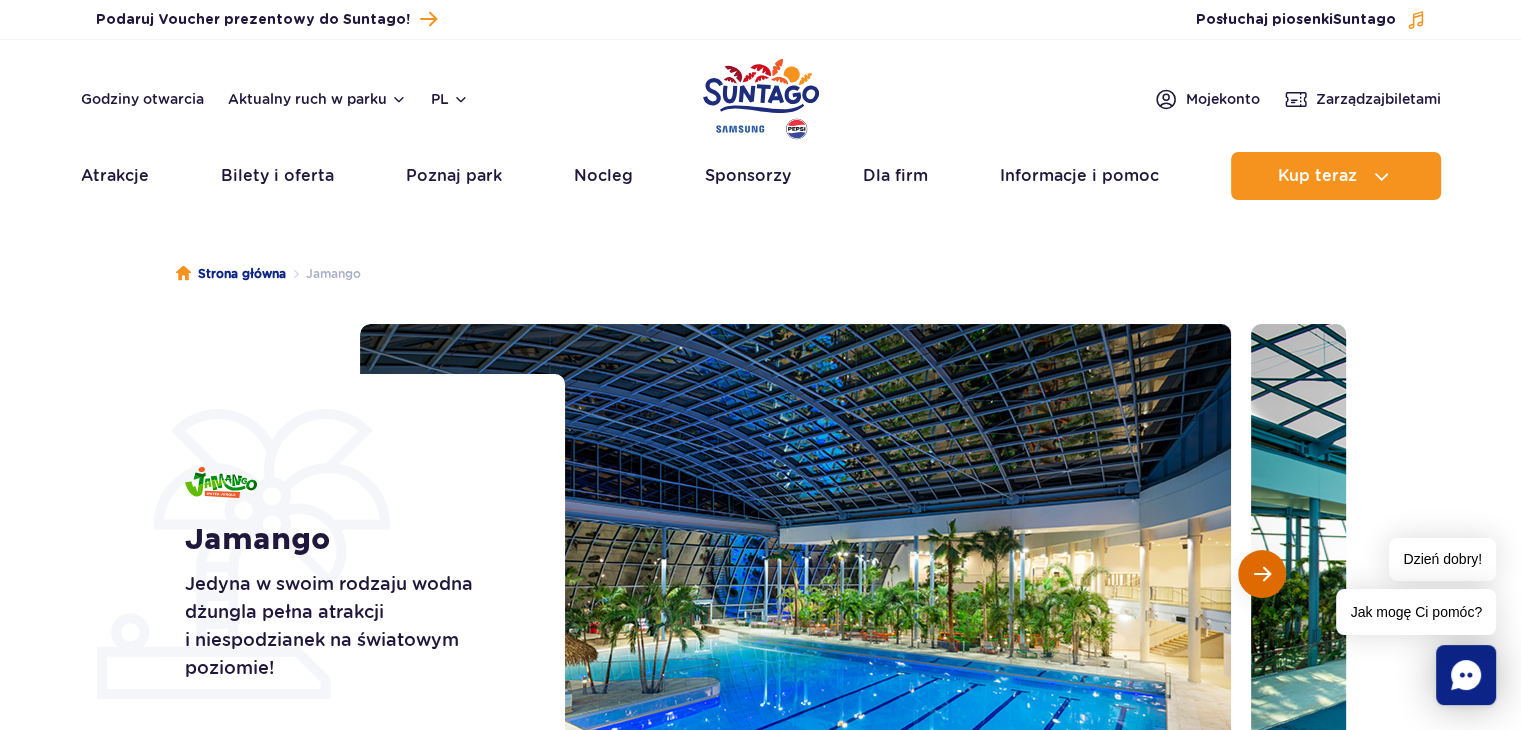 click at bounding box center [1262, 574] 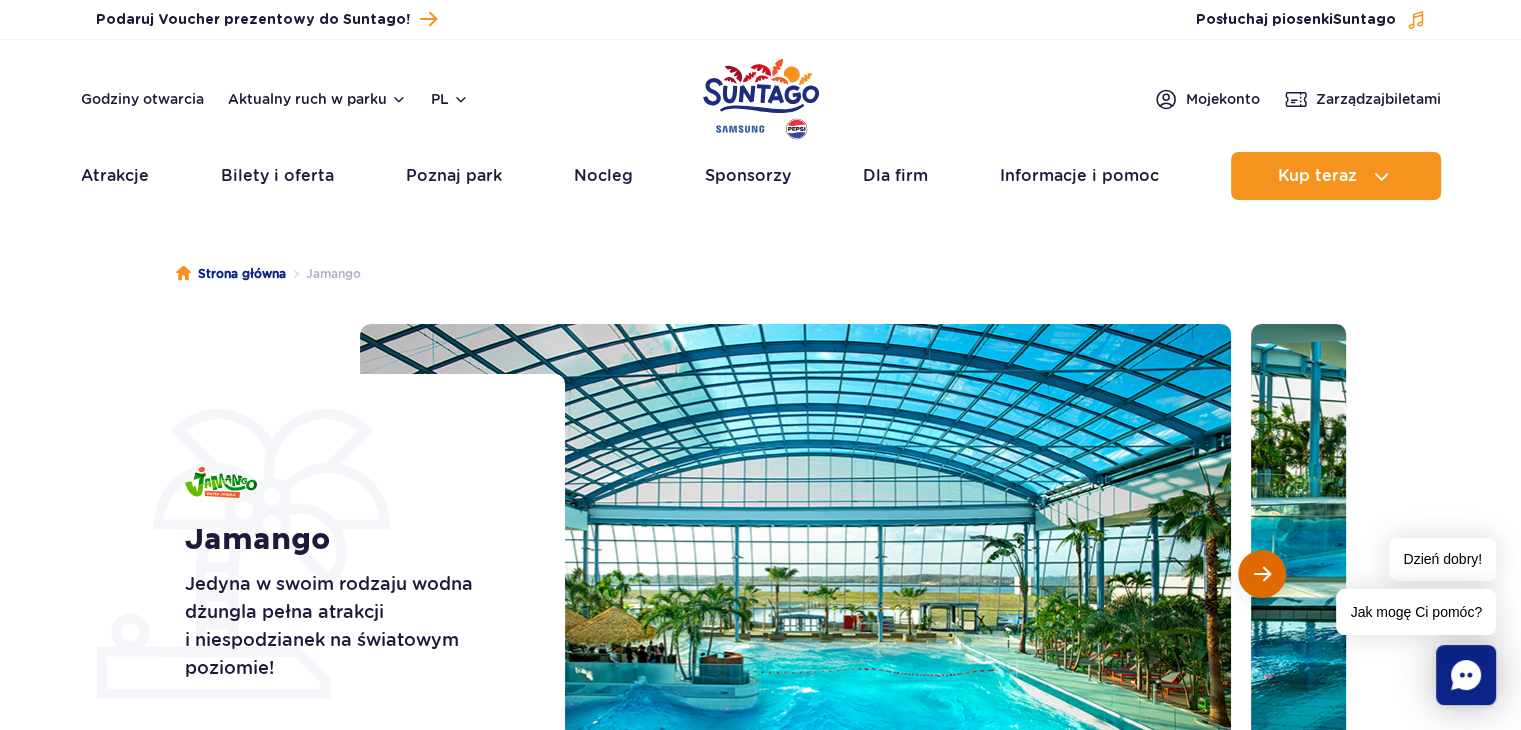 click at bounding box center (1262, 574) 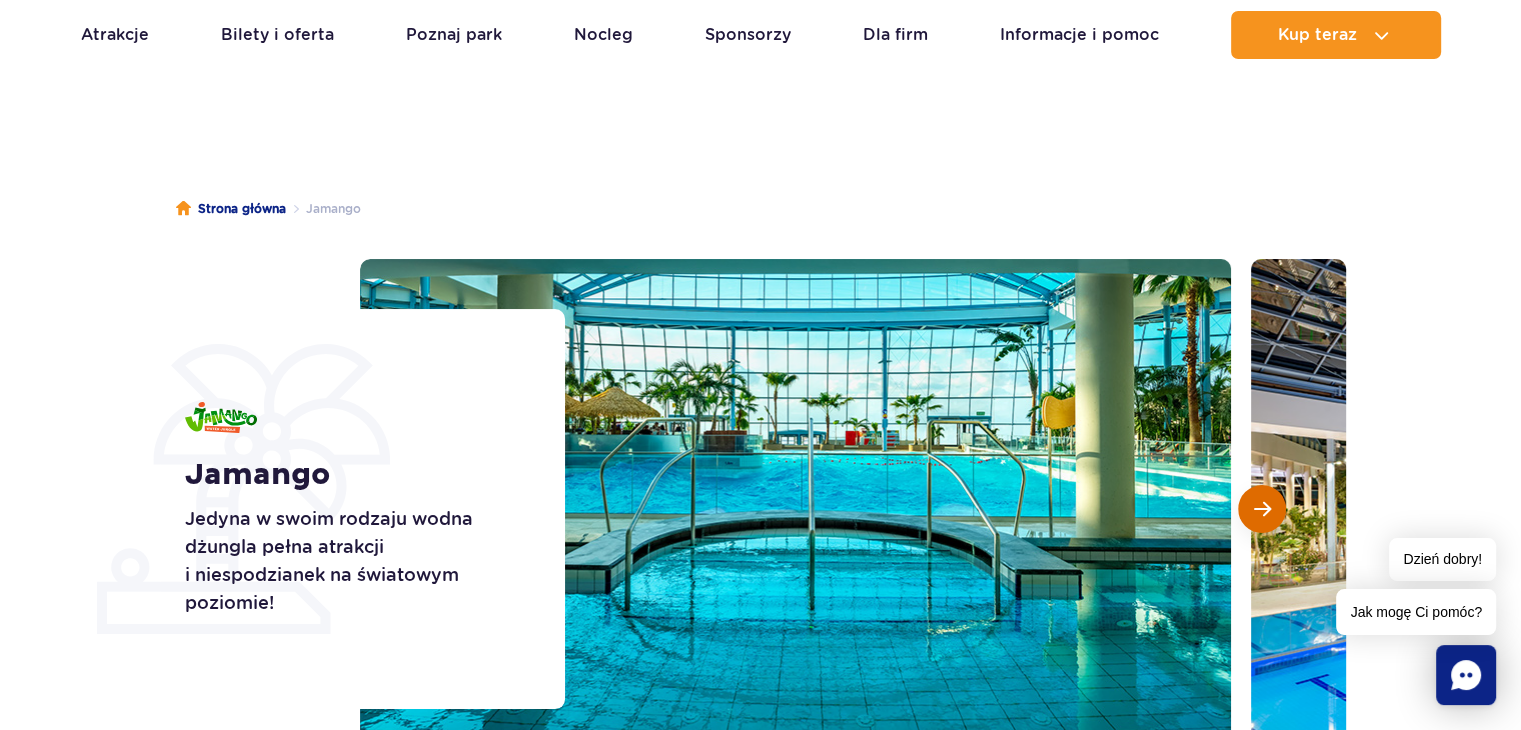 scroll, scrollTop: 100, scrollLeft: 0, axis: vertical 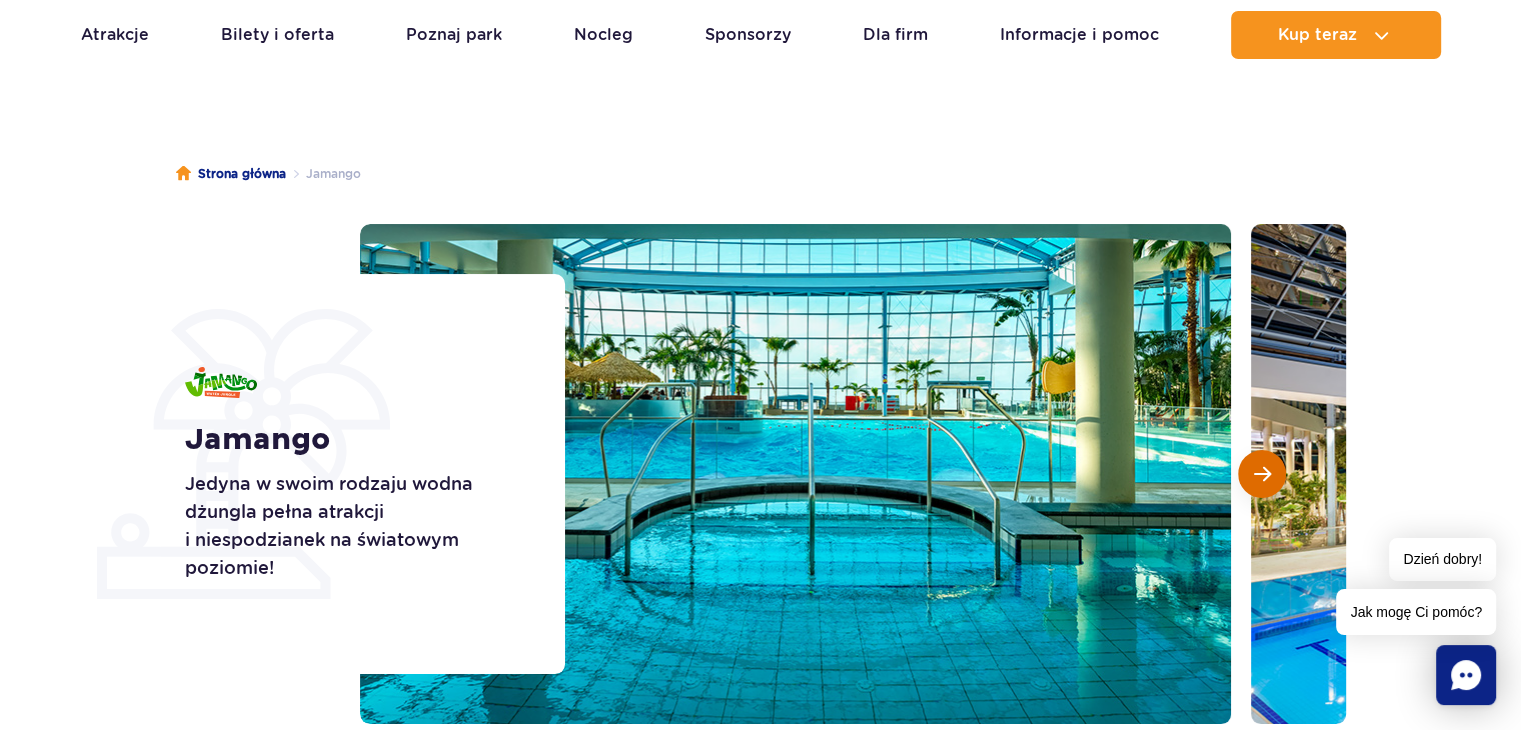 click at bounding box center (1262, 474) 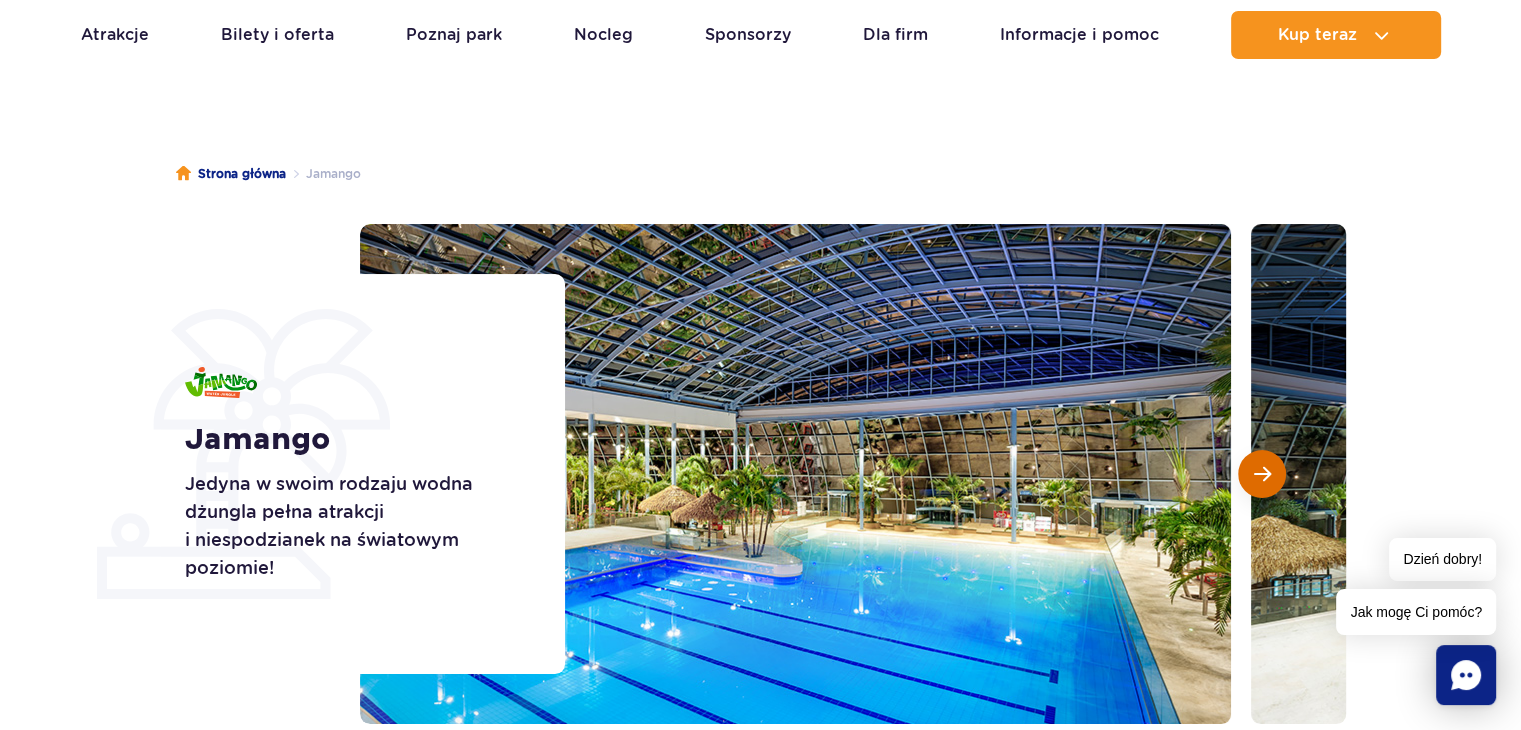 click at bounding box center (1262, 474) 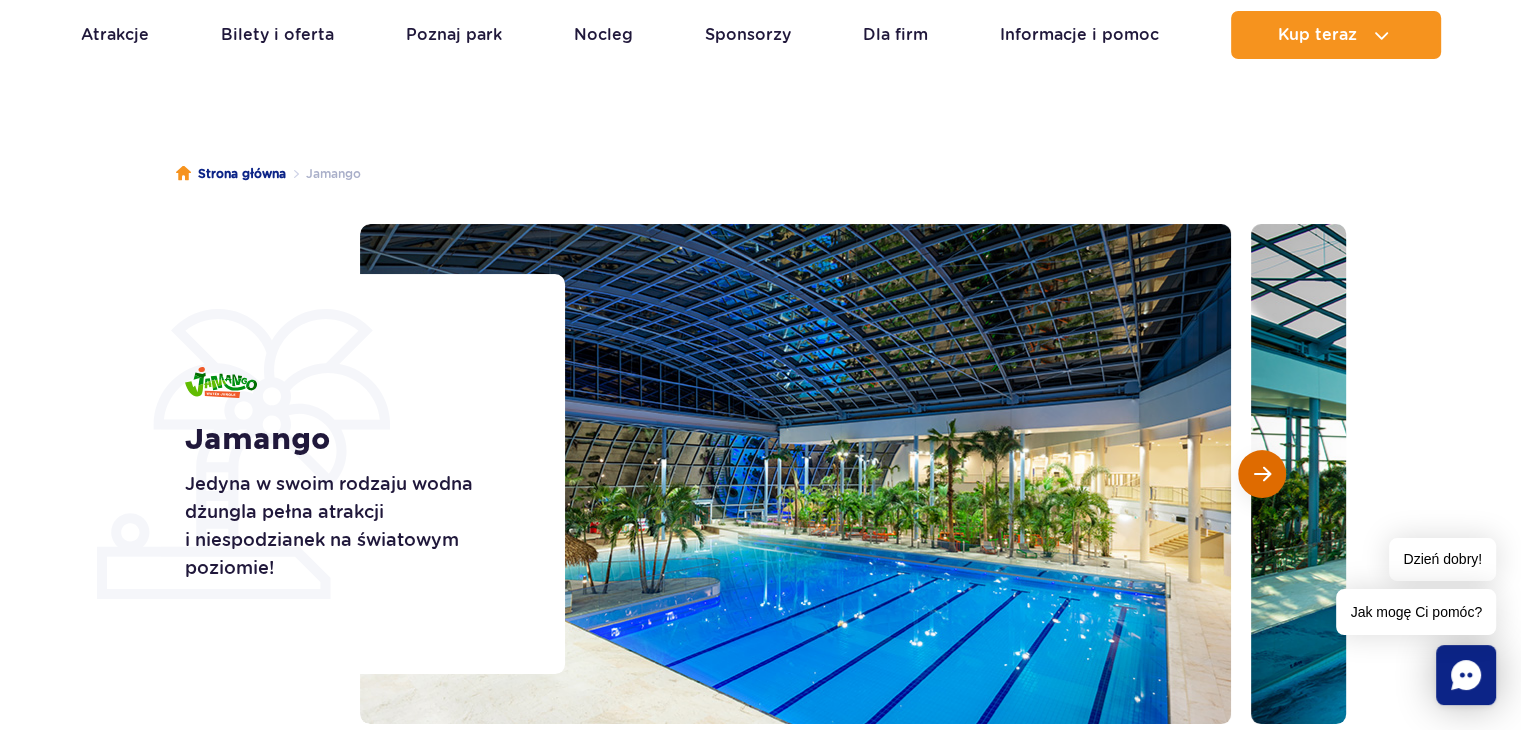 click at bounding box center (1262, 474) 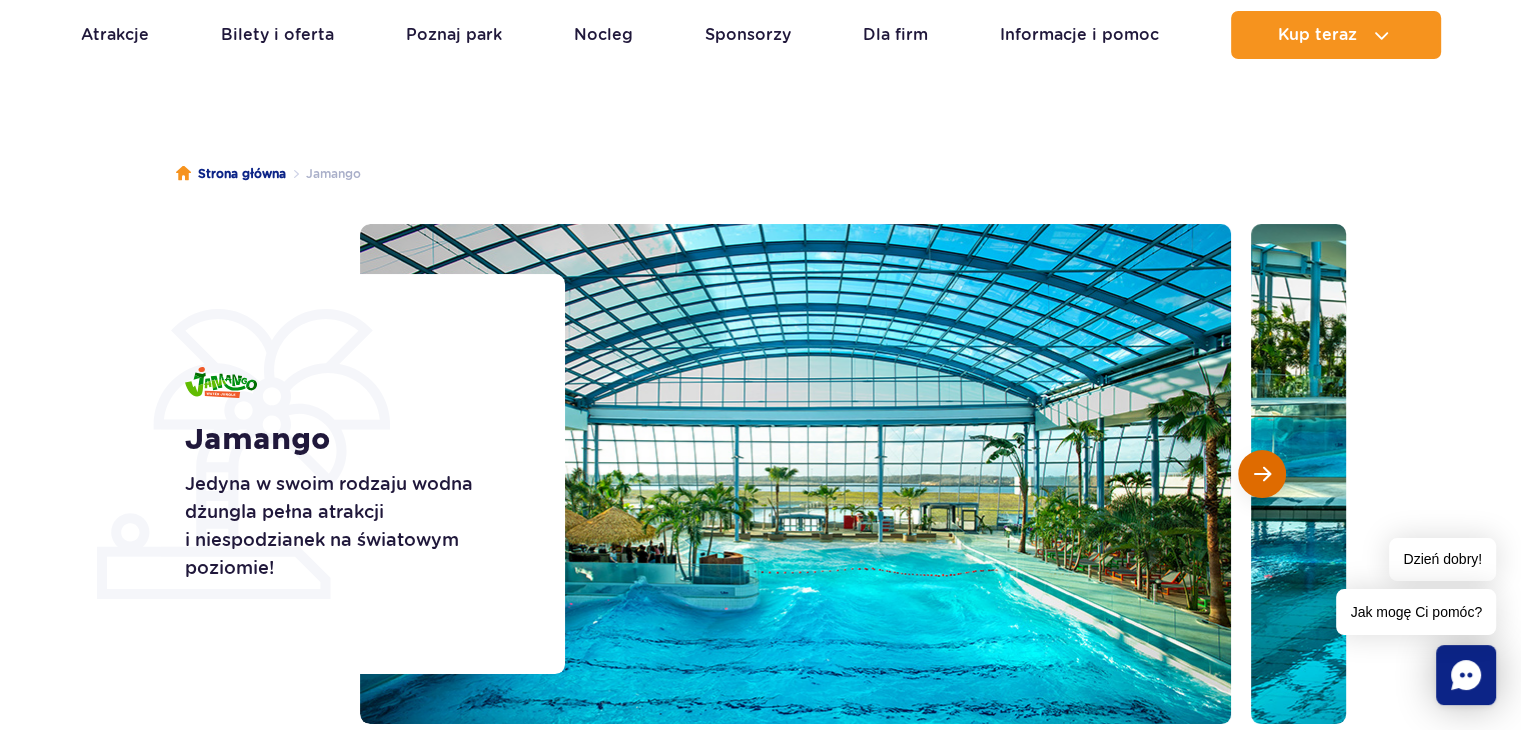 click at bounding box center [1262, 474] 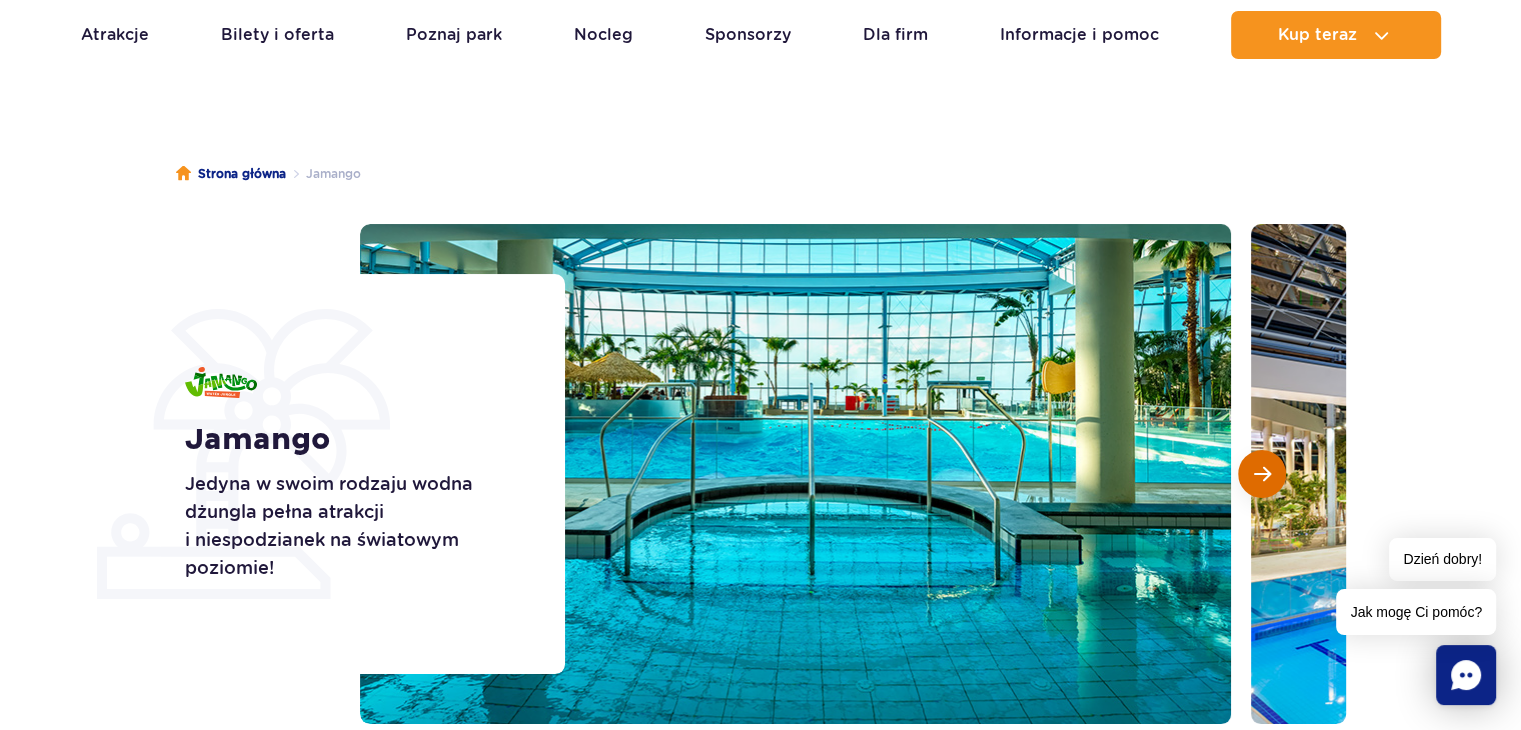 click at bounding box center (1262, 474) 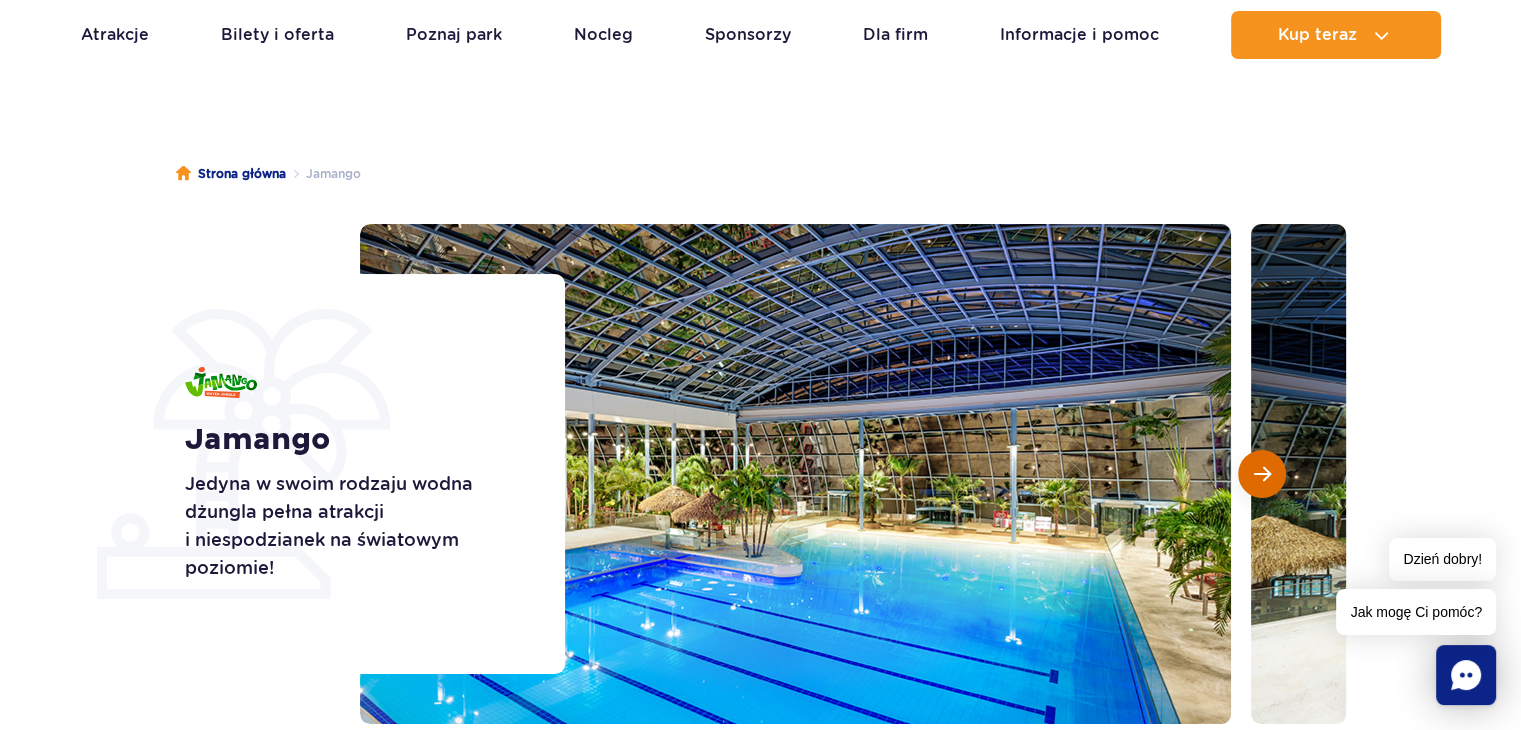 click at bounding box center (1262, 474) 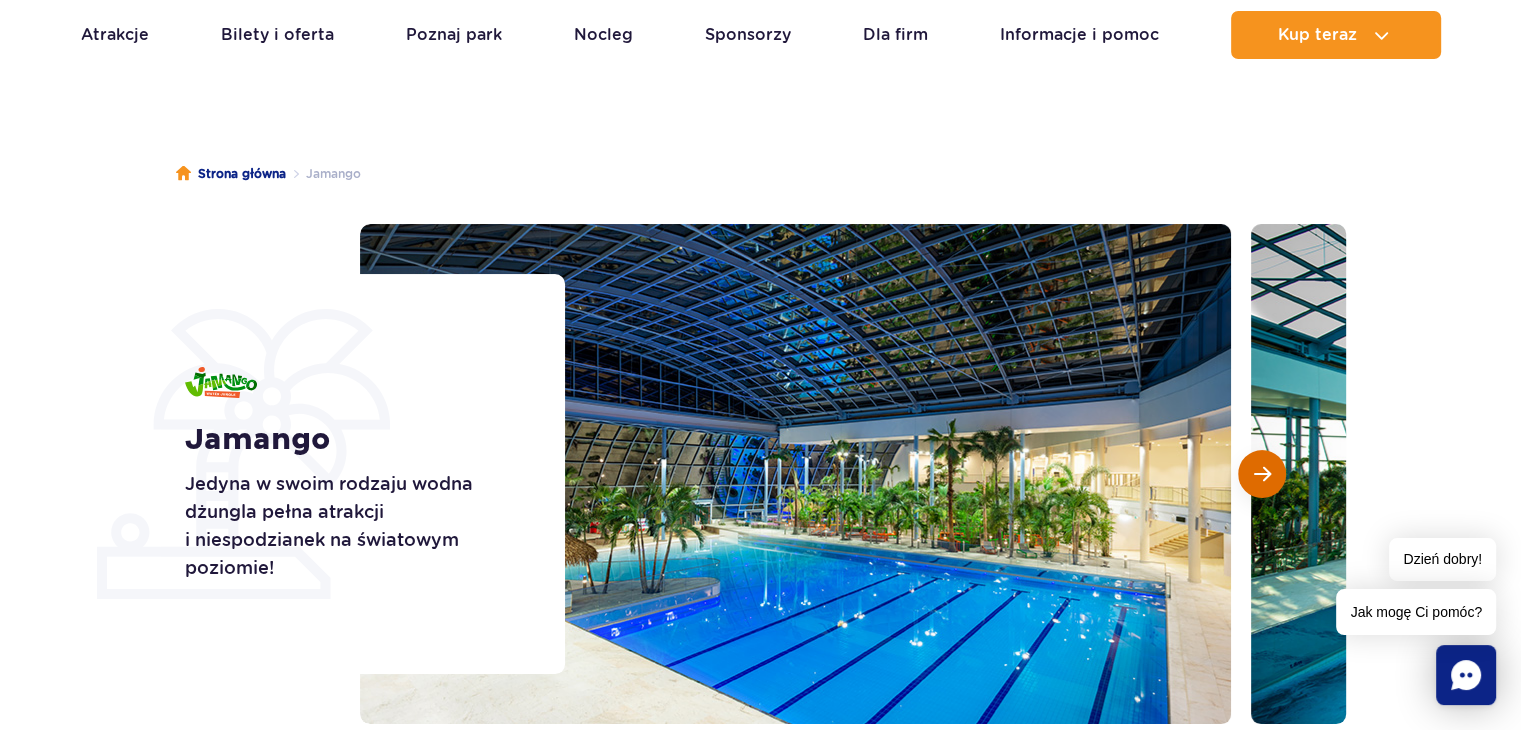 click at bounding box center [1262, 474] 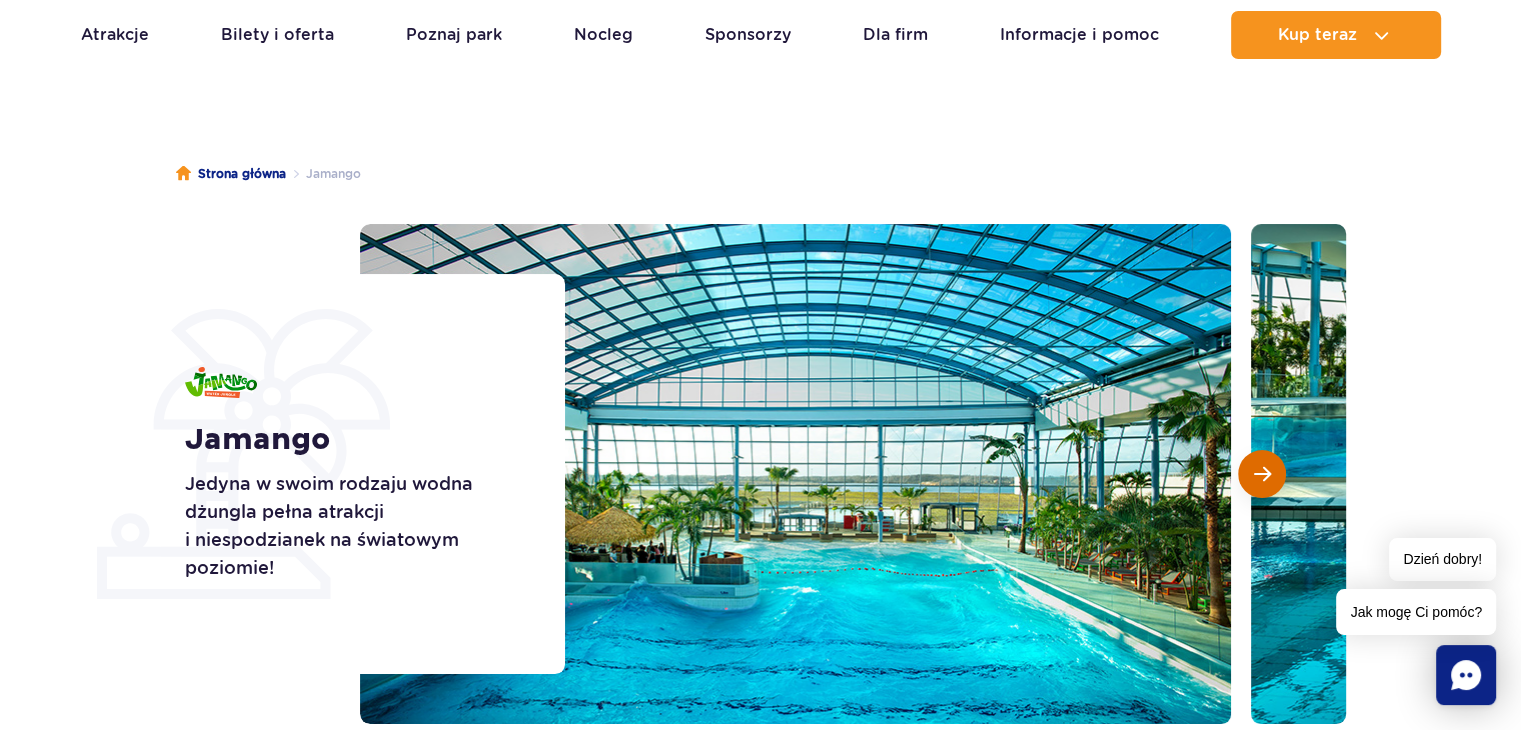 click at bounding box center (1262, 474) 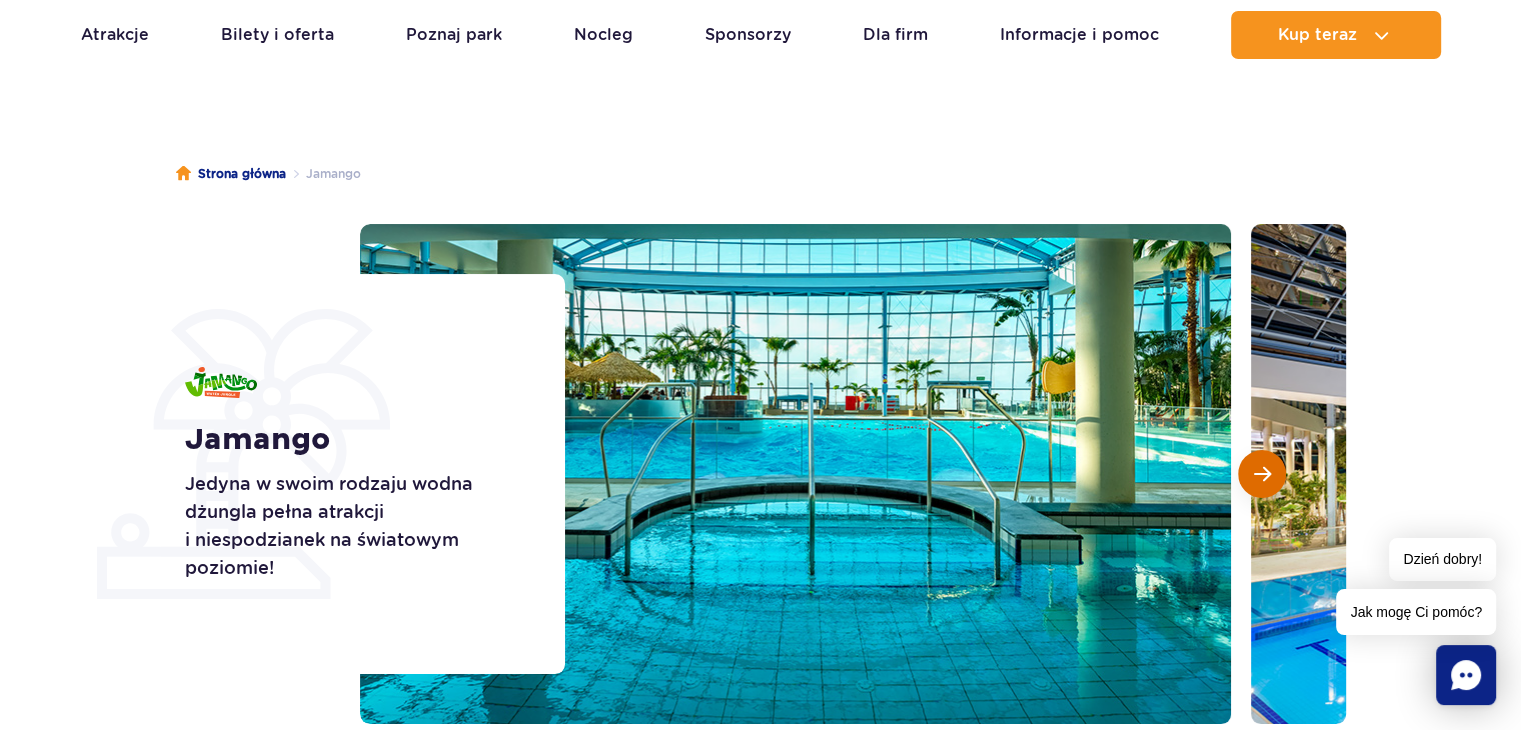 click at bounding box center [1262, 474] 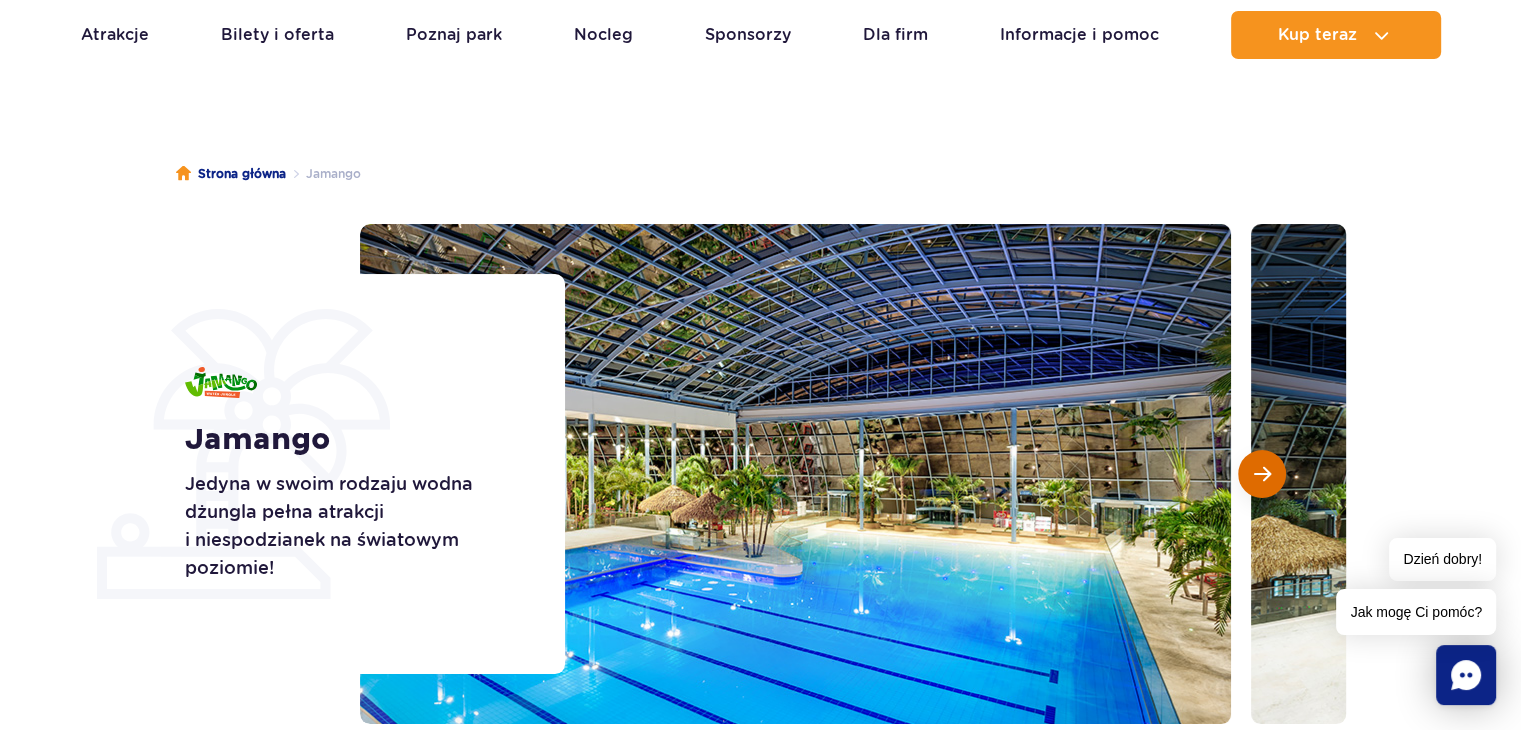 click at bounding box center (1262, 474) 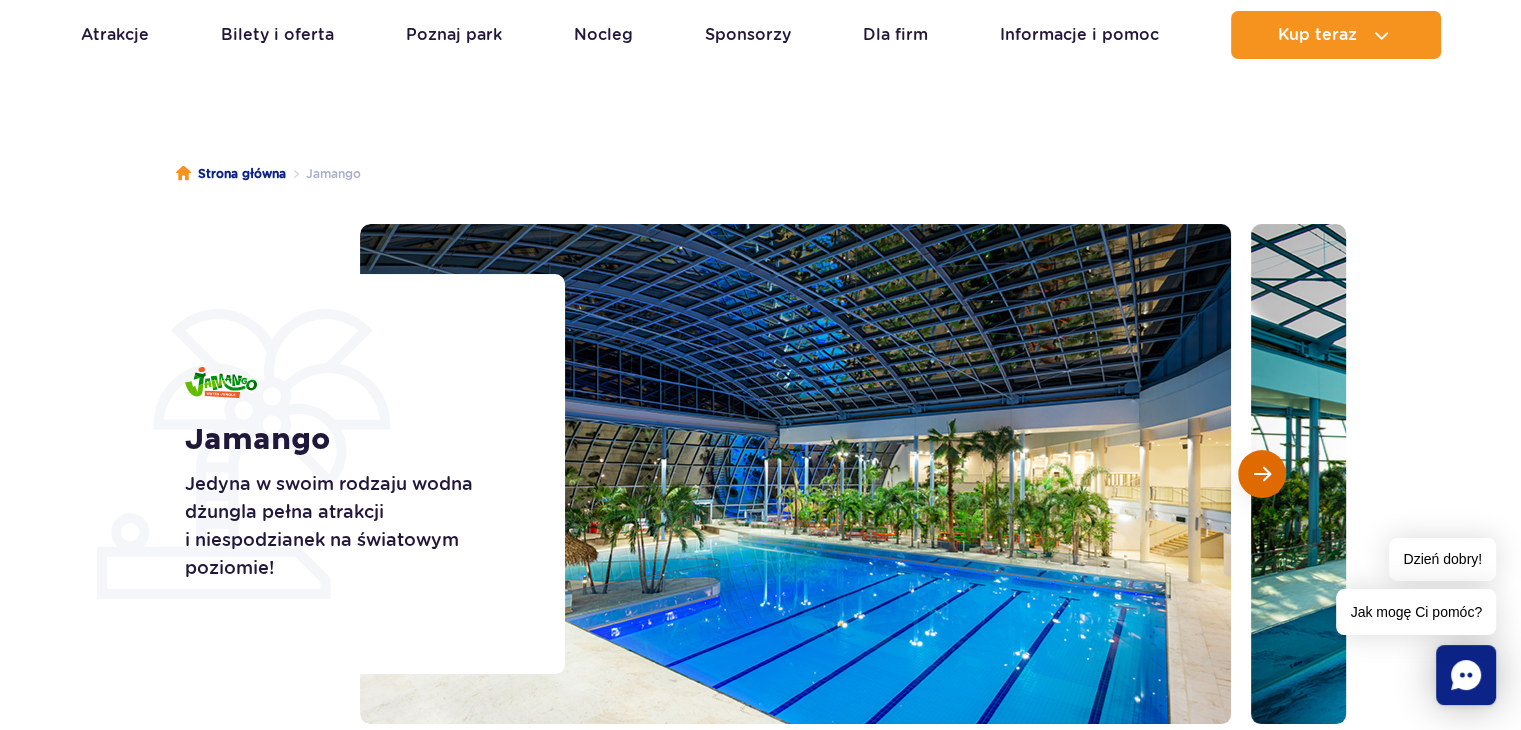 click at bounding box center [1262, 474] 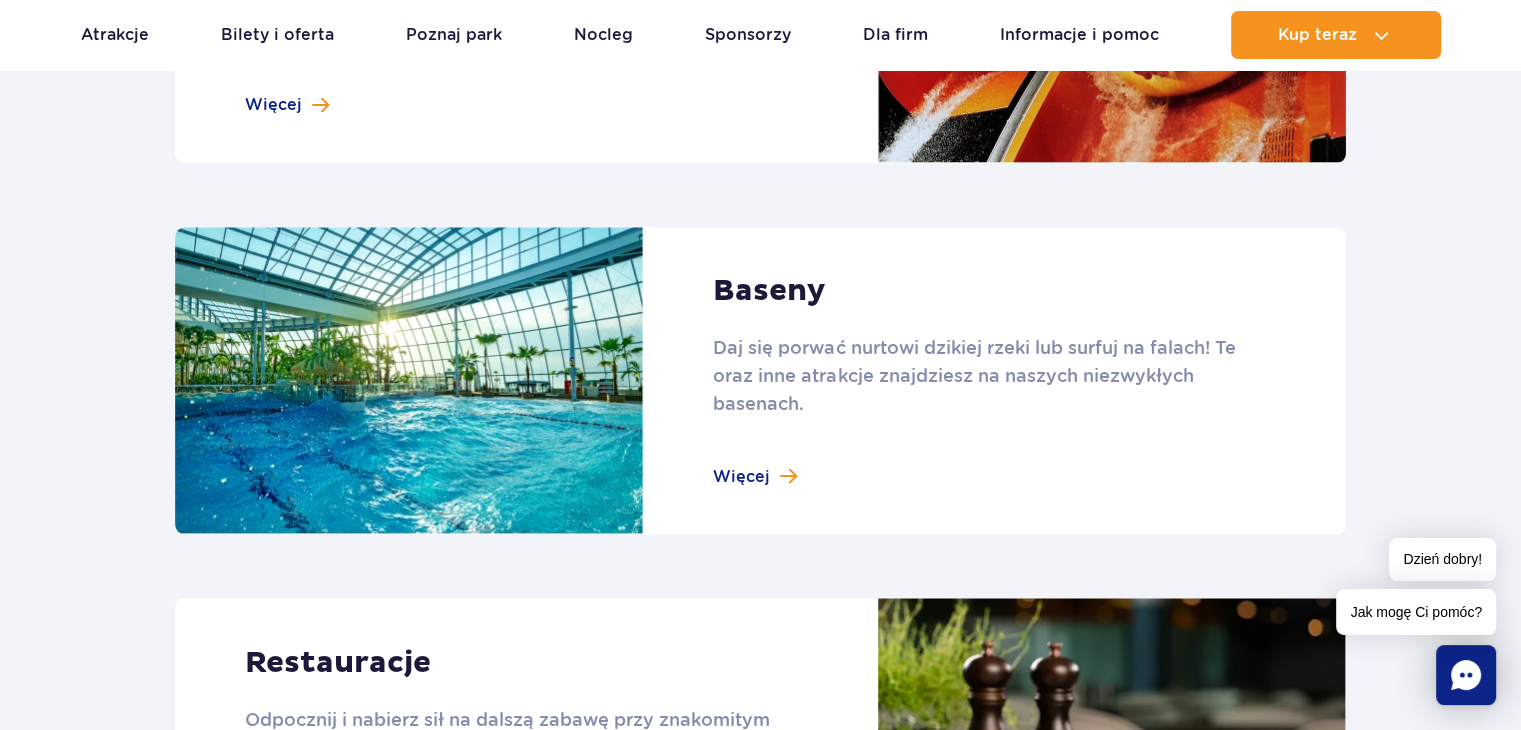 scroll, scrollTop: 1600, scrollLeft: 0, axis: vertical 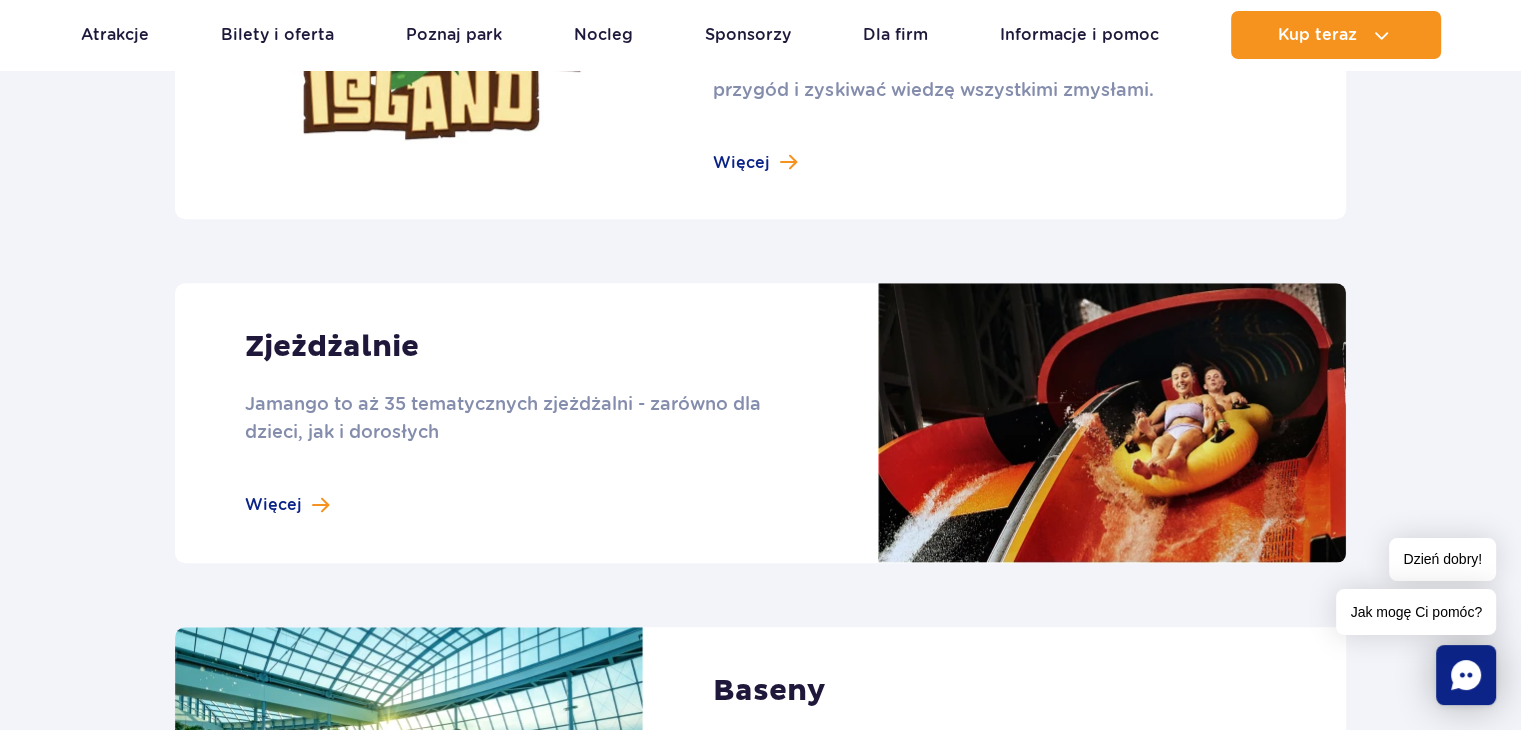 click at bounding box center [760, 423] 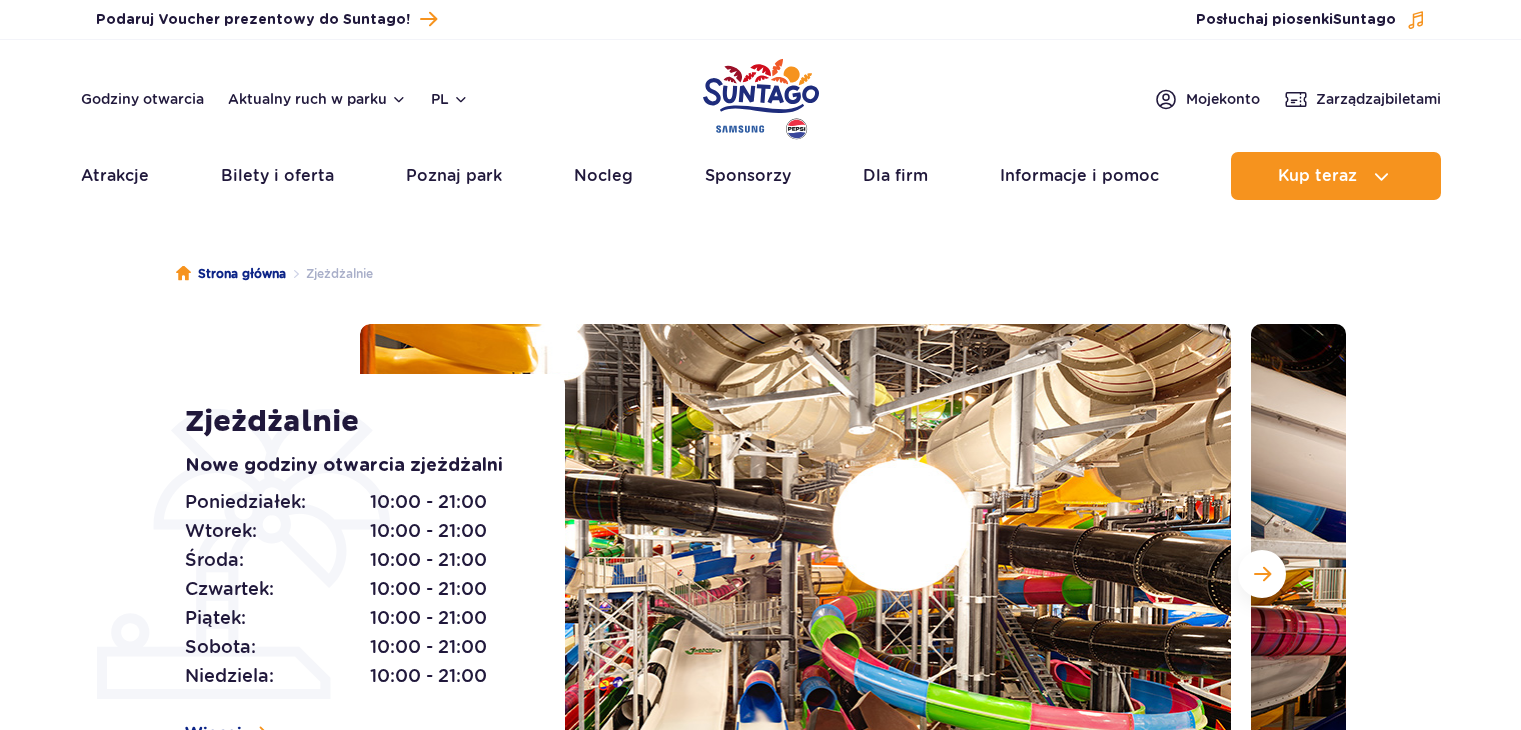 scroll, scrollTop: 0, scrollLeft: 0, axis: both 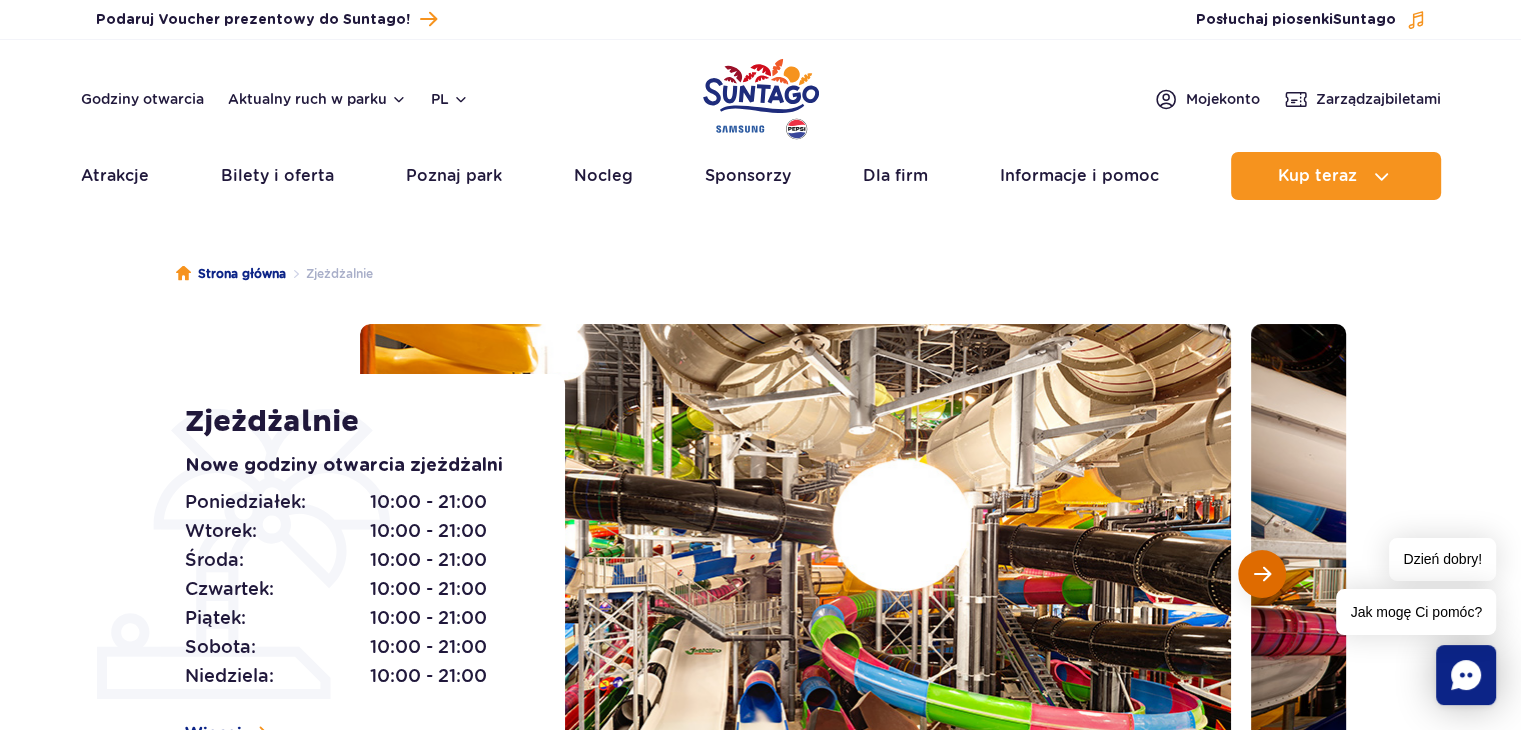 click at bounding box center [1262, 574] 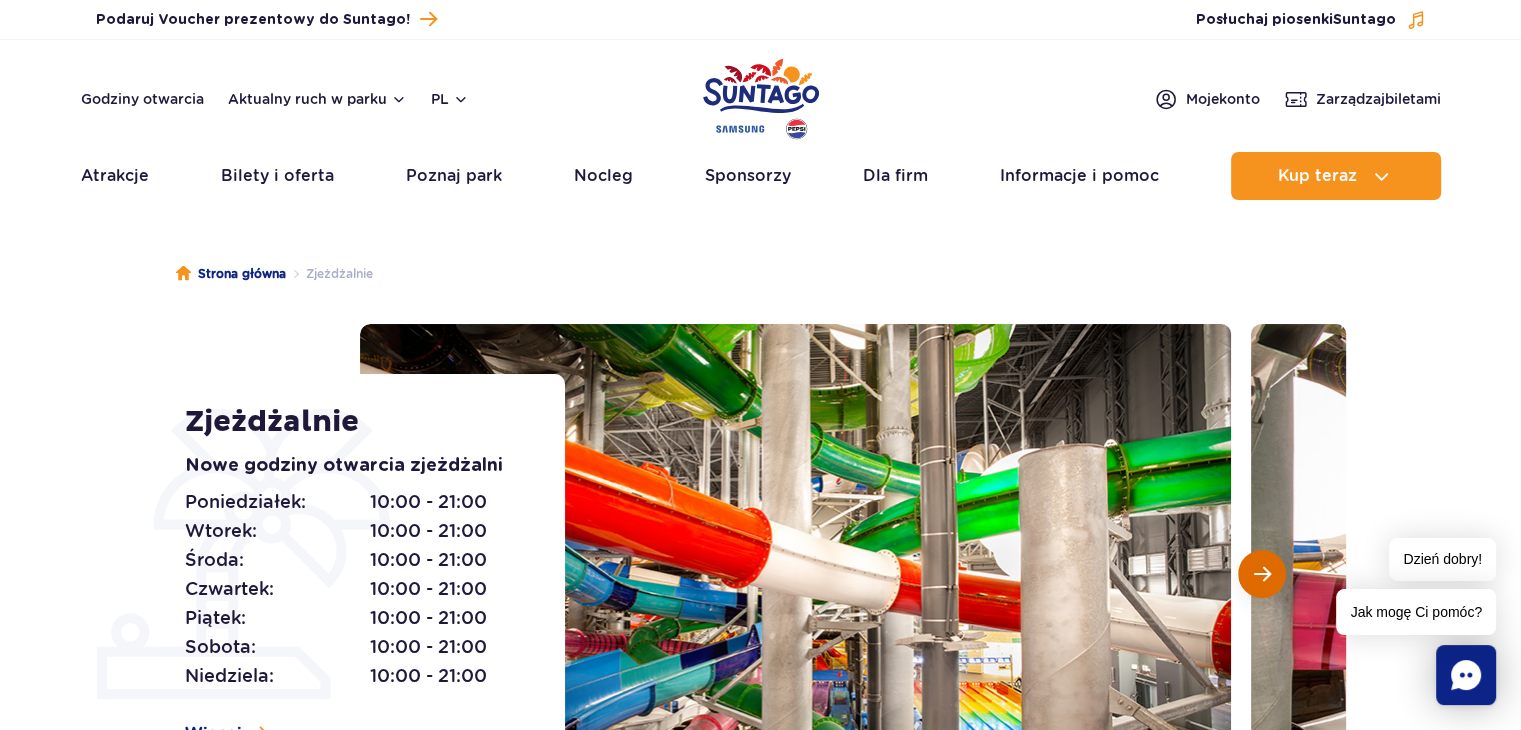 click at bounding box center (1262, 574) 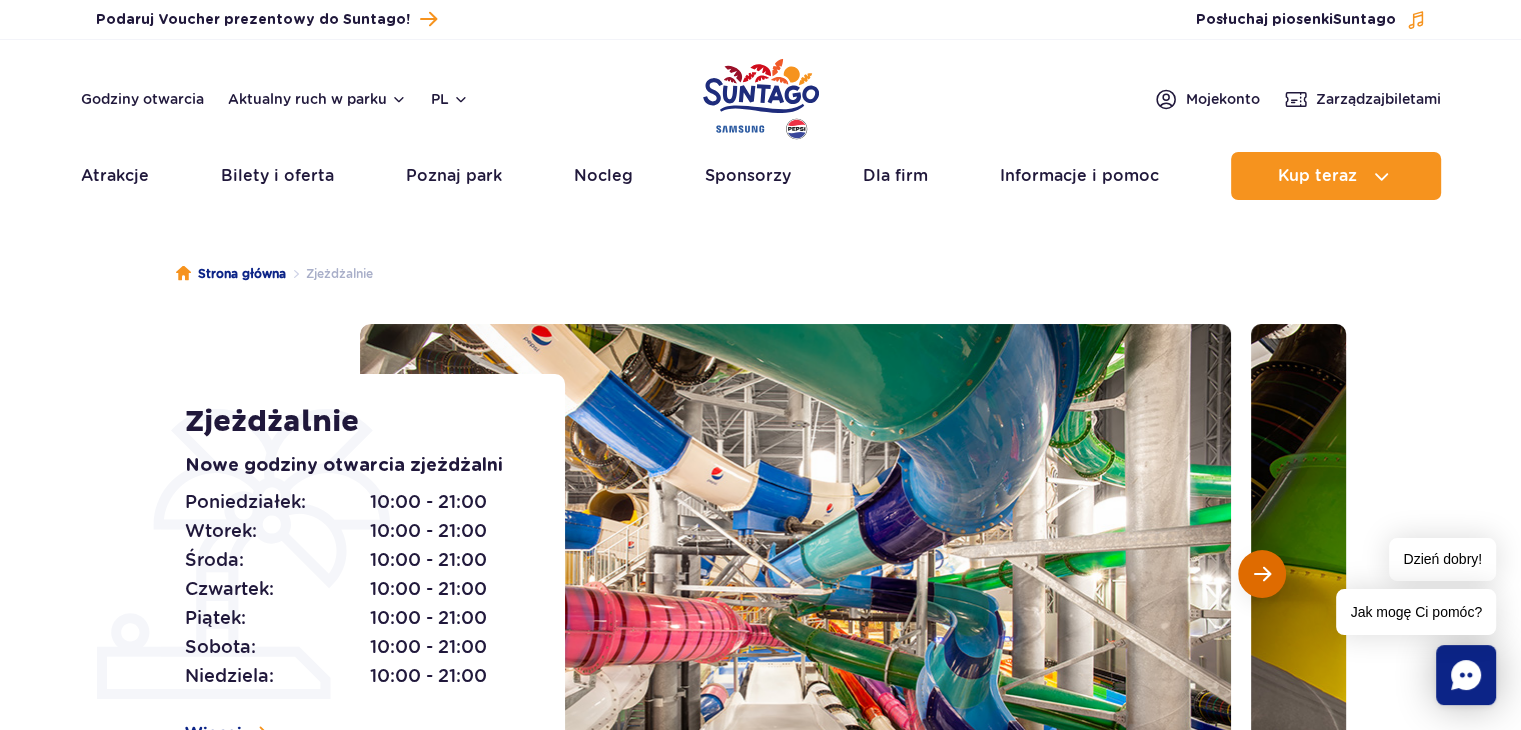 click at bounding box center [1262, 574] 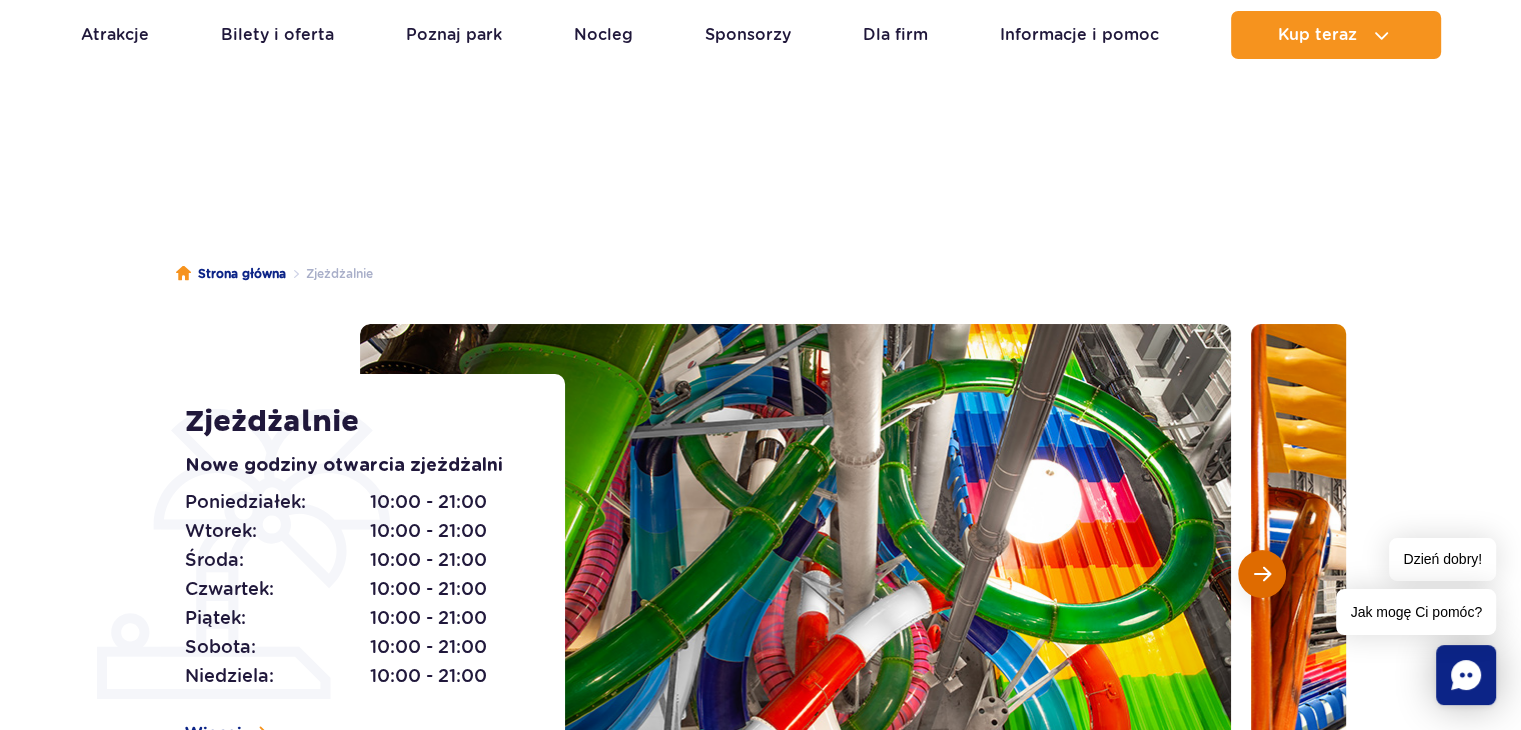 scroll, scrollTop: 100, scrollLeft: 0, axis: vertical 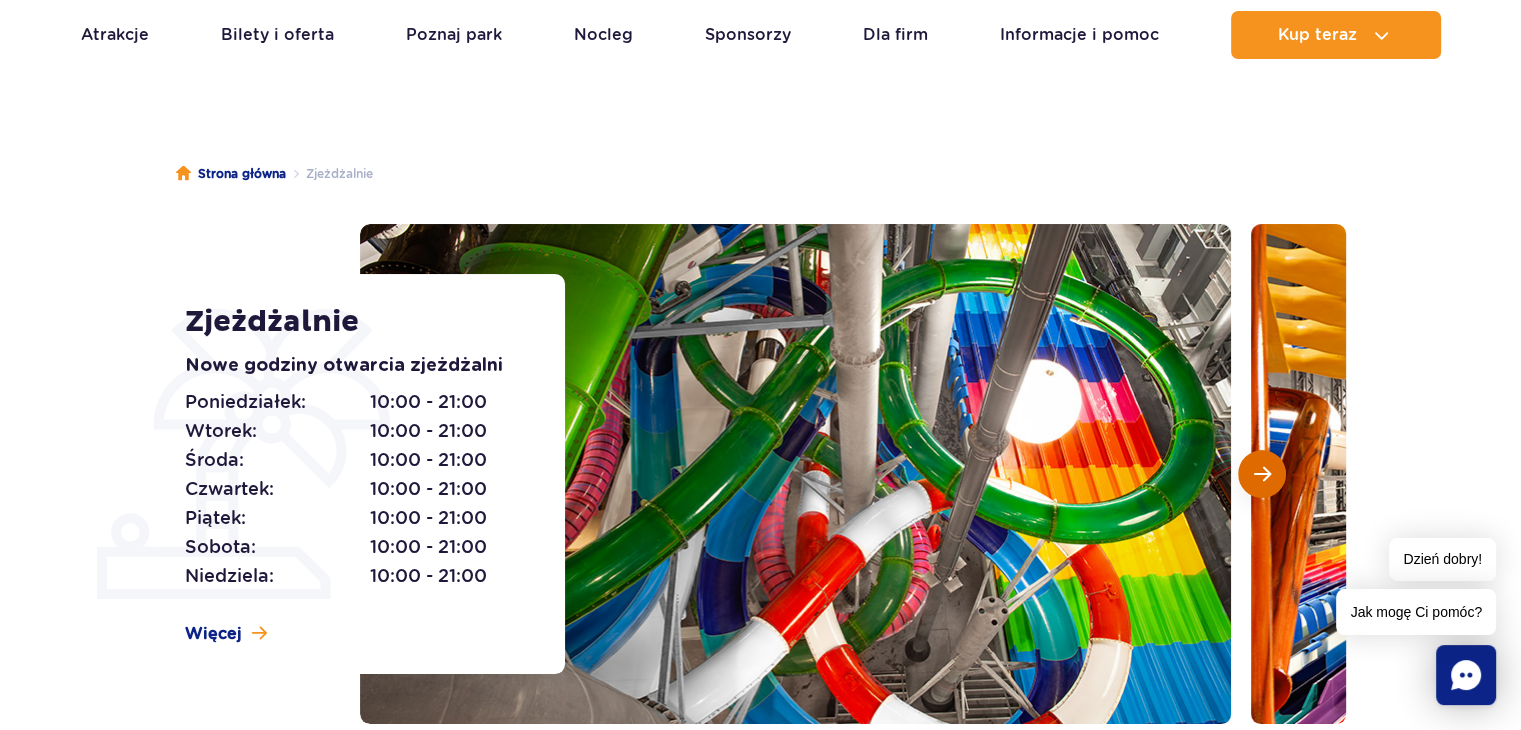 click at bounding box center (1262, 474) 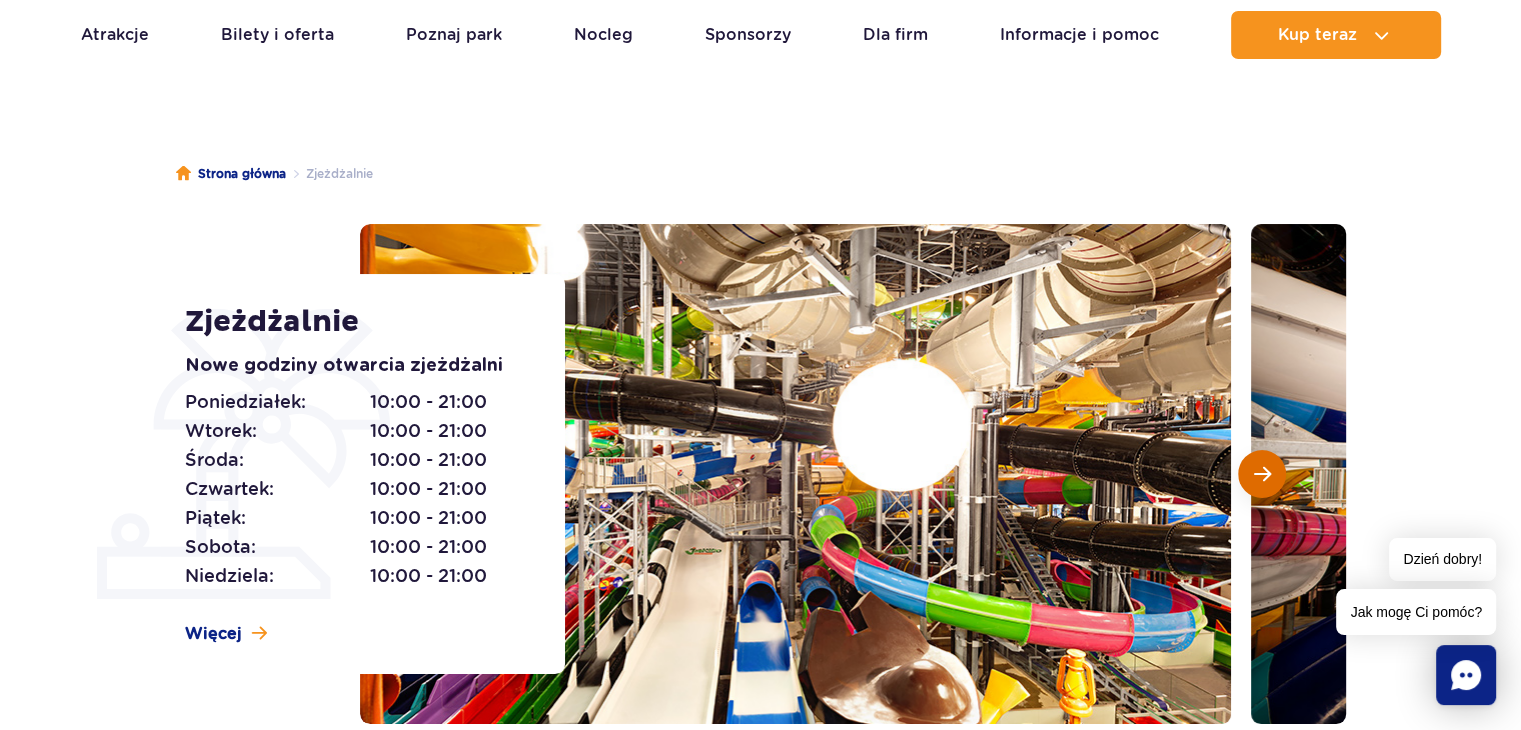 click at bounding box center [1262, 474] 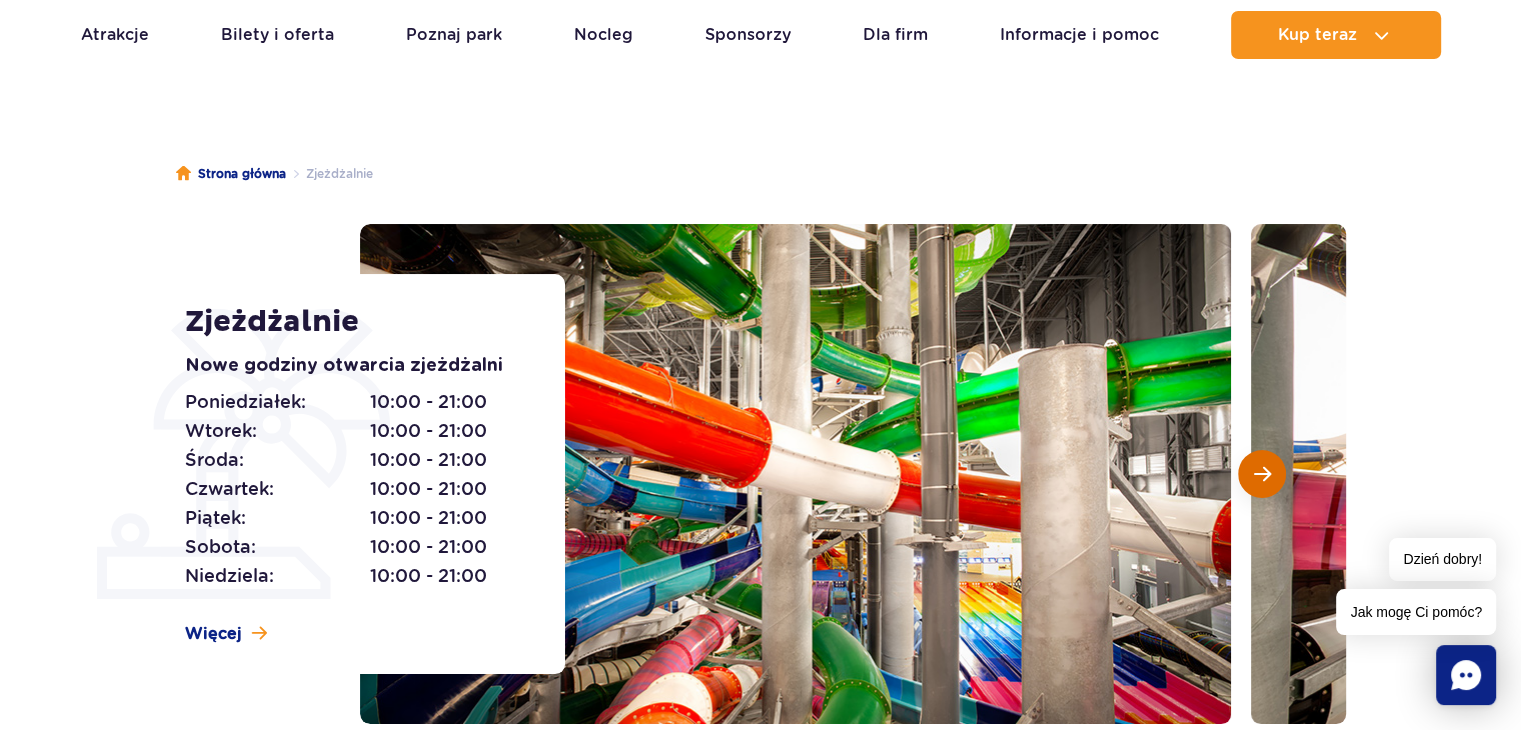 click at bounding box center [1262, 474] 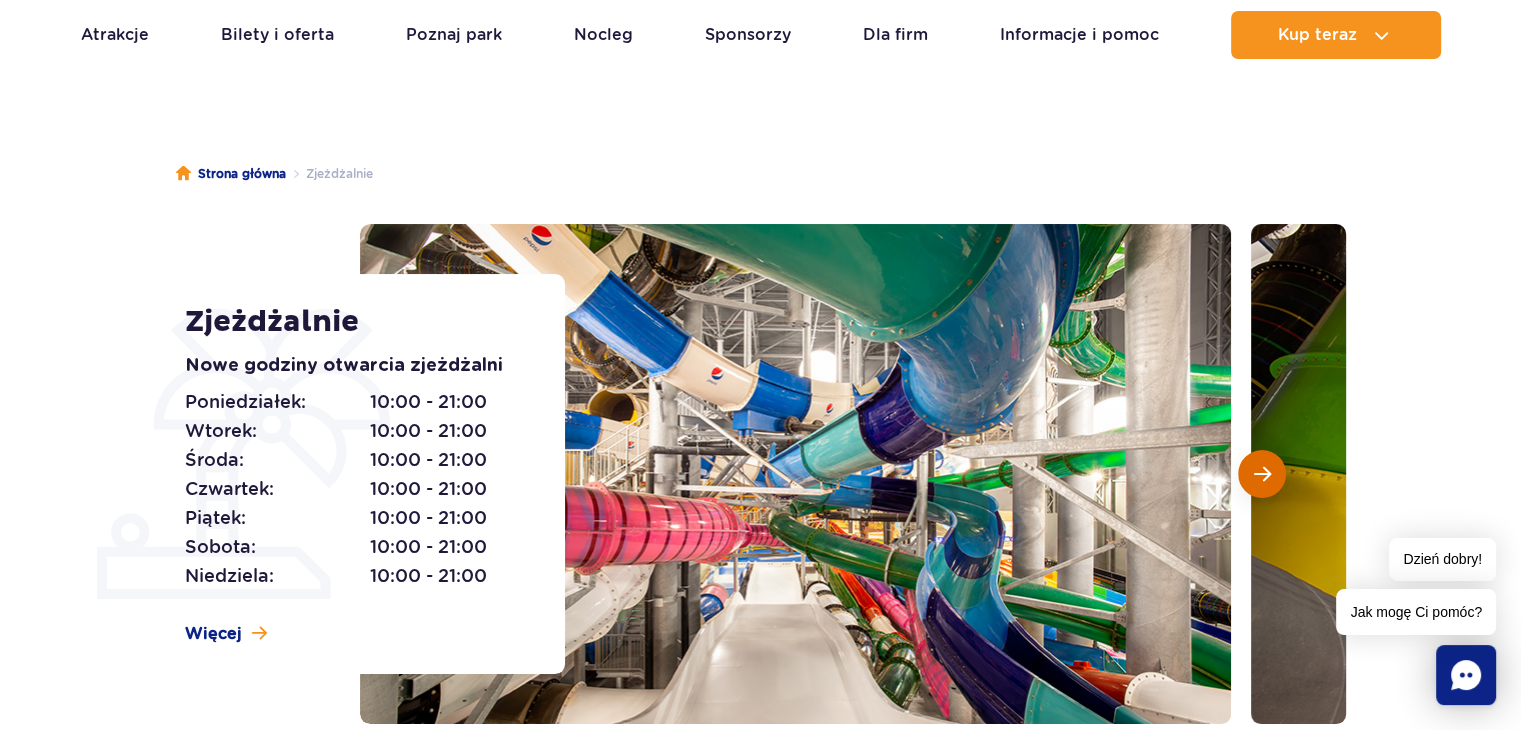 click at bounding box center [1262, 474] 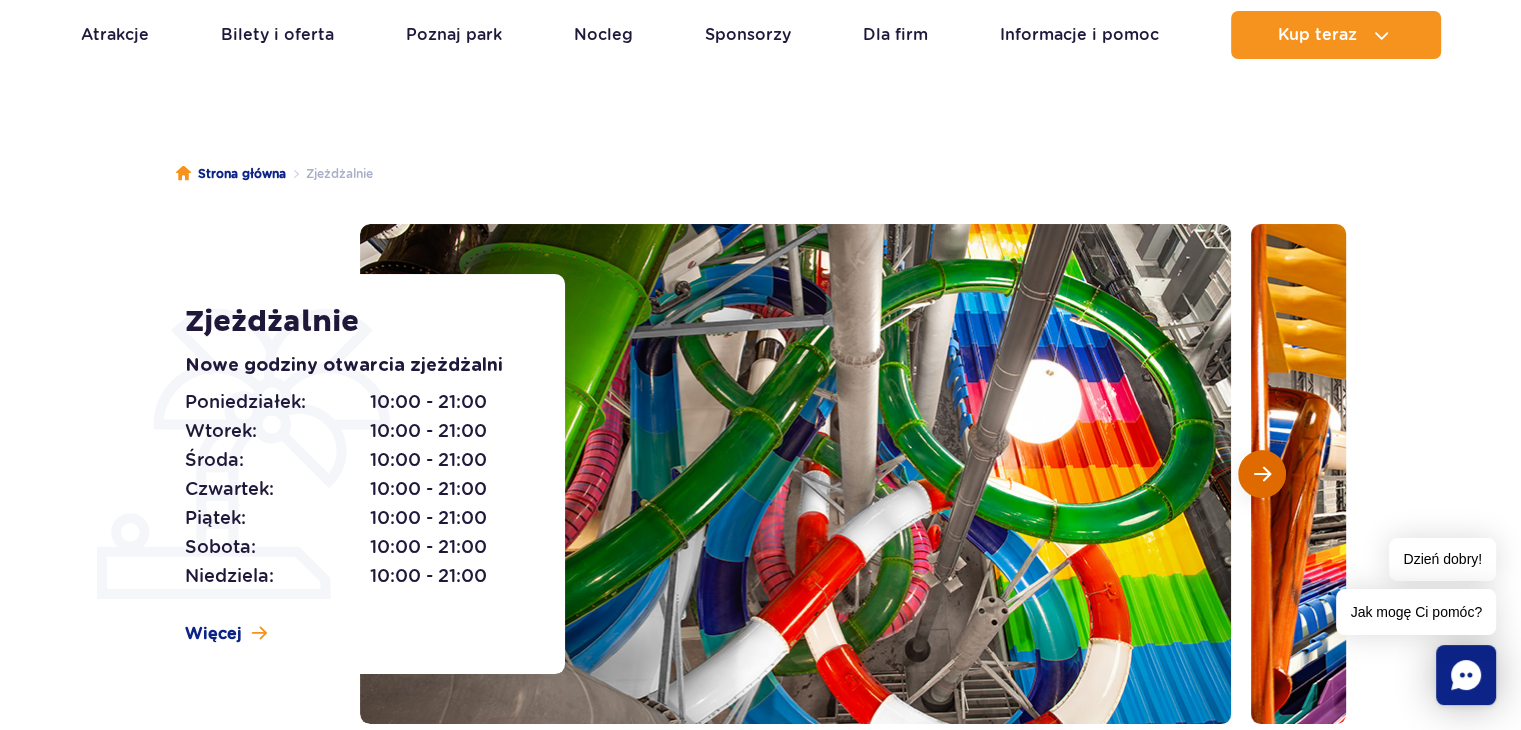 click at bounding box center [1262, 474] 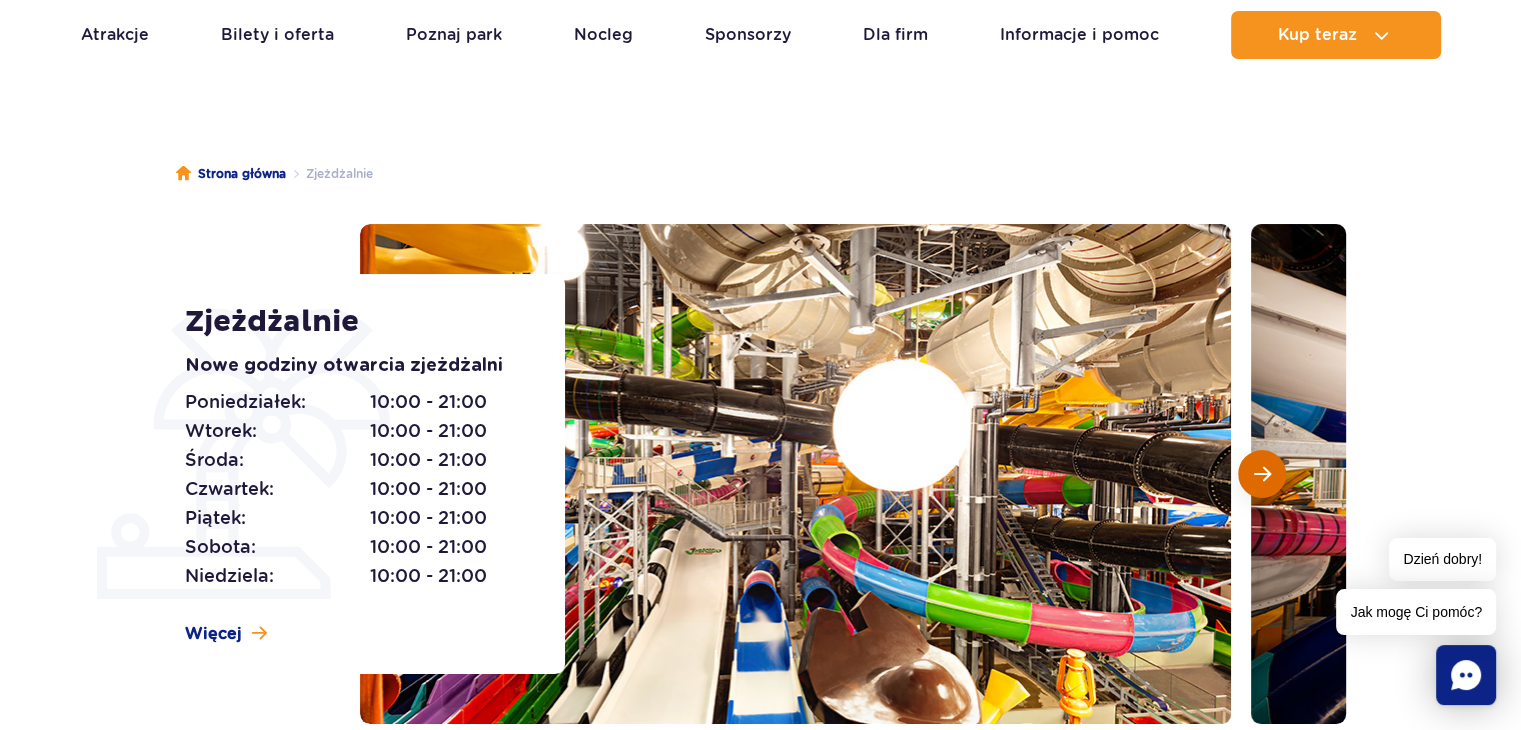 click at bounding box center (1262, 474) 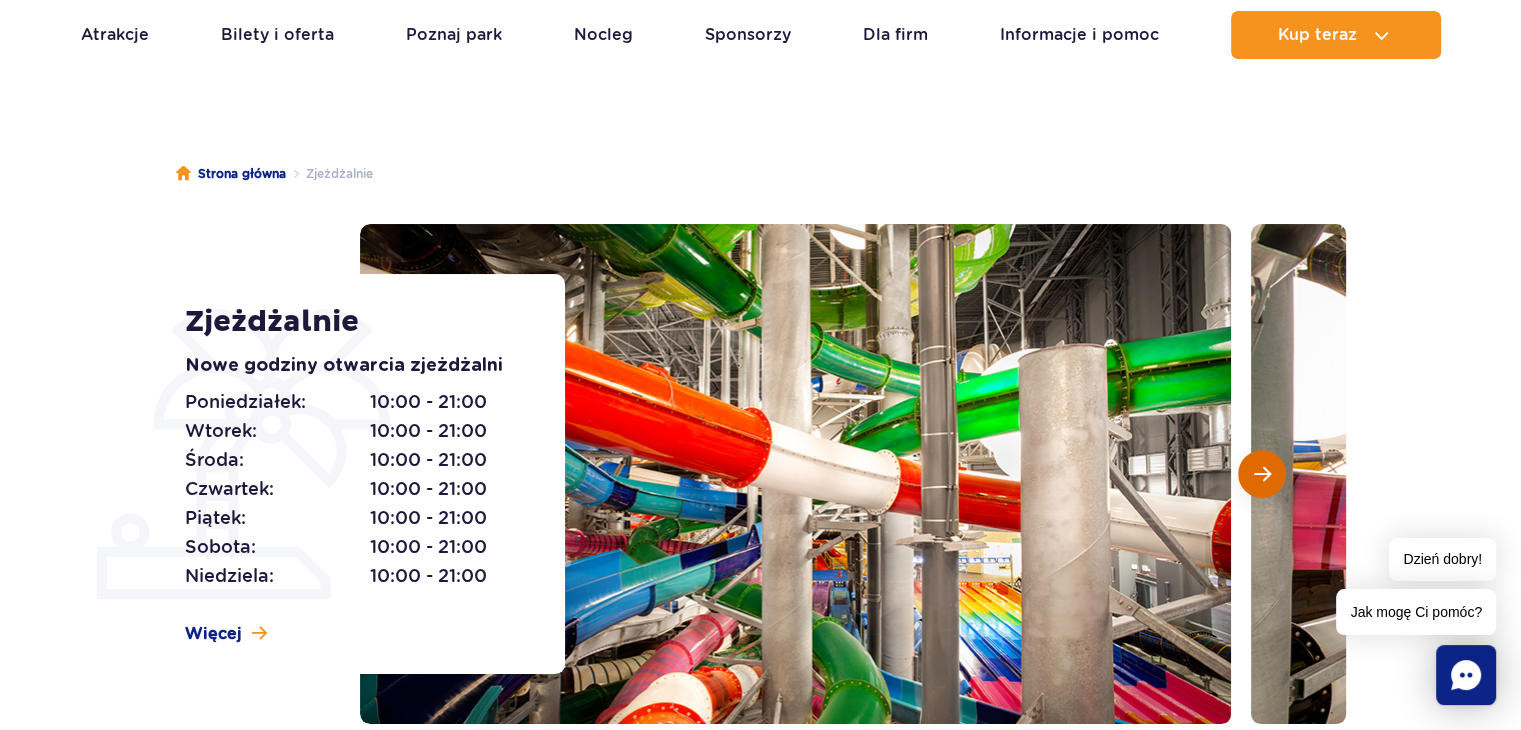 click at bounding box center (1262, 474) 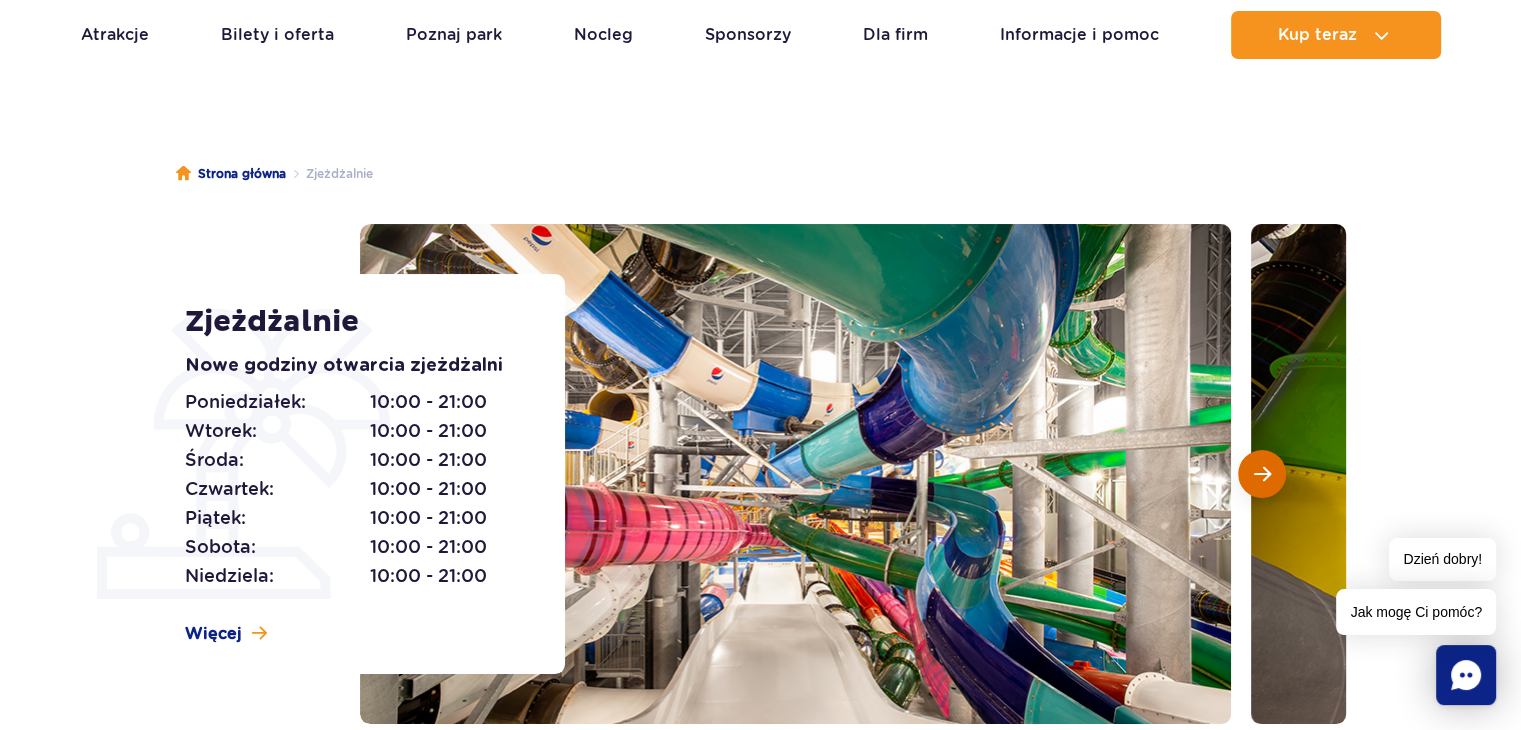 click at bounding box center (1262, 474) 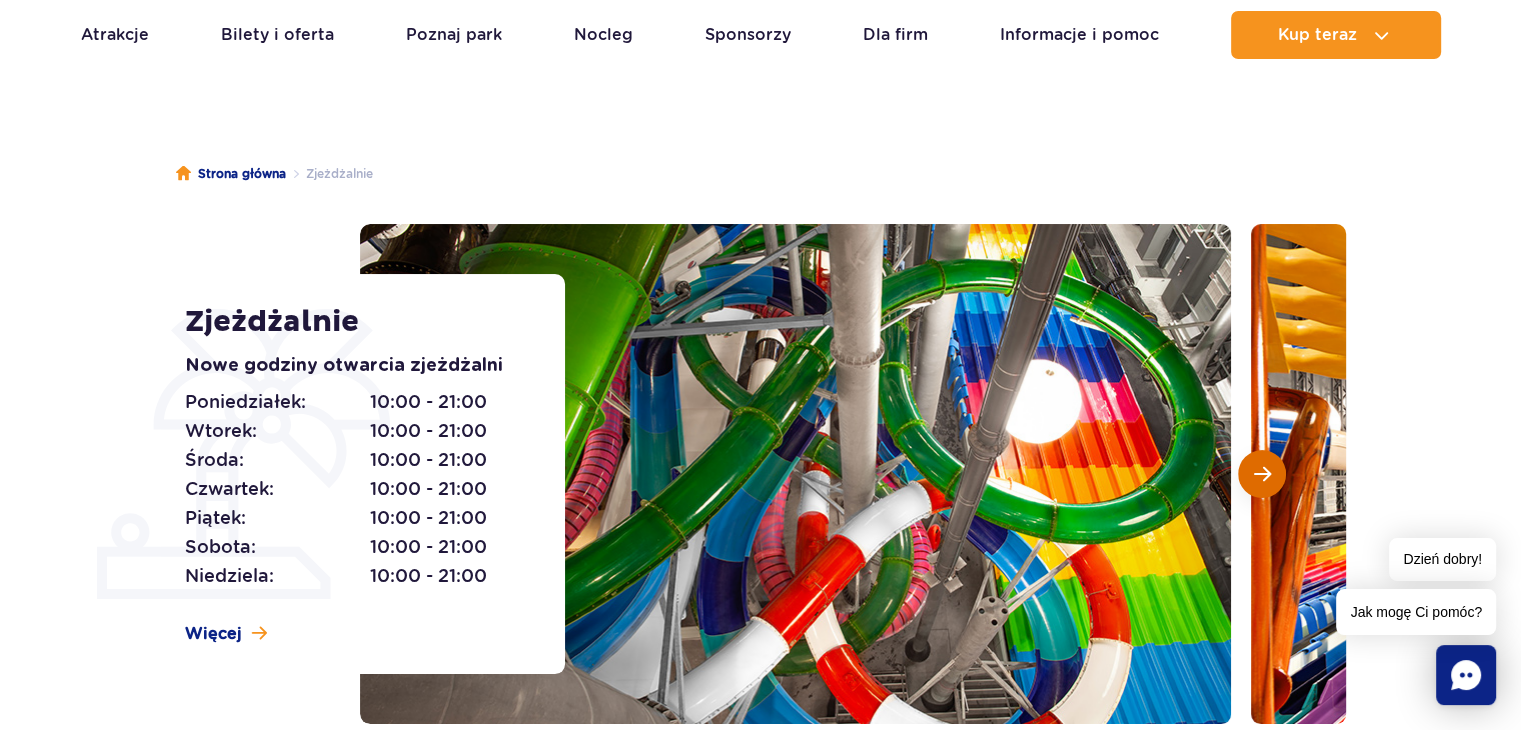 click at bounding box center (1262, 474) 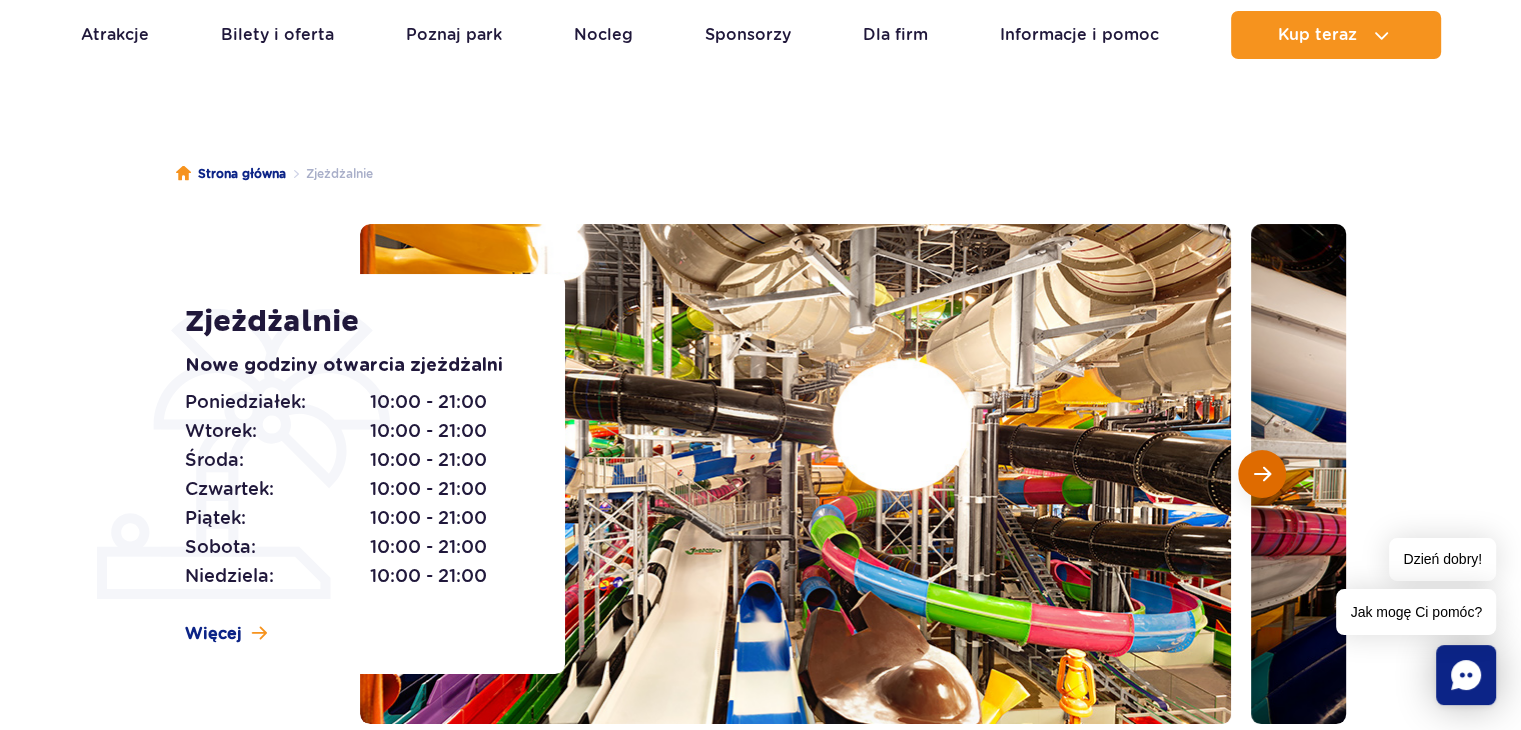click at bounding box center (1262, 474) 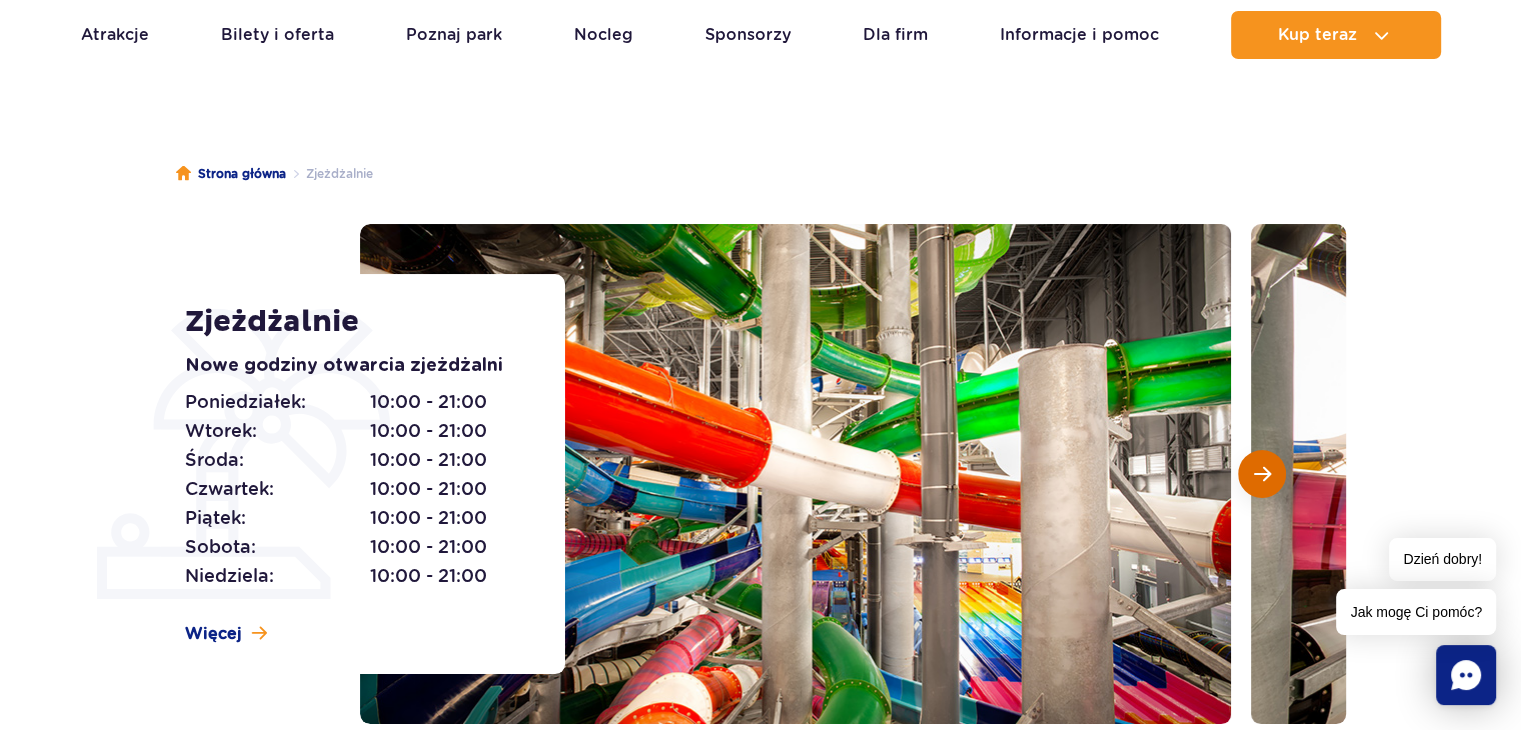 click at bounding box center (1262, 474) 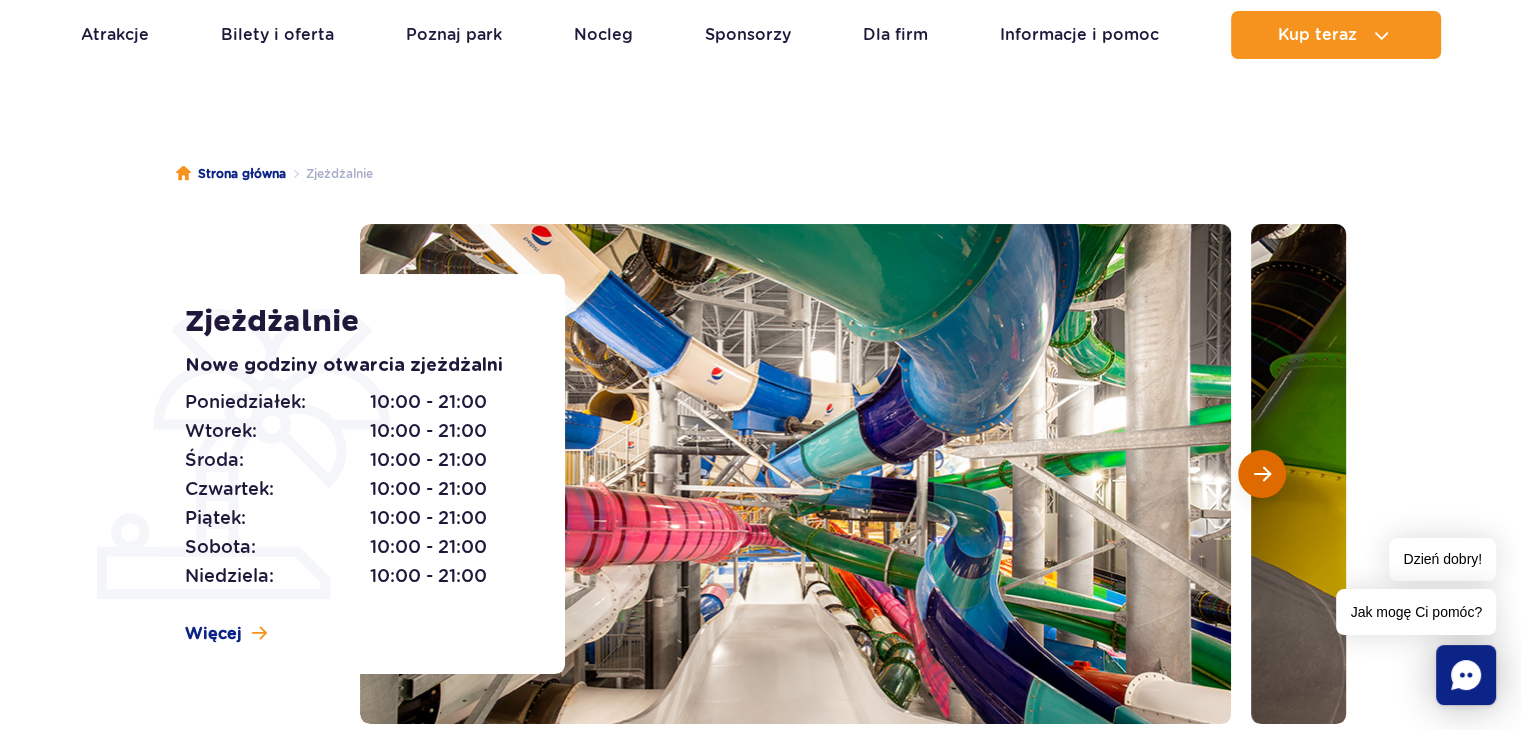 click at bounding box center (1262, 474) 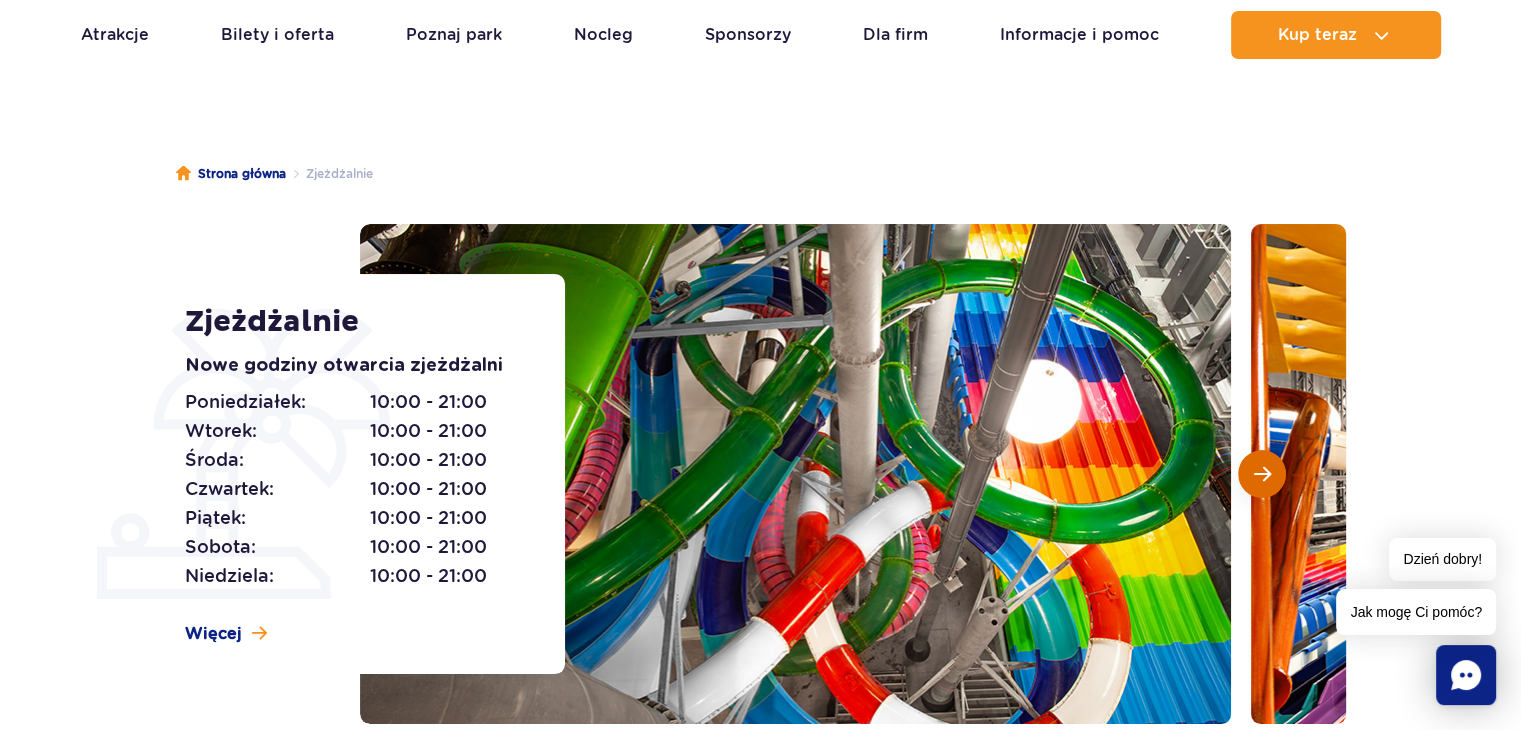 click at bounding box center [1262, 474] 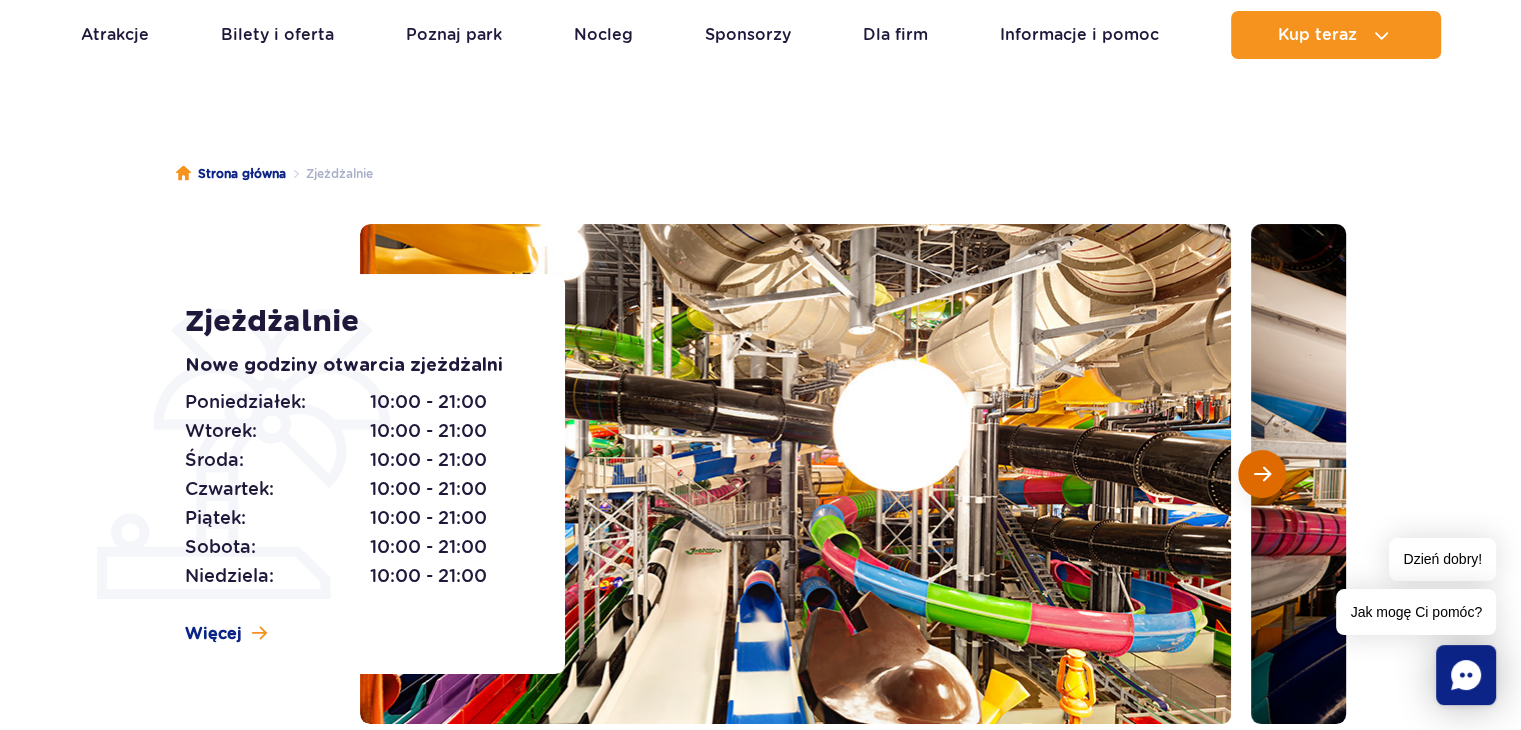 click at bounding box center [1262, 474] 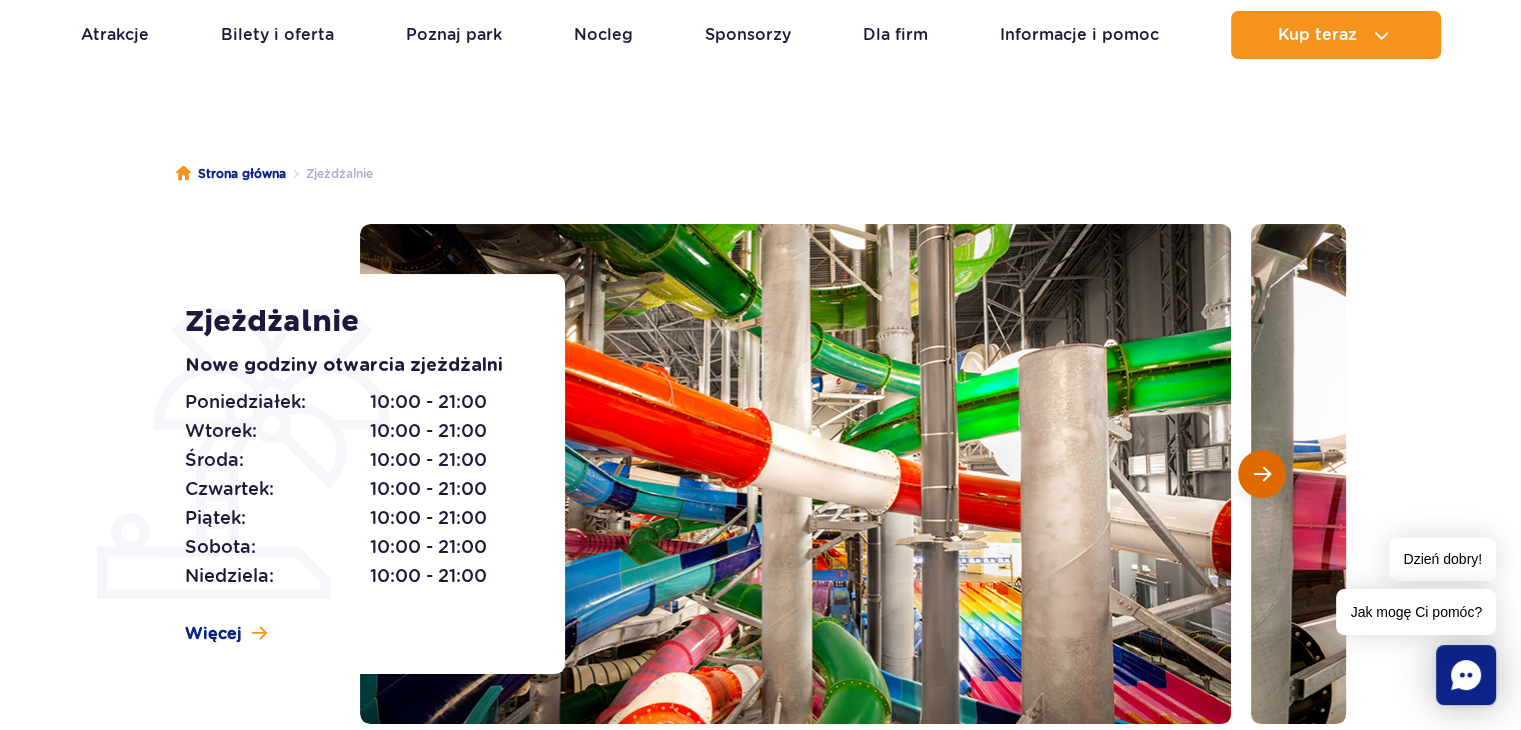 click at bounding box center [1262, 474] 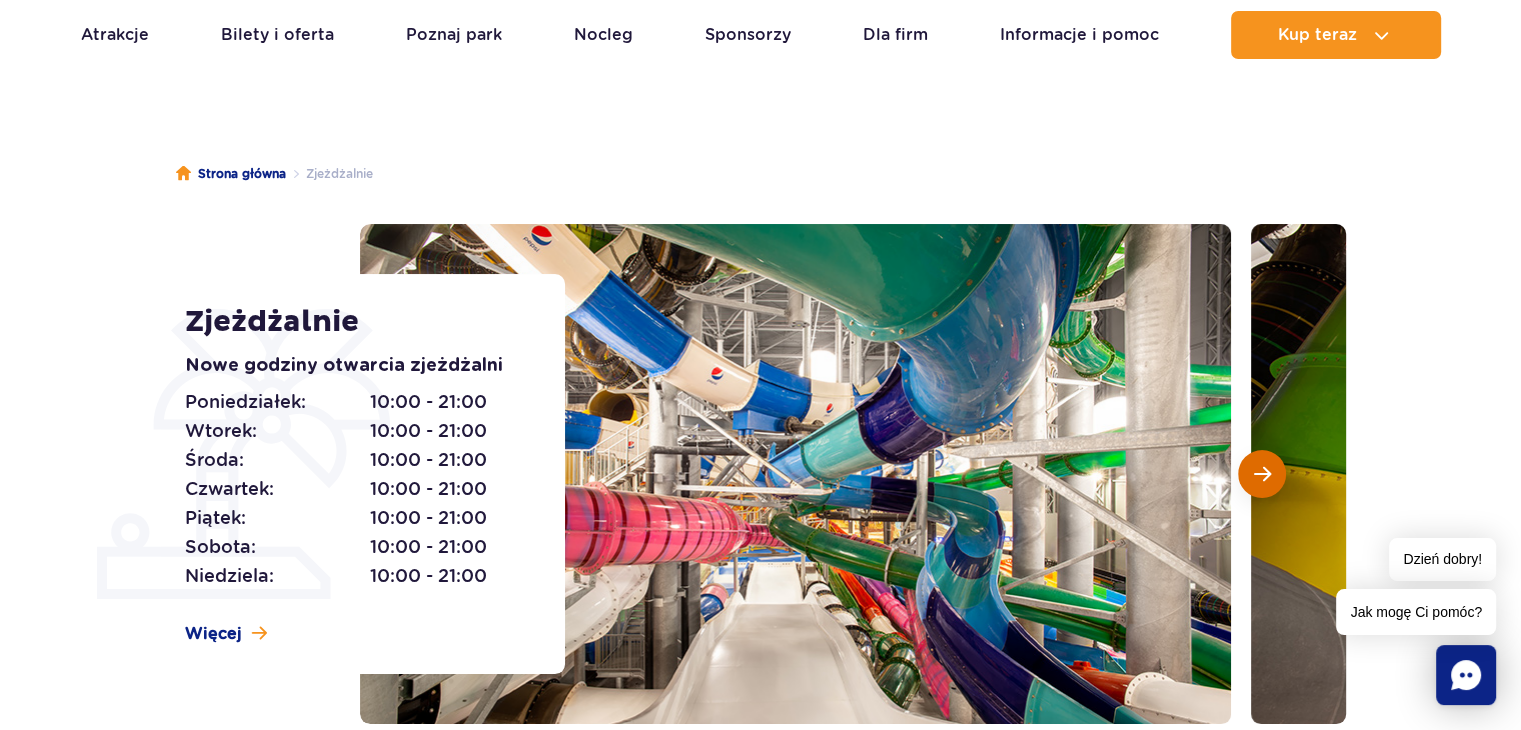 click at bounding box center [1262, 474] 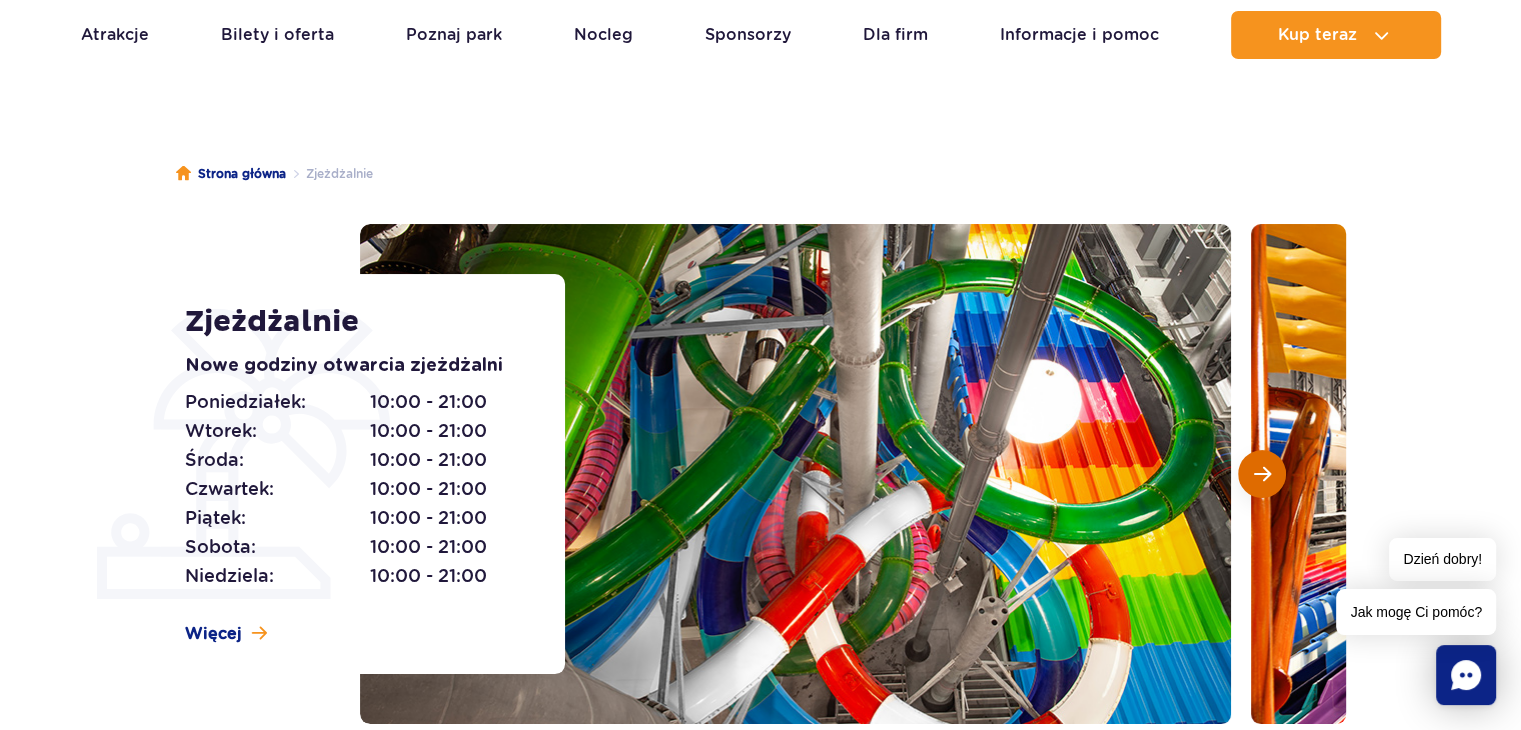 click at bounding box center [1262, 474] 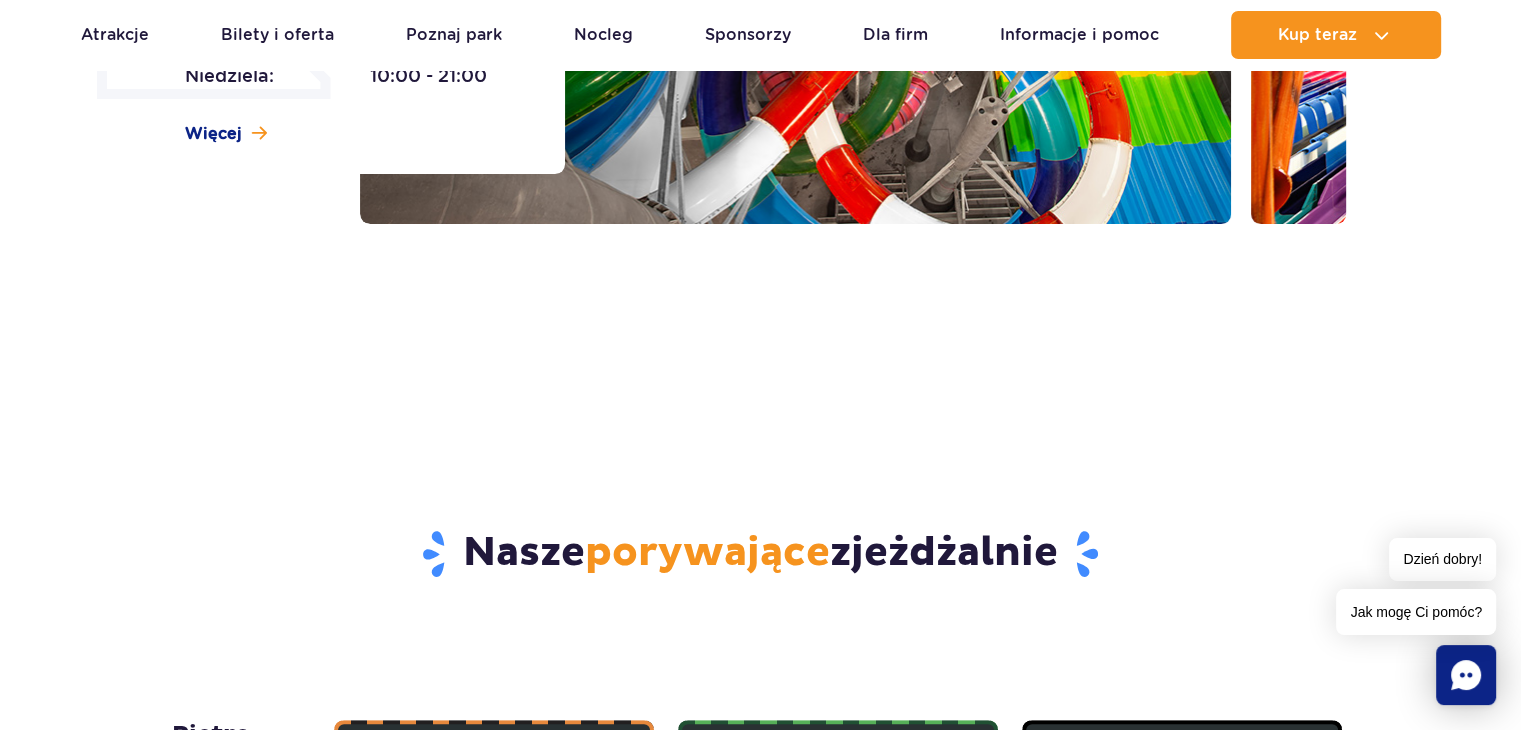 scroll, scrollTop: 0, scrollLeft: 0, axis: both 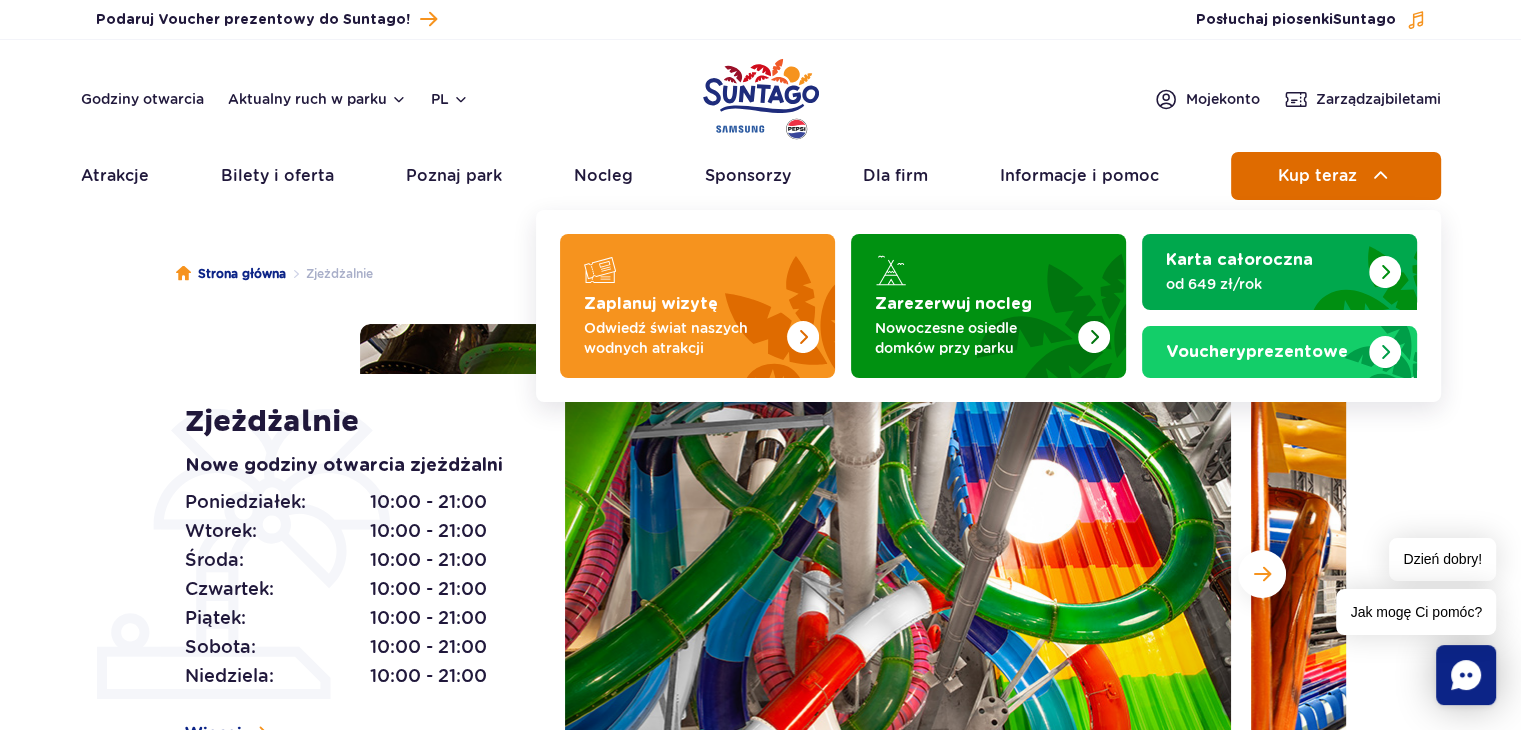 click on "Kup teraz" at bounding box center (1317, 176) 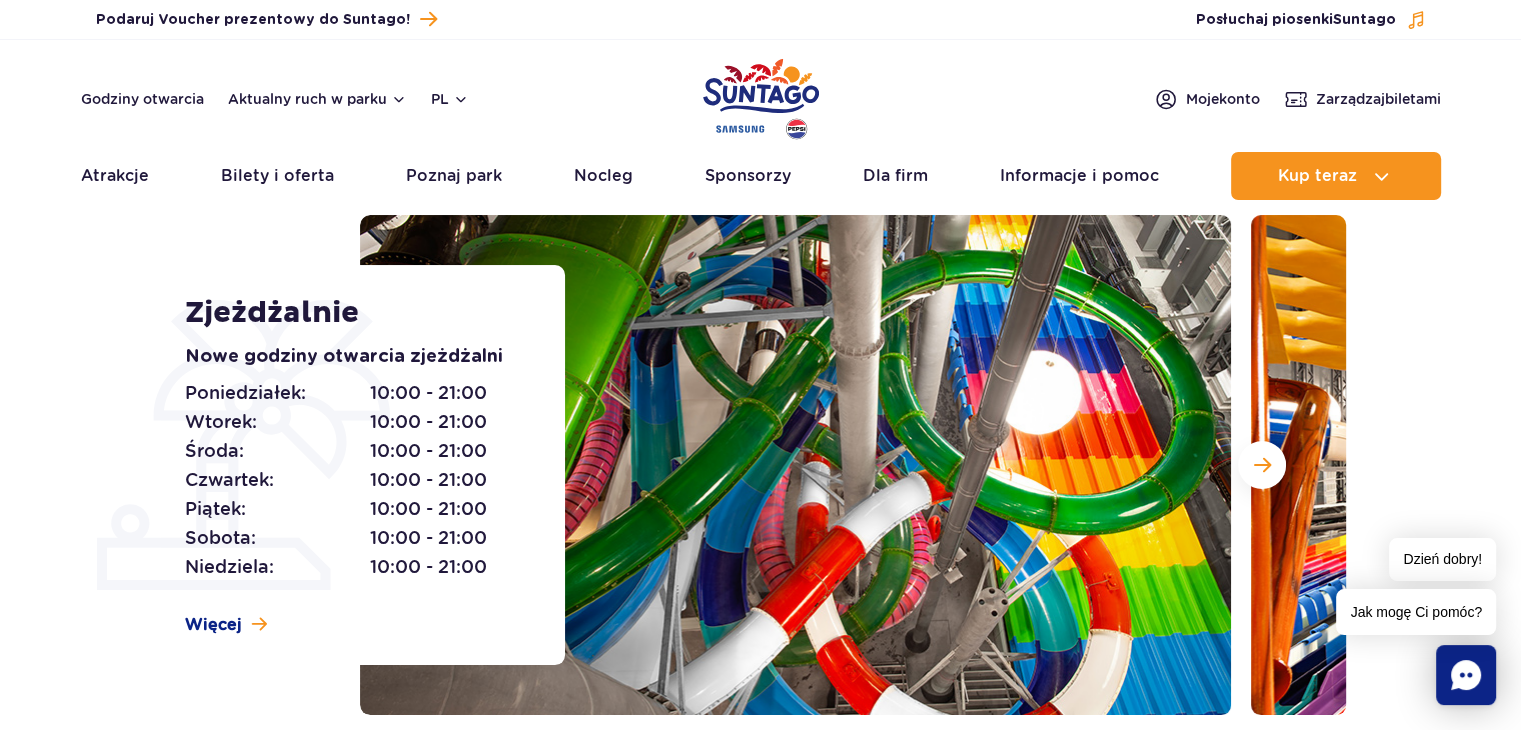 scroll, scrollTop: 0, scrollLeft: 0, axis: both 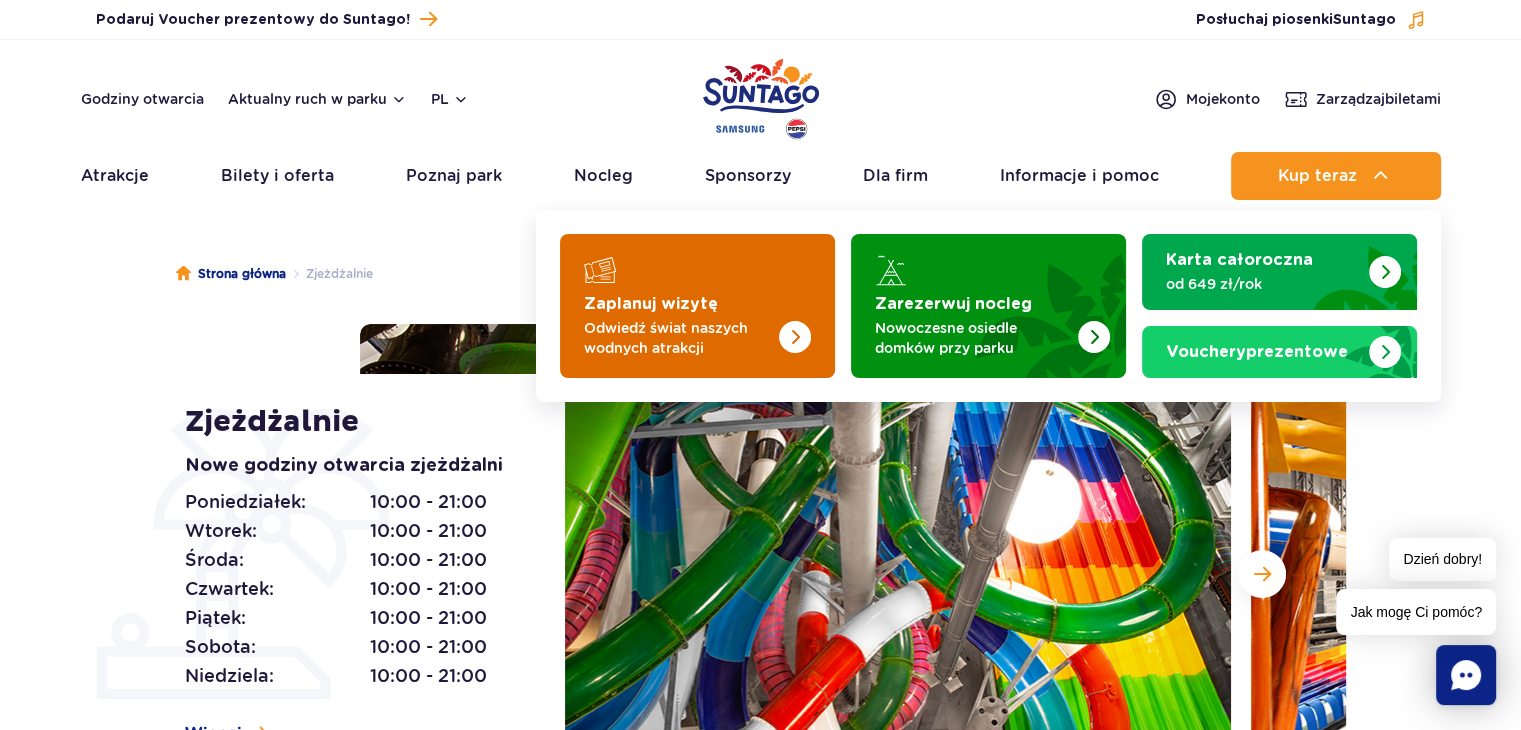 click at bounding box center (755, 300) 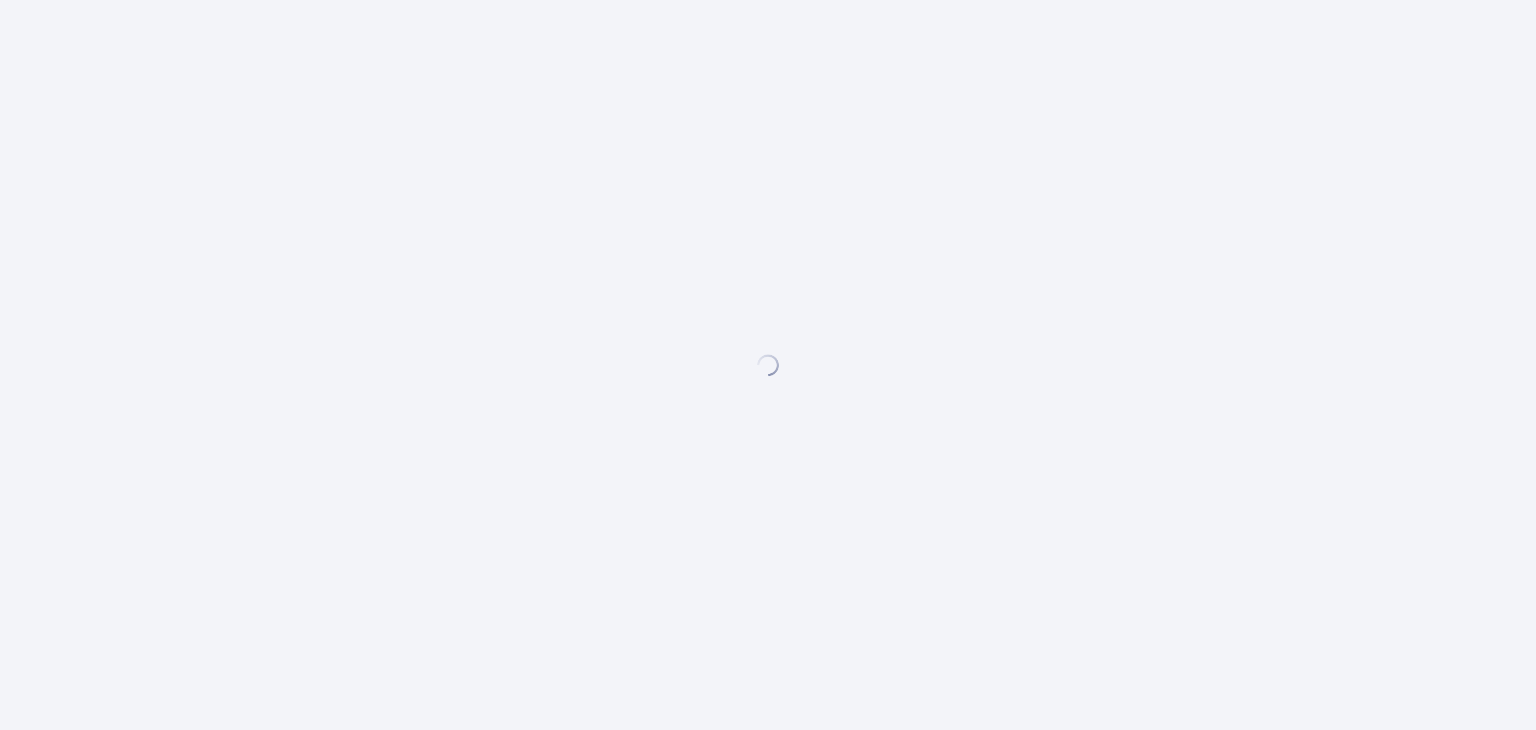 scroll, scrollTop: 0, scrollLeft: 0, axis: both 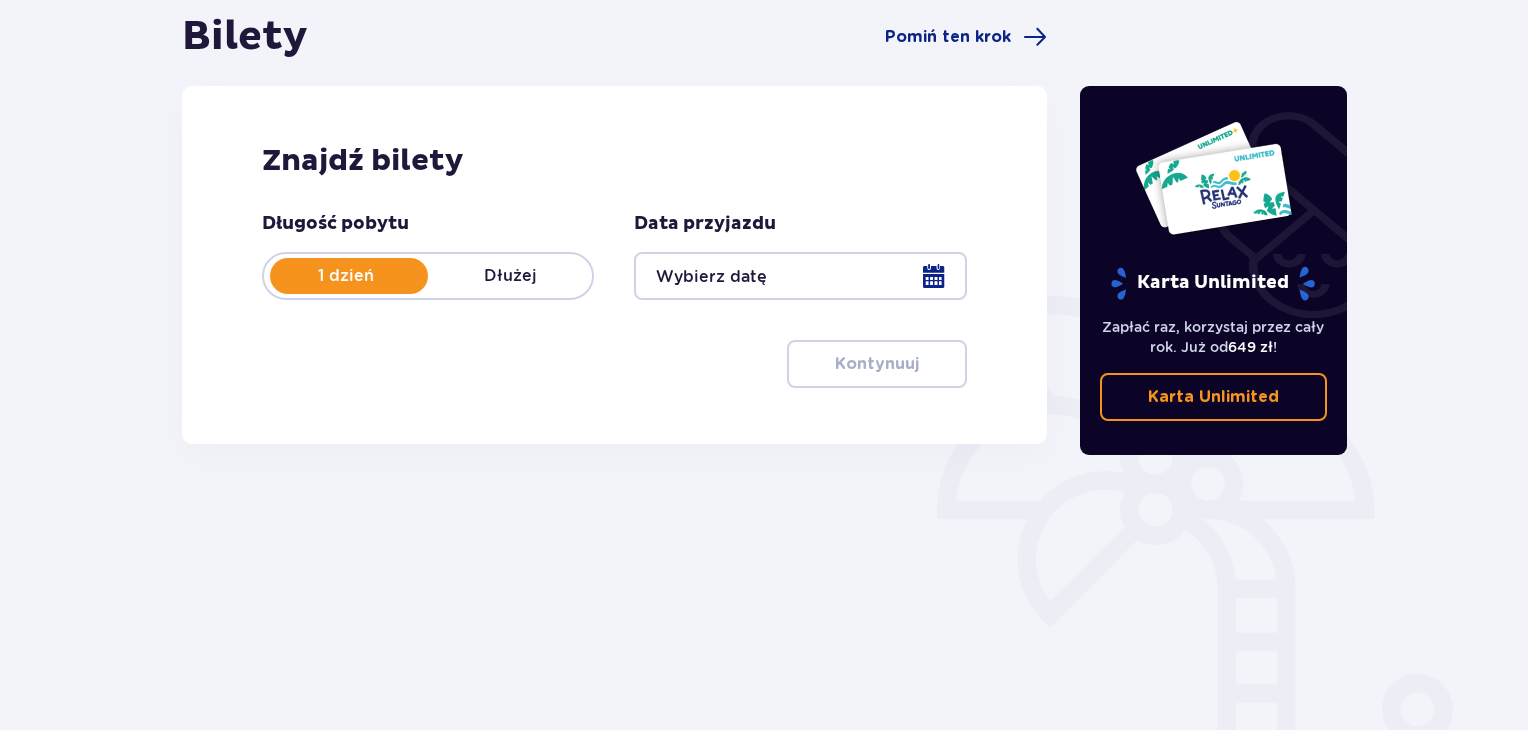 click at bounding box center (800, 276) 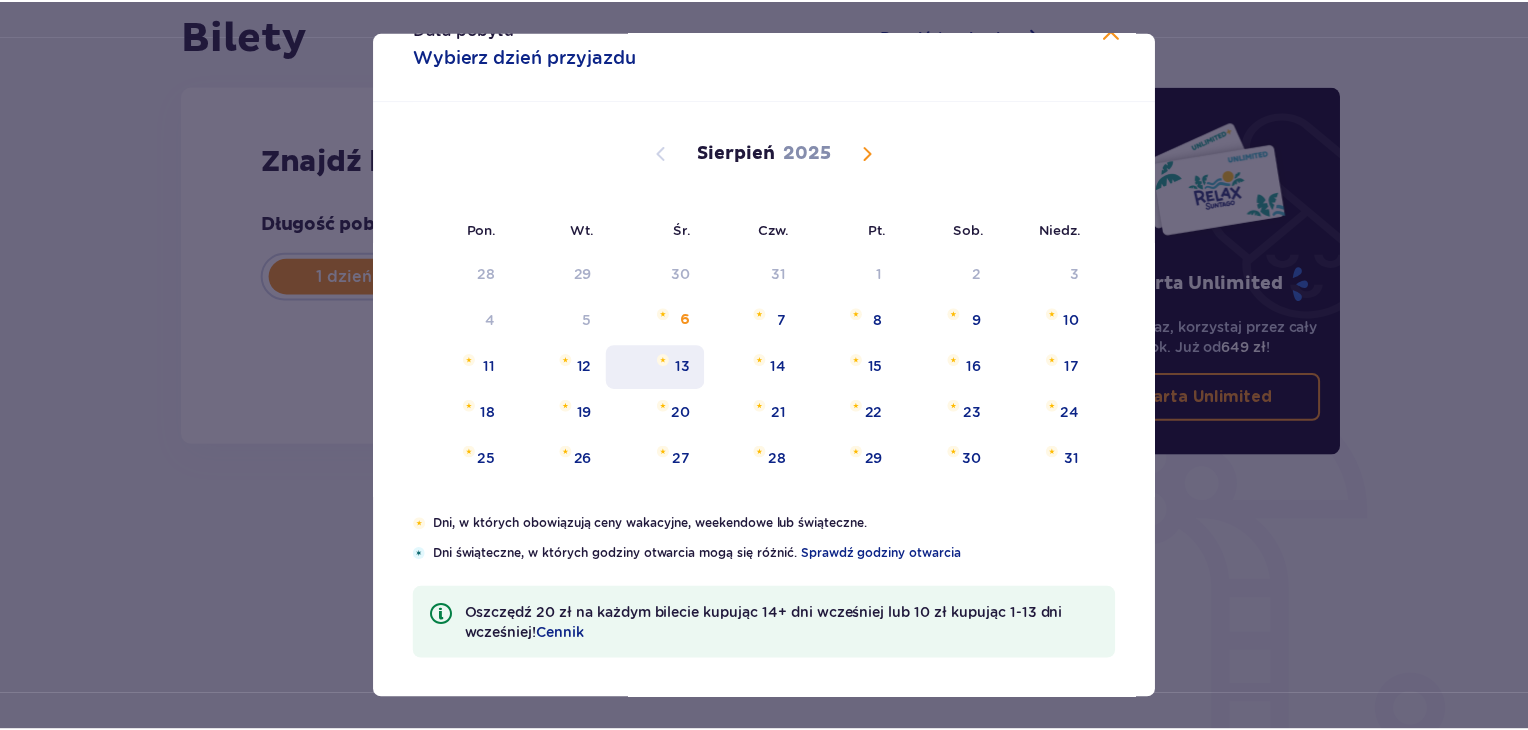 scroll, scrollTop: 0, scrollLeft: 0, axis: both 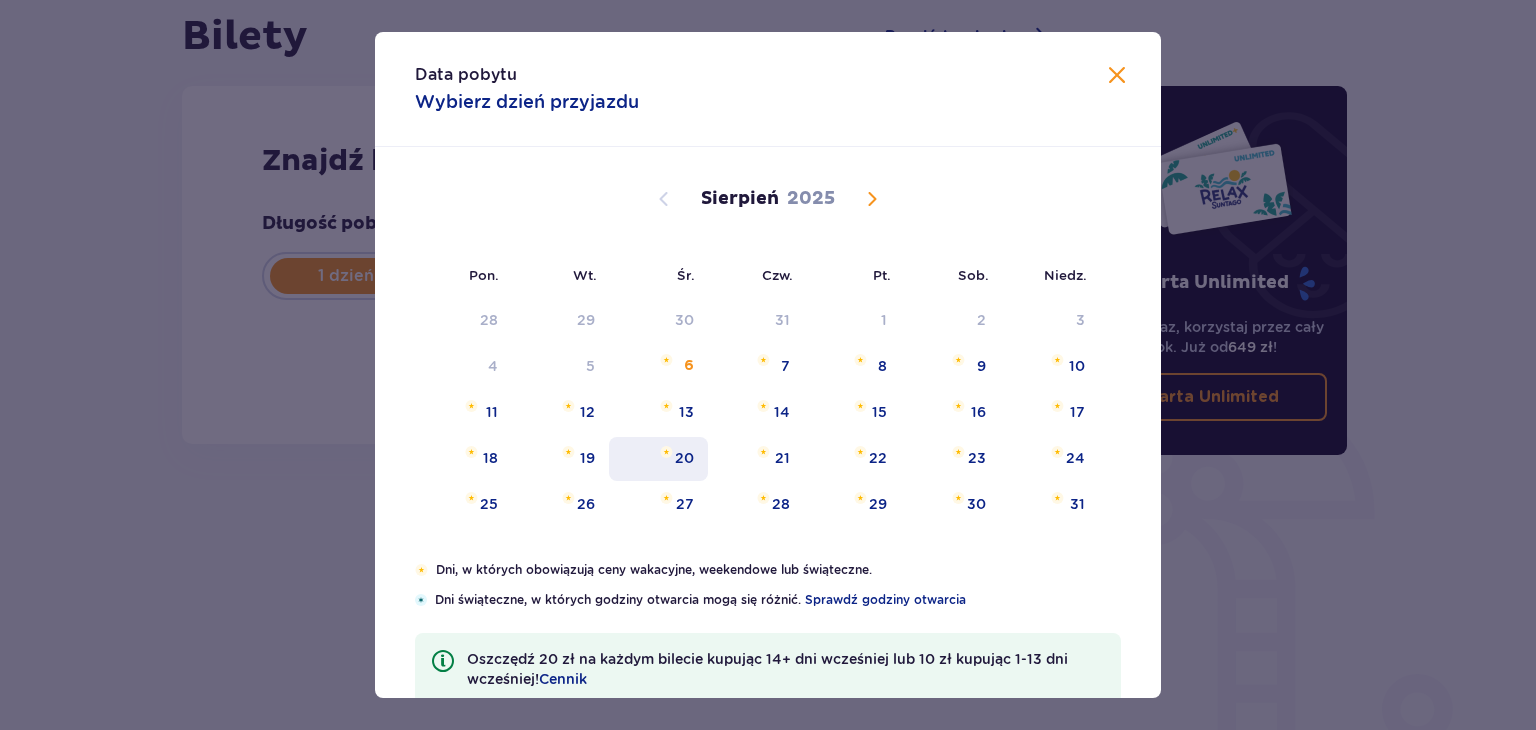 click on "20" at bounding box center (684, 458) 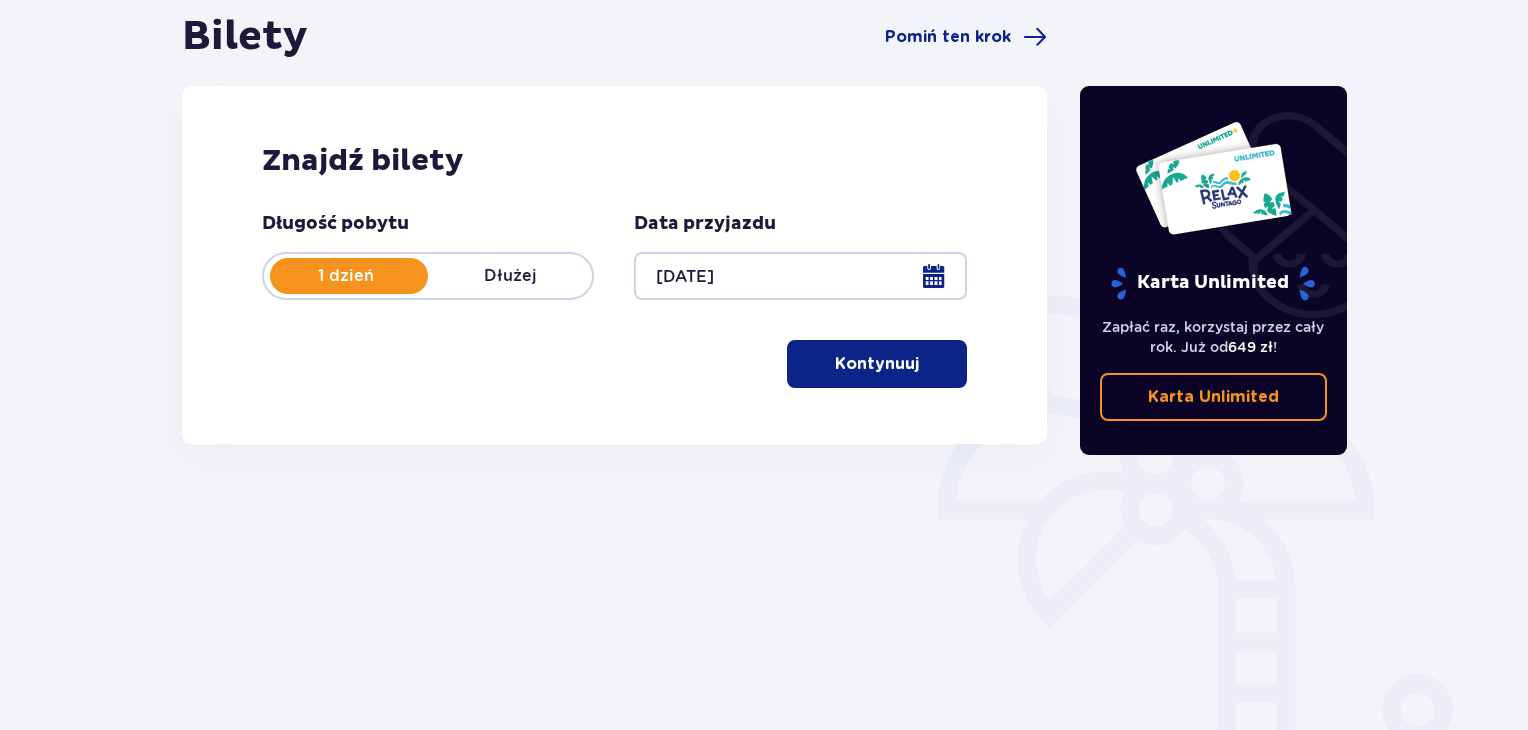 click on "Kontynuuj" at bounding box center (877, 364) 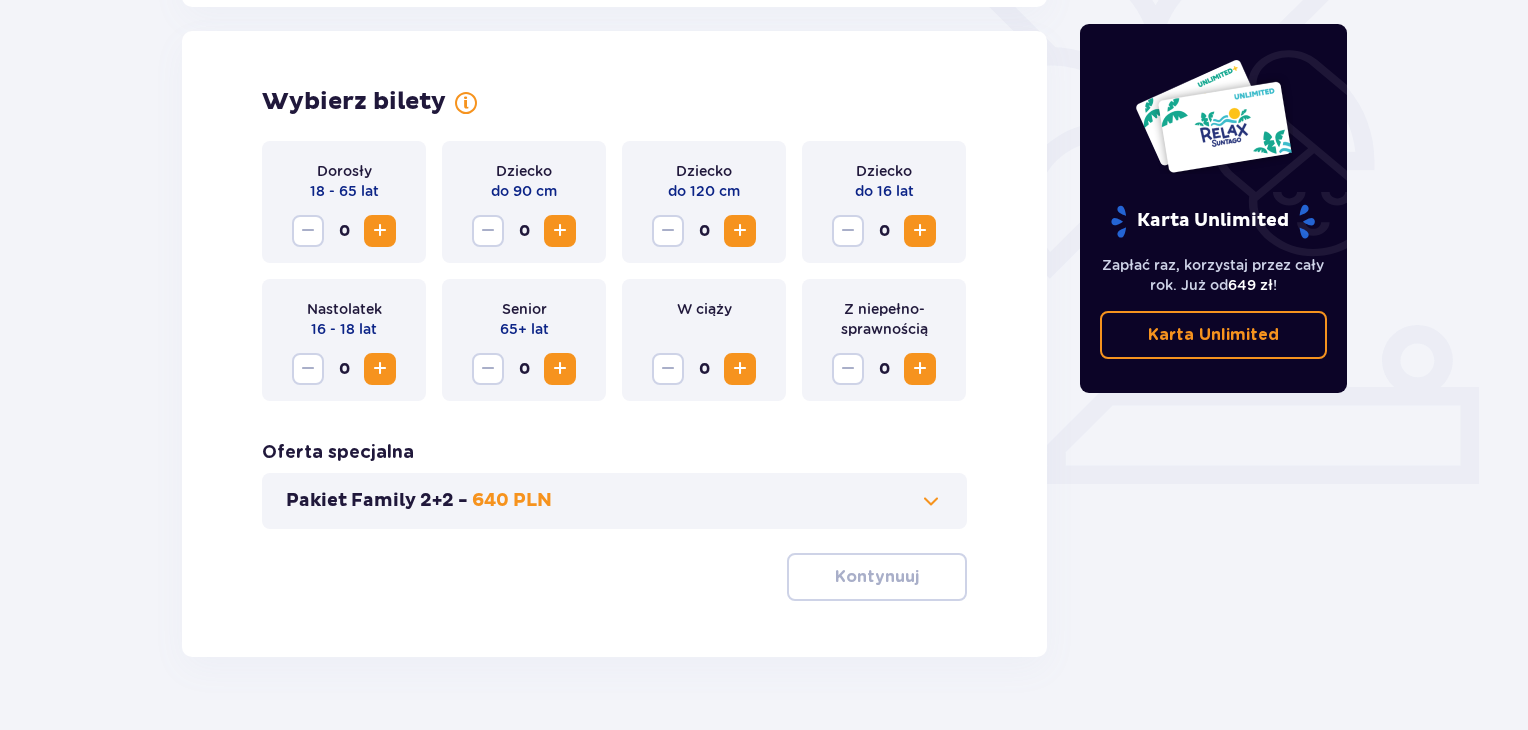 scroll, scrollTop: 556, scrollLeft: 0, axis: vertical 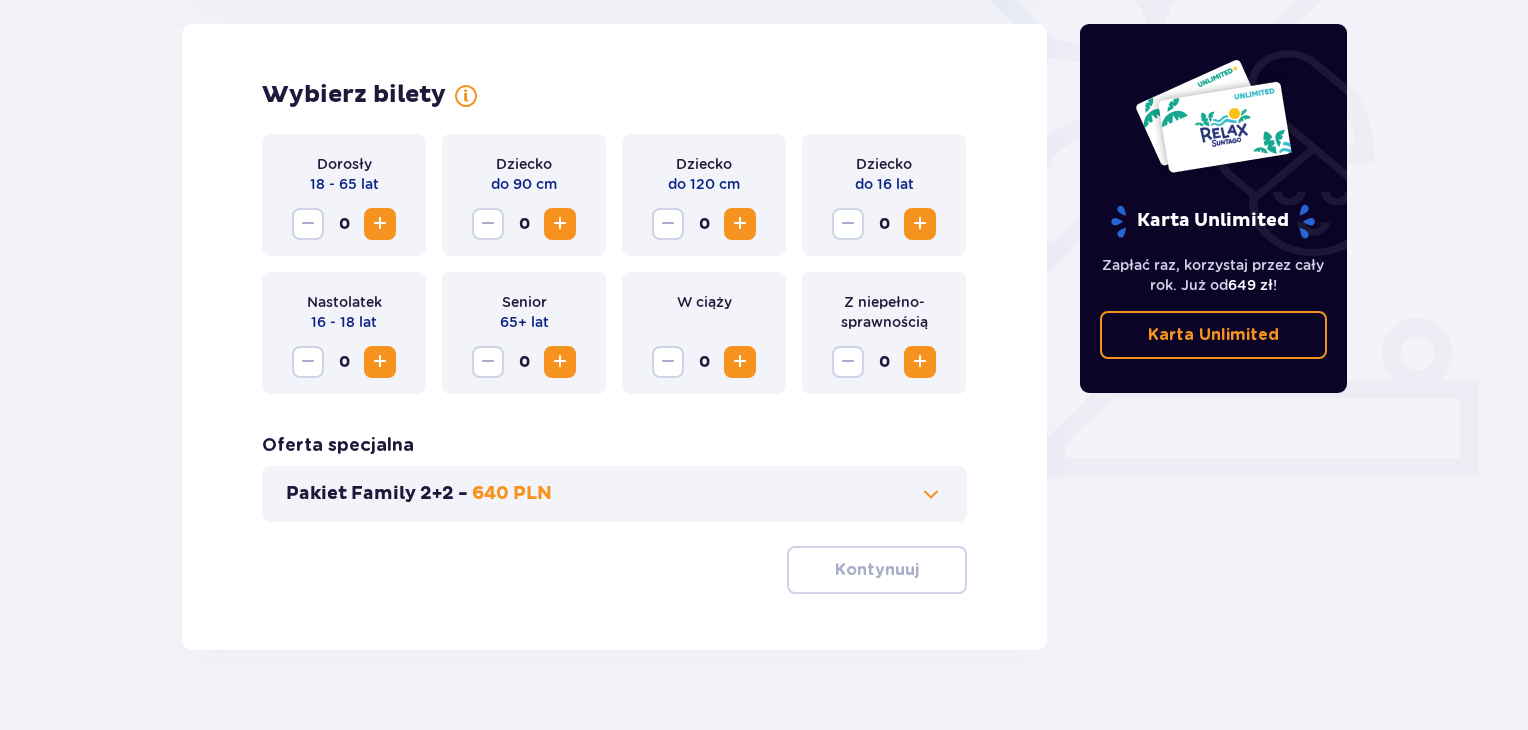 click at bounding box center (740, 224) 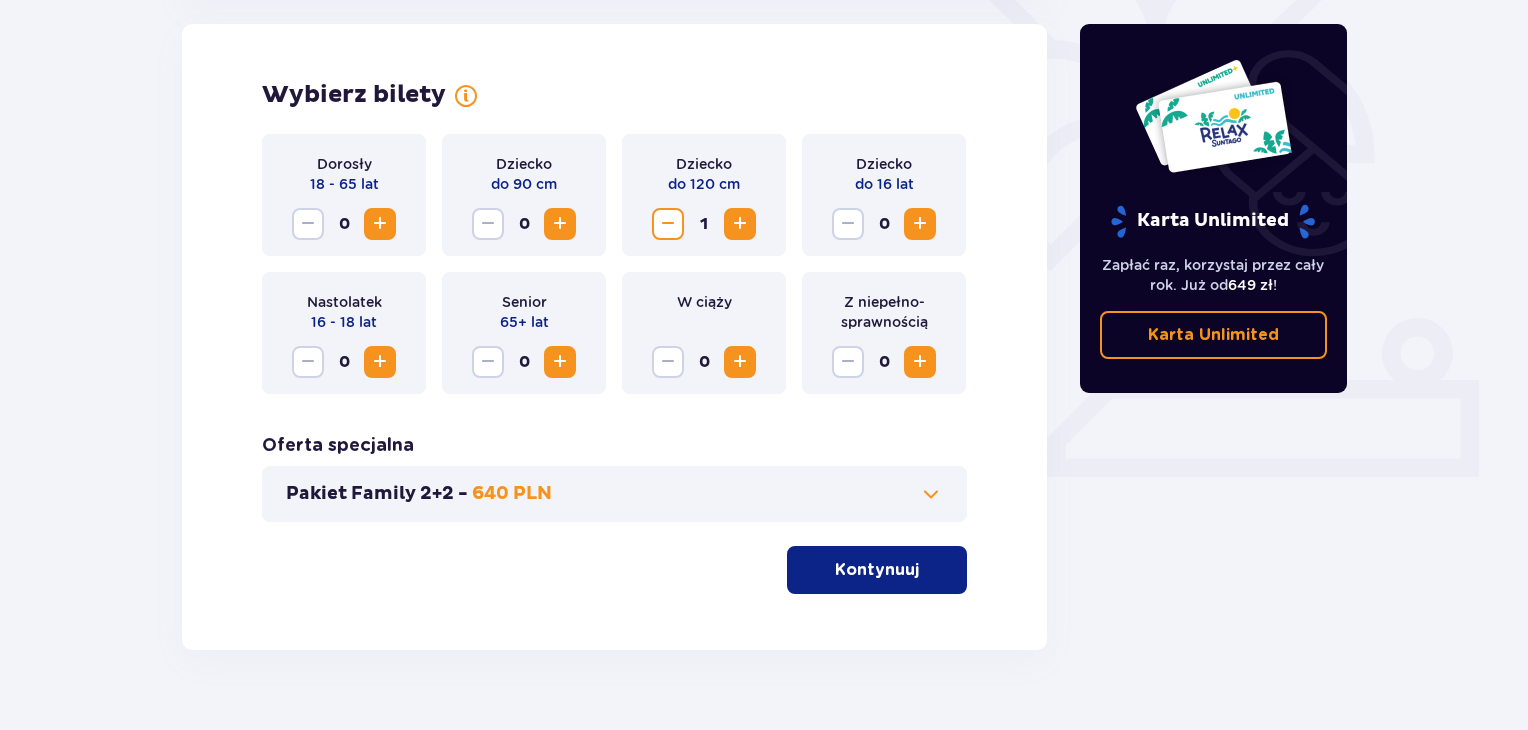 click at bounding box center (668, 224) 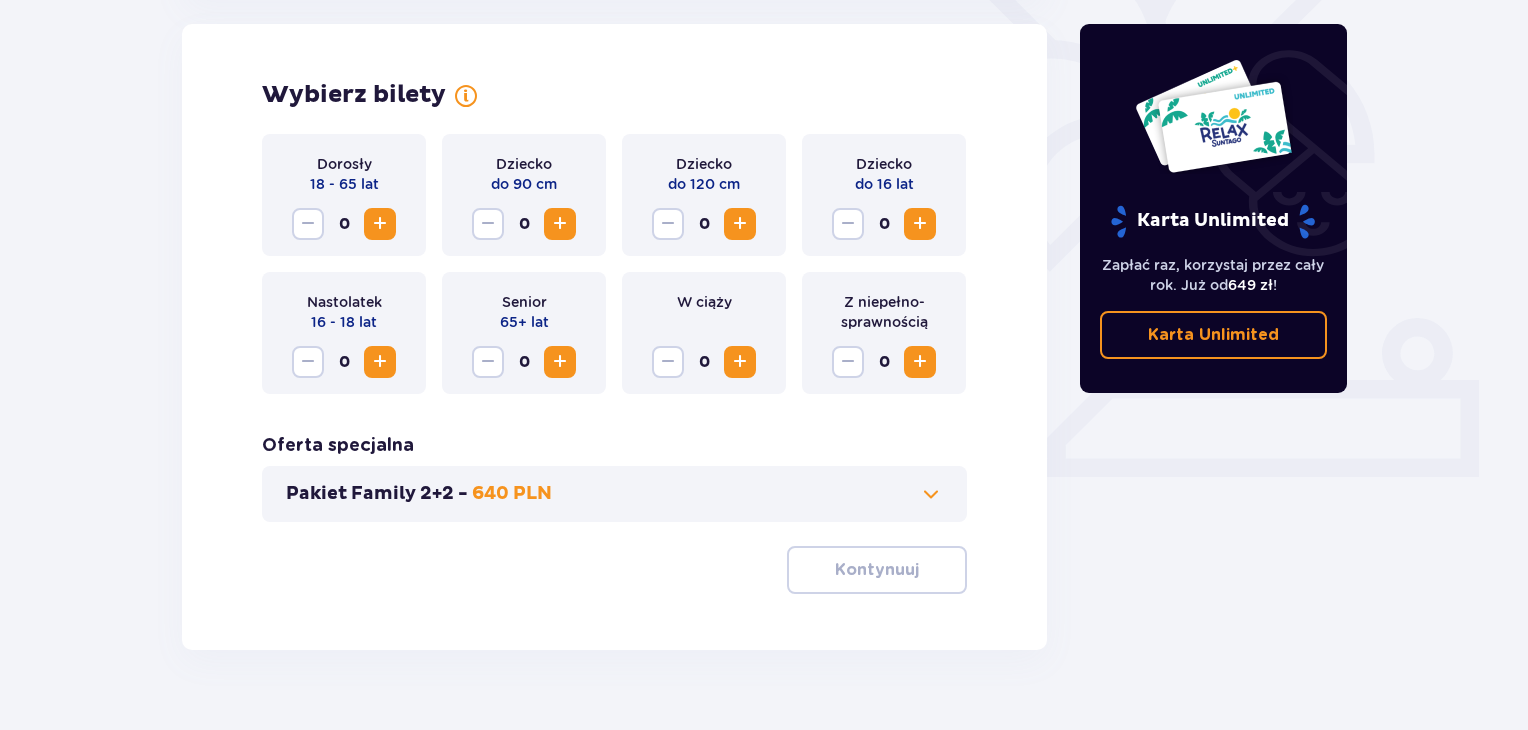 click at bounding box center [920, 362] 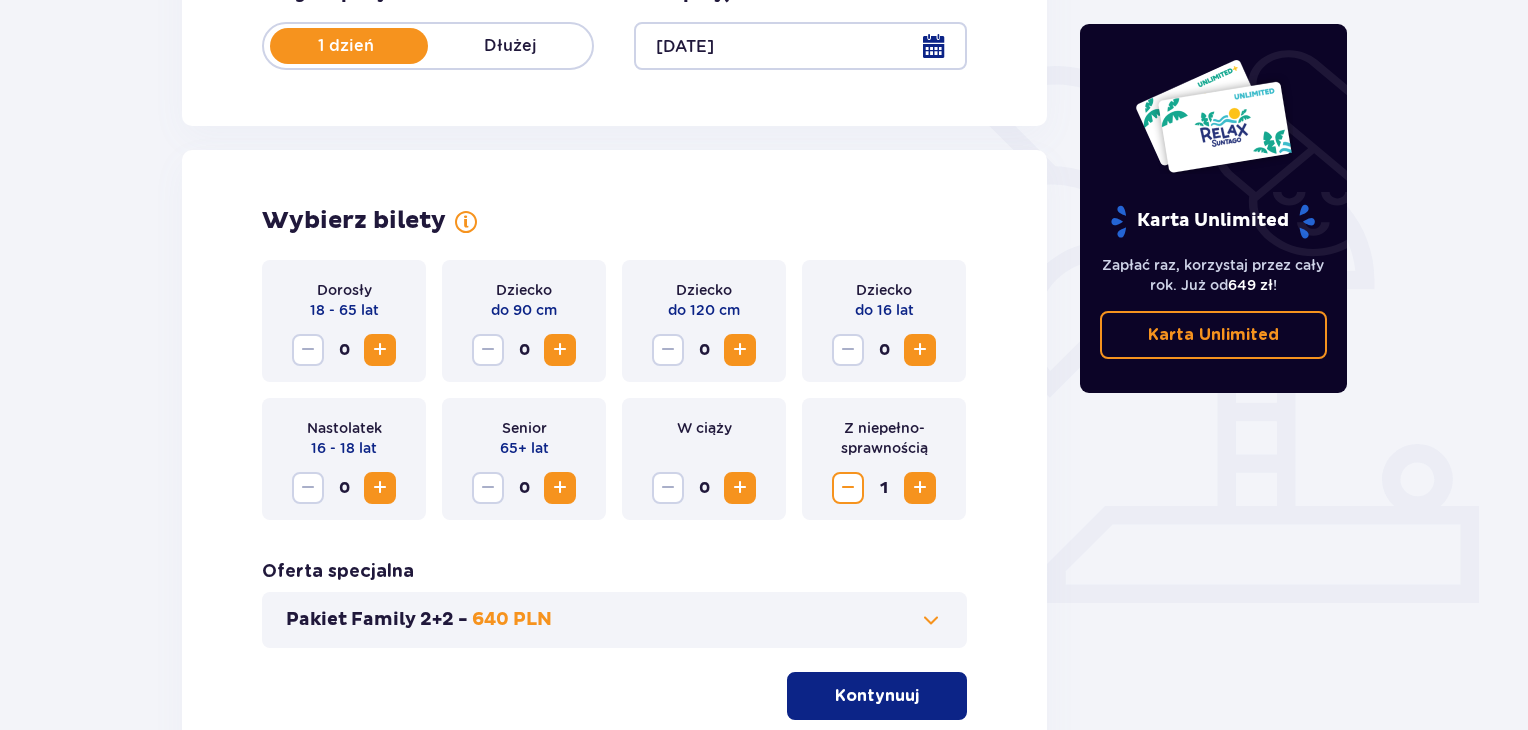 scroll, scrollTop: 456, scrollLeft: 0, axis: vertical 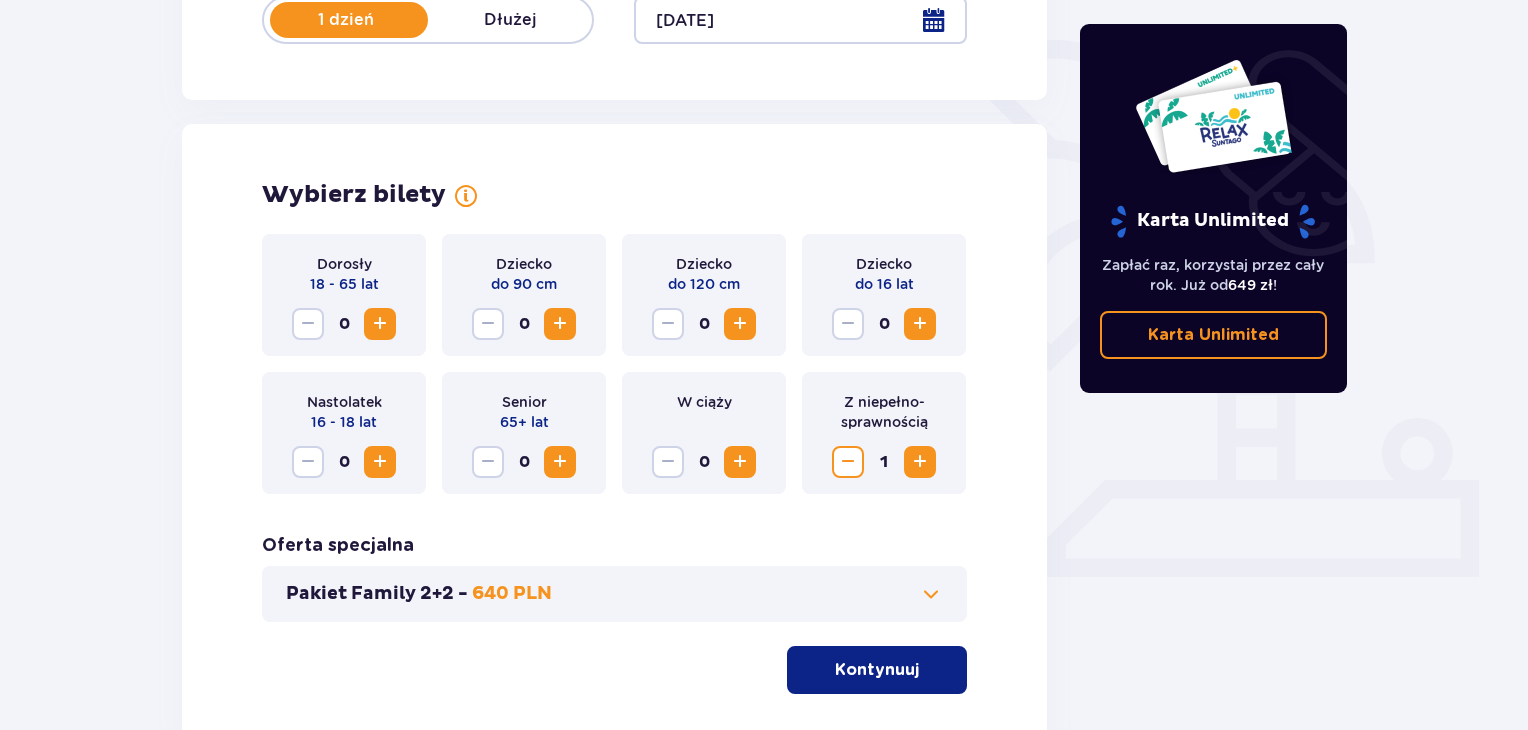 click at bounding box center (380, 324) 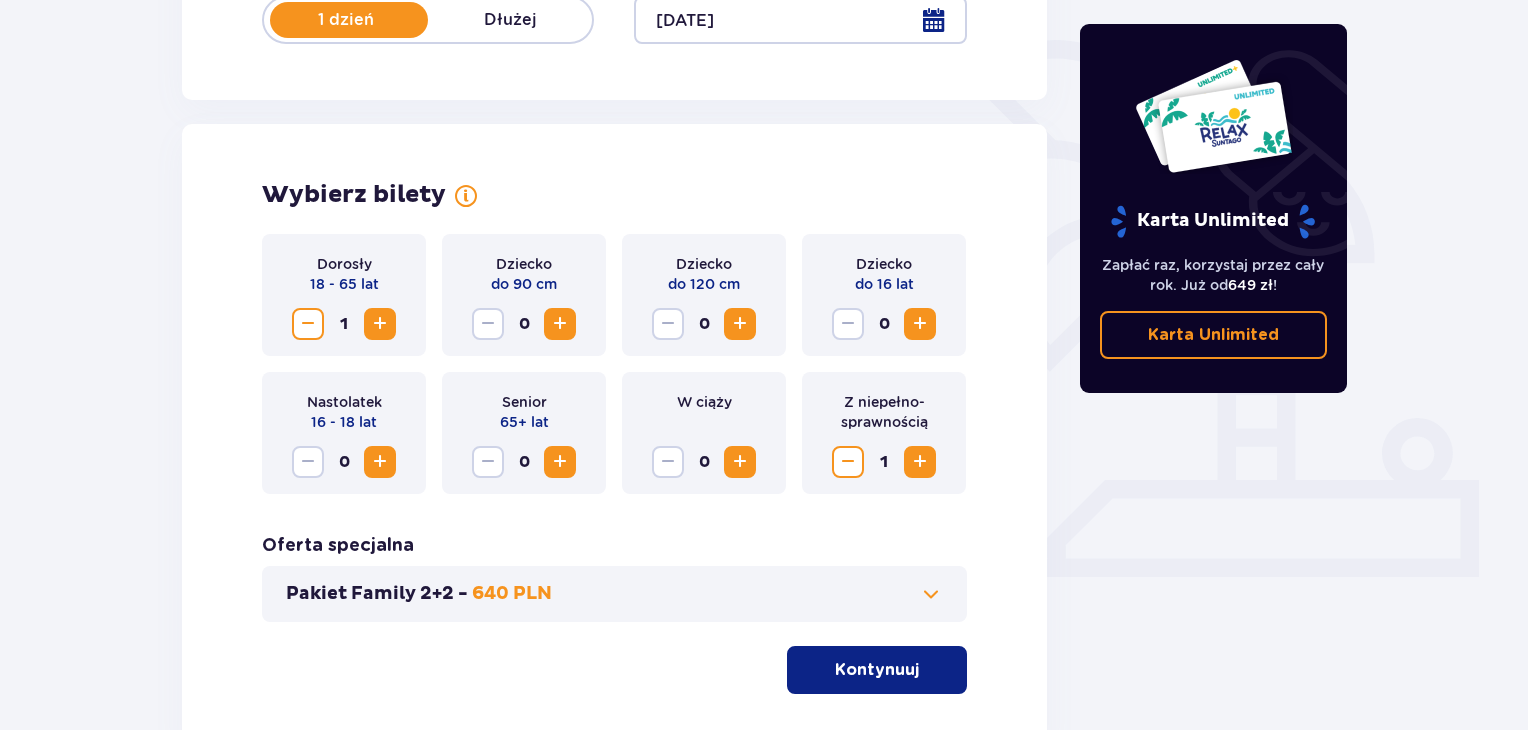 scroll, scrollTop: 556, scrollLeft: 0, axis: vertical 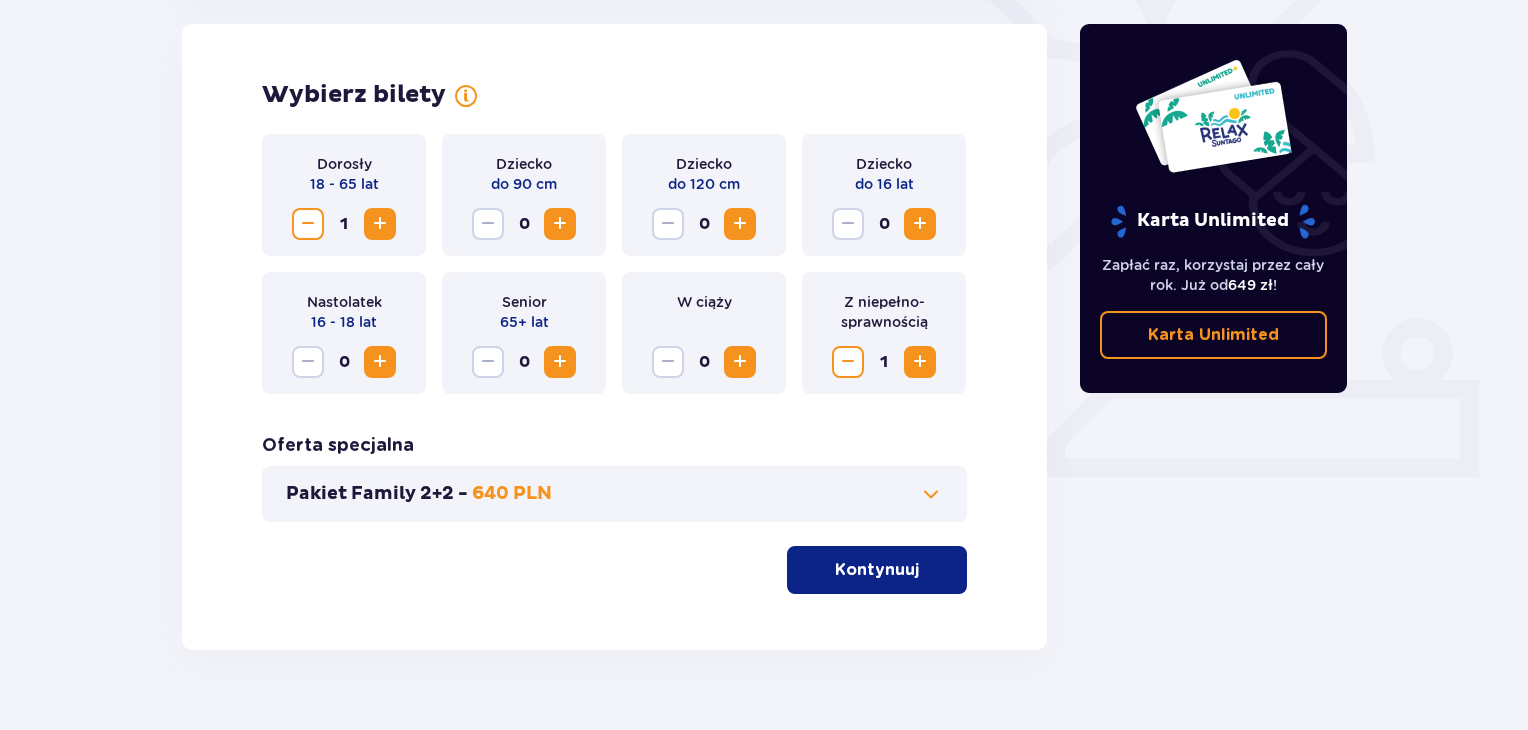 click at bounding box center (923, 570) 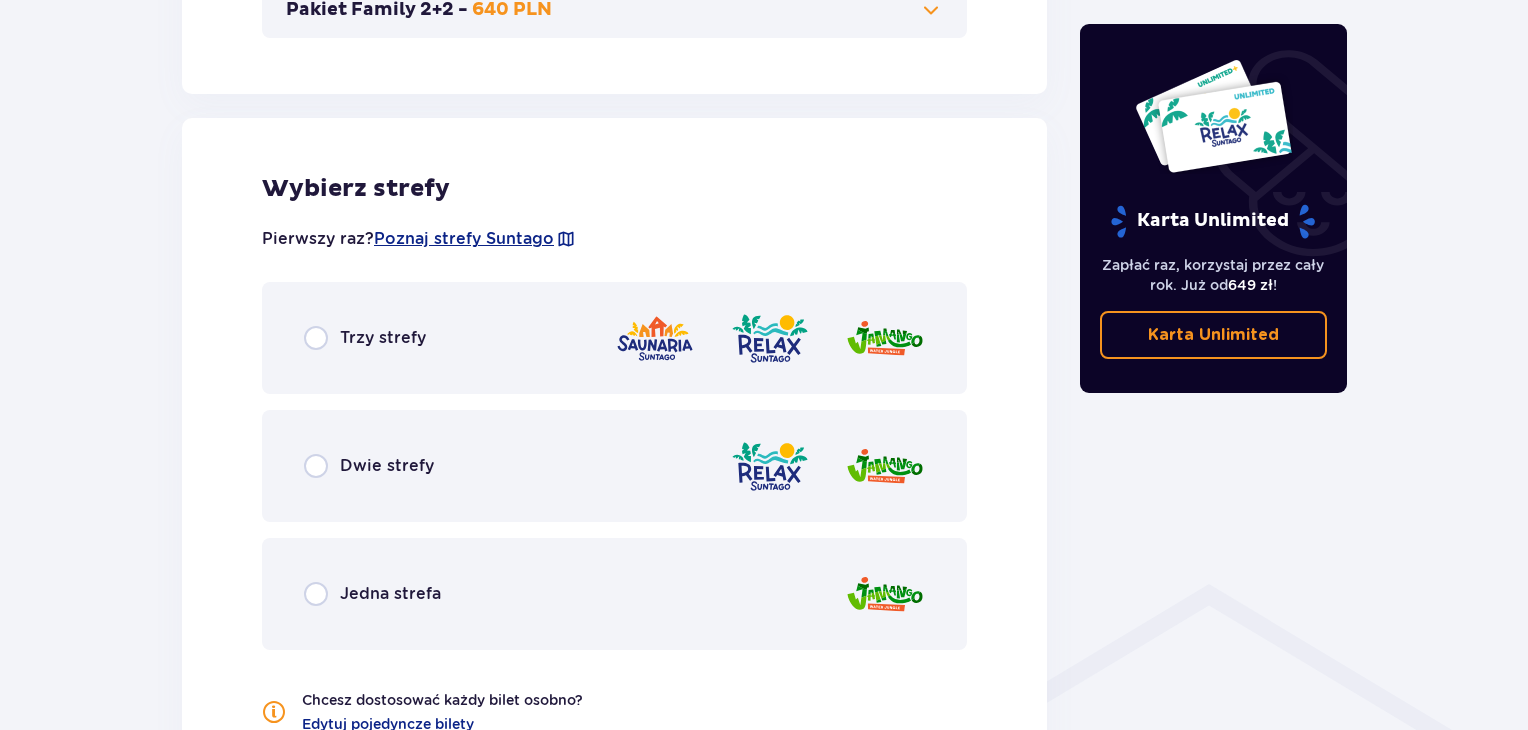 scroll, scrollTop: 1110, scrollLeft: 0, axis: vertical 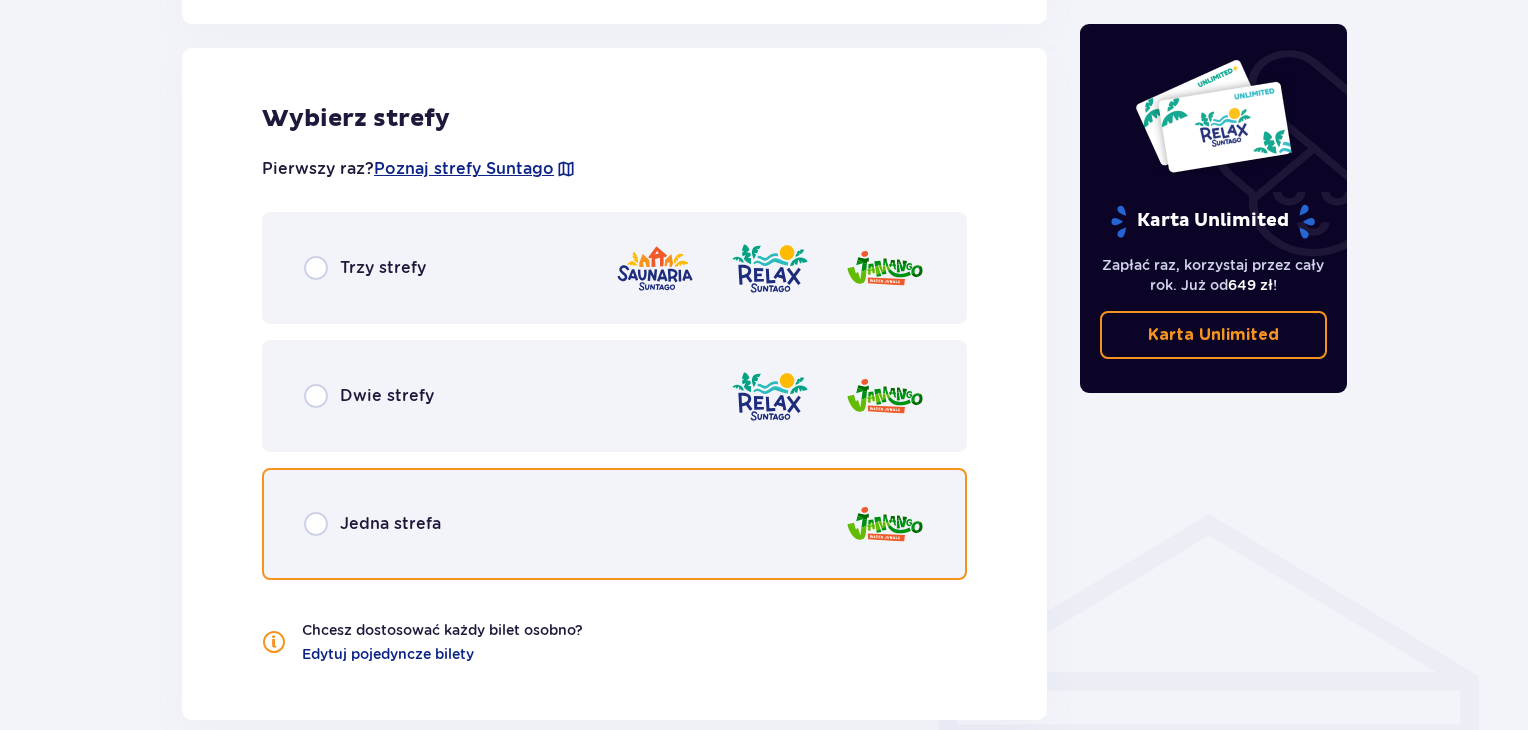 click at bounding box center [316, 524] 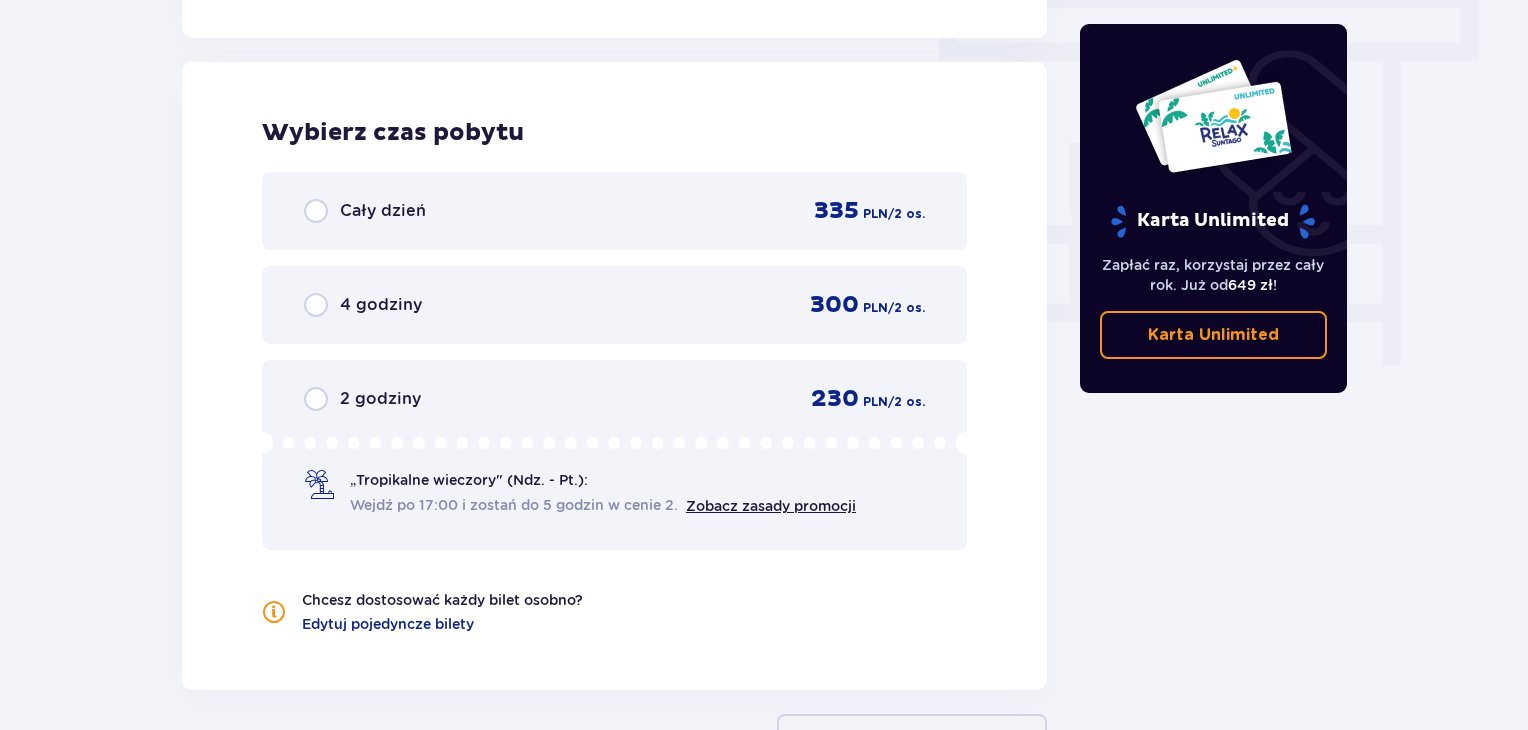 scroll, scrollTop: 1806, scrollLeft: 0, axis: vertical 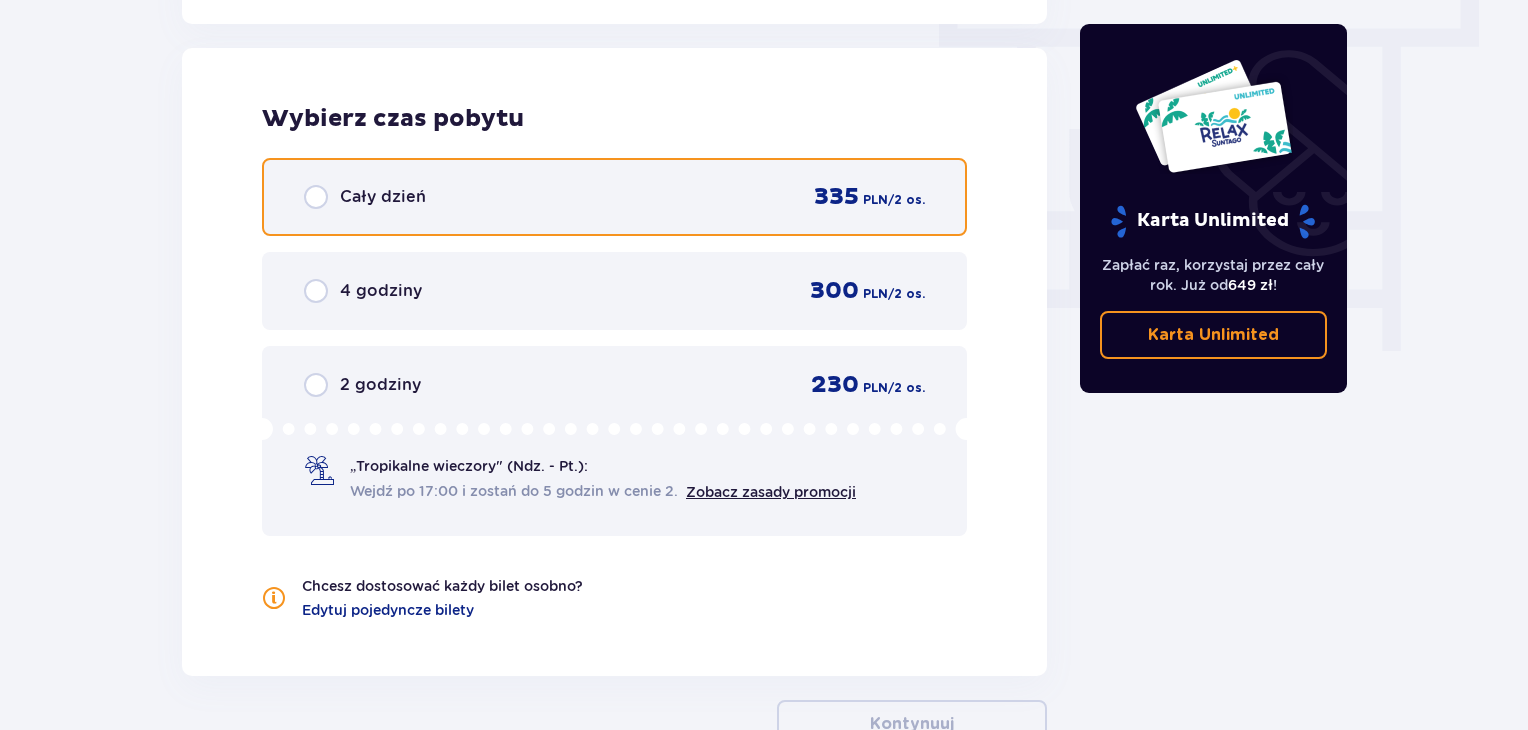 click at bounding box center (316, 197) 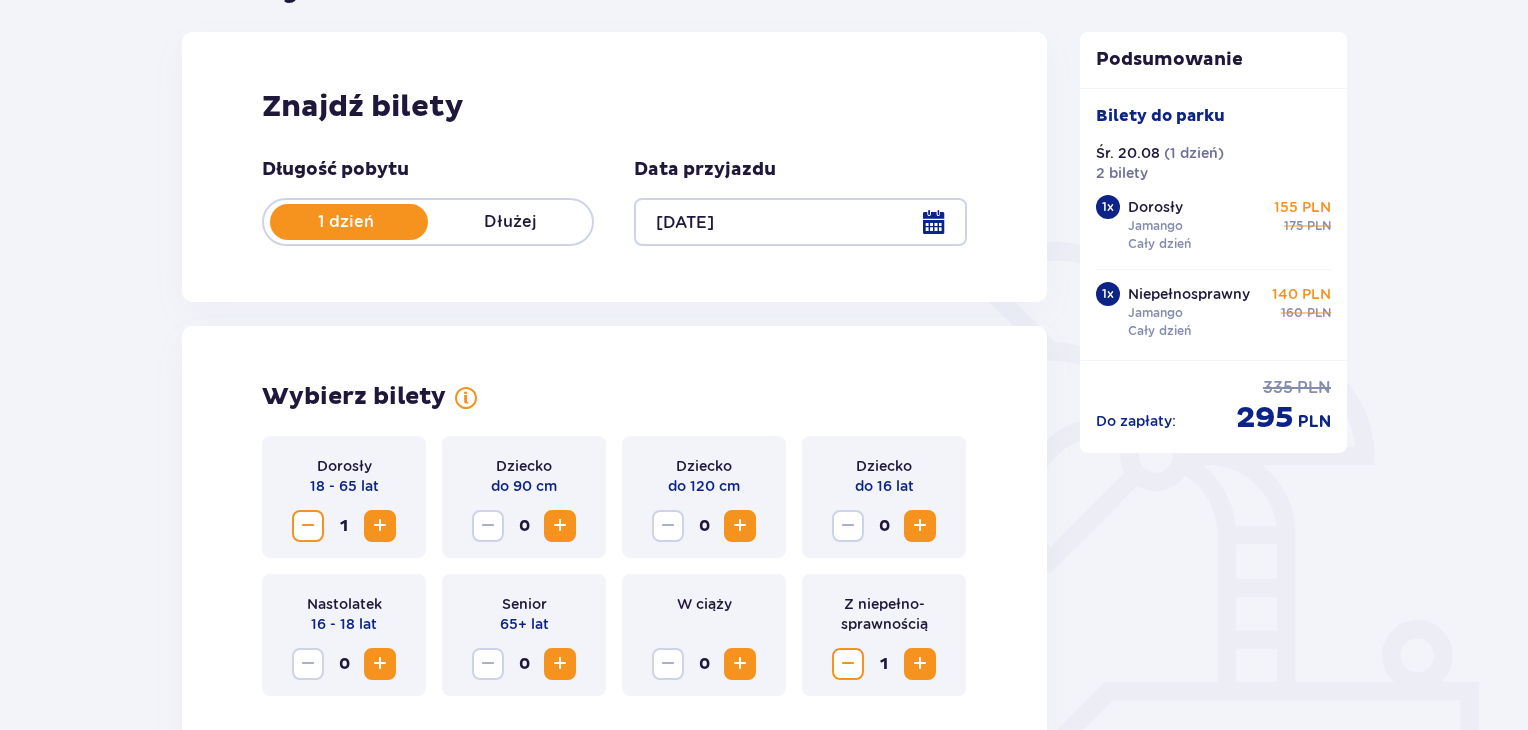 scroll, scrollTop: 54, scrollLeft: 0, axis: vertical 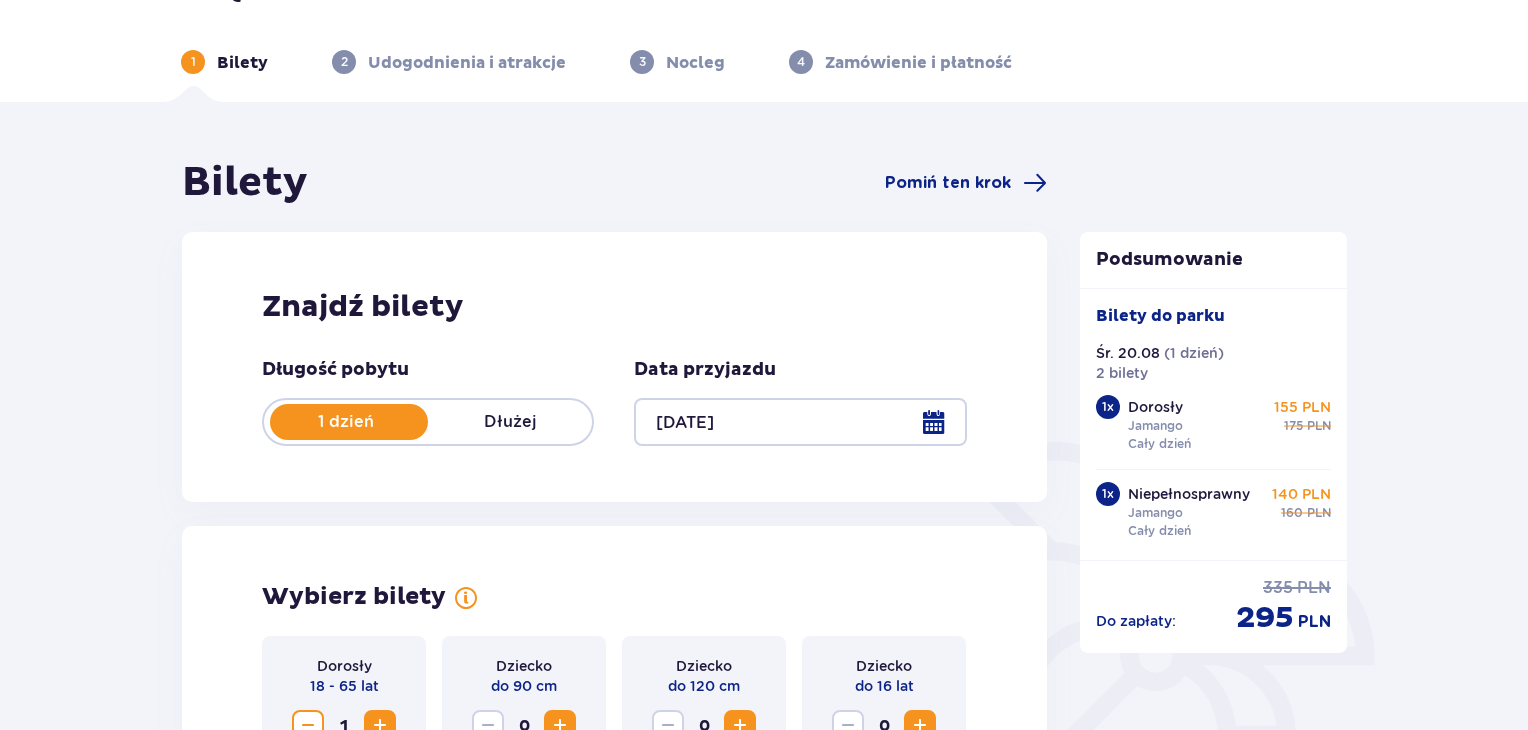 click at bounding box center [800, 422] 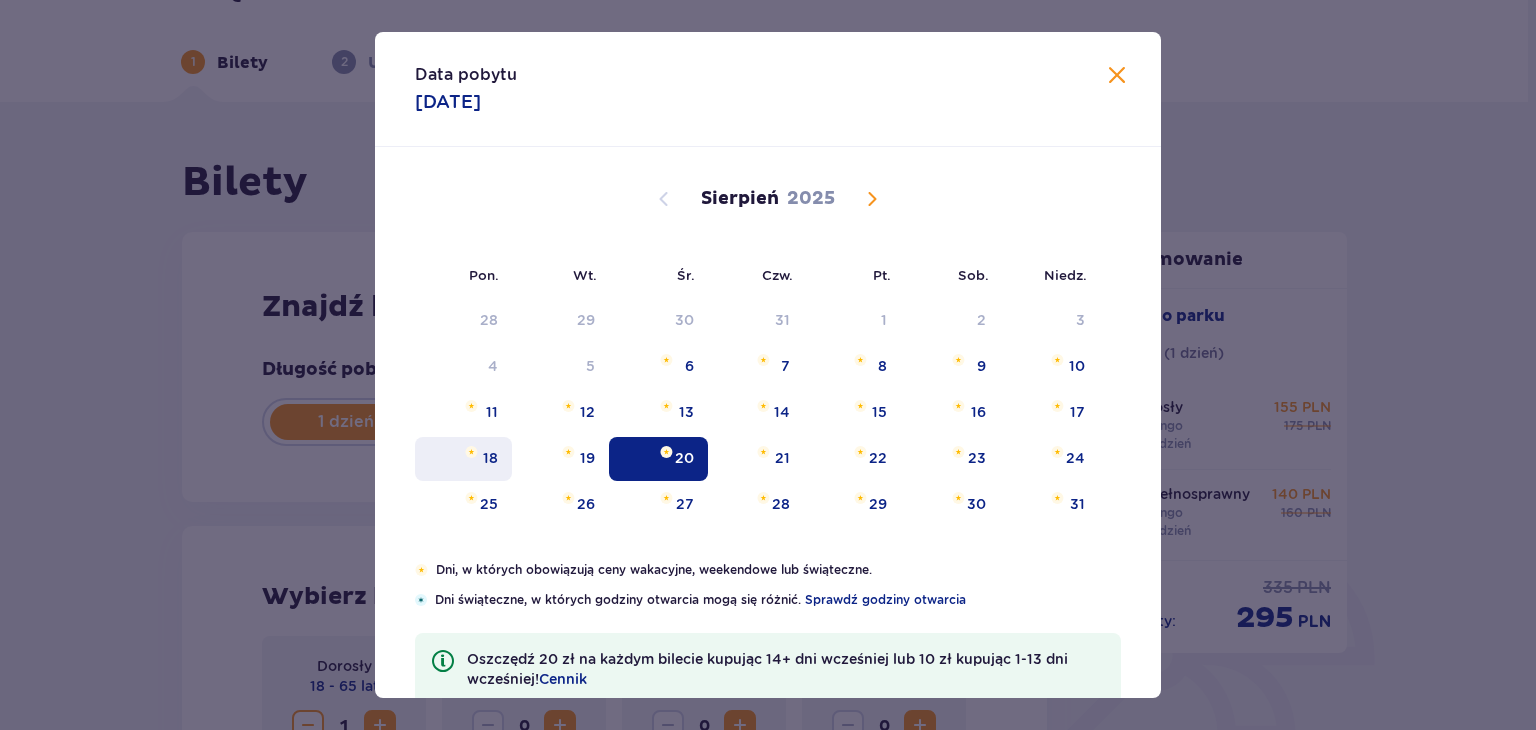 click on "18" at bounding box center (463, 459) 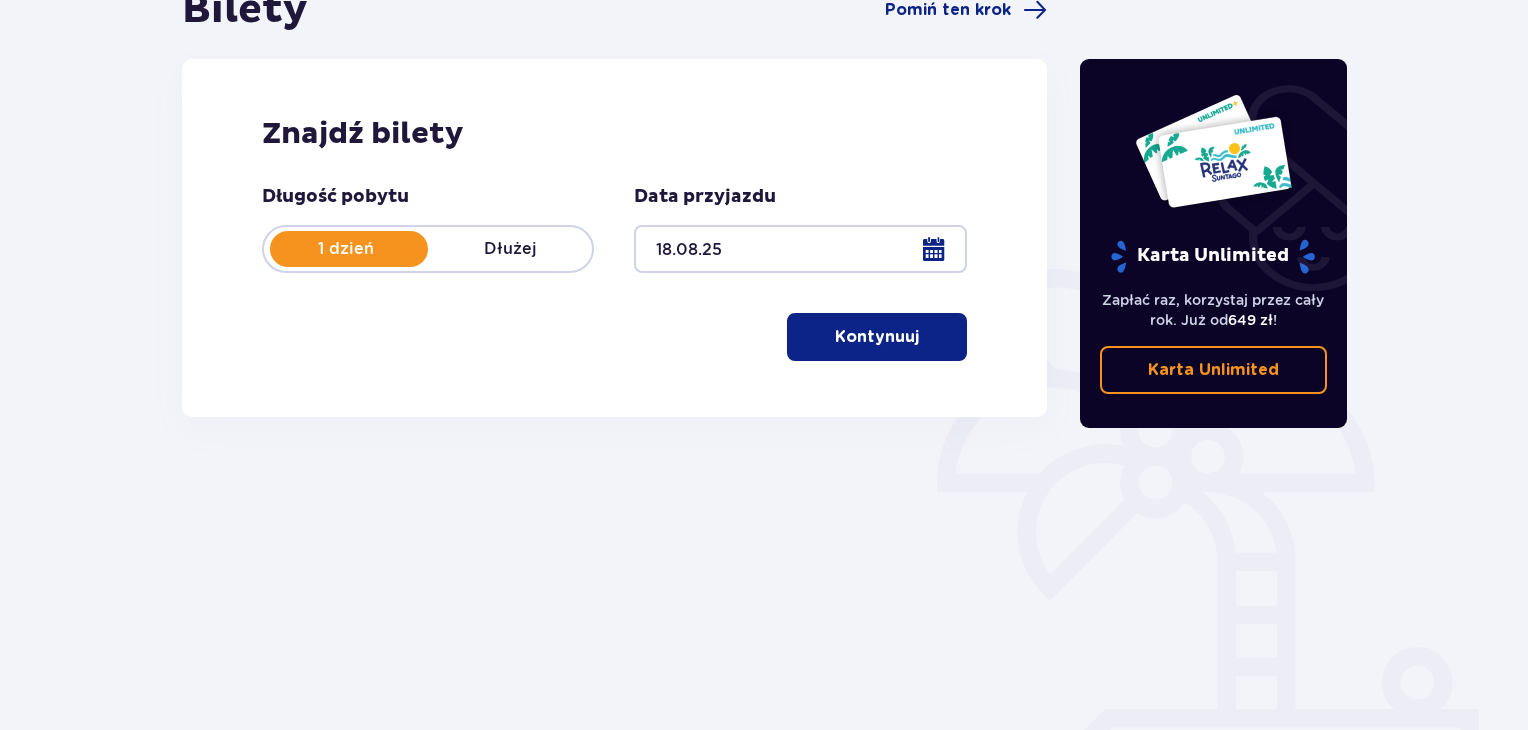 scroll, scrollTop: 289, scrollLeft: 0, axis: vertical 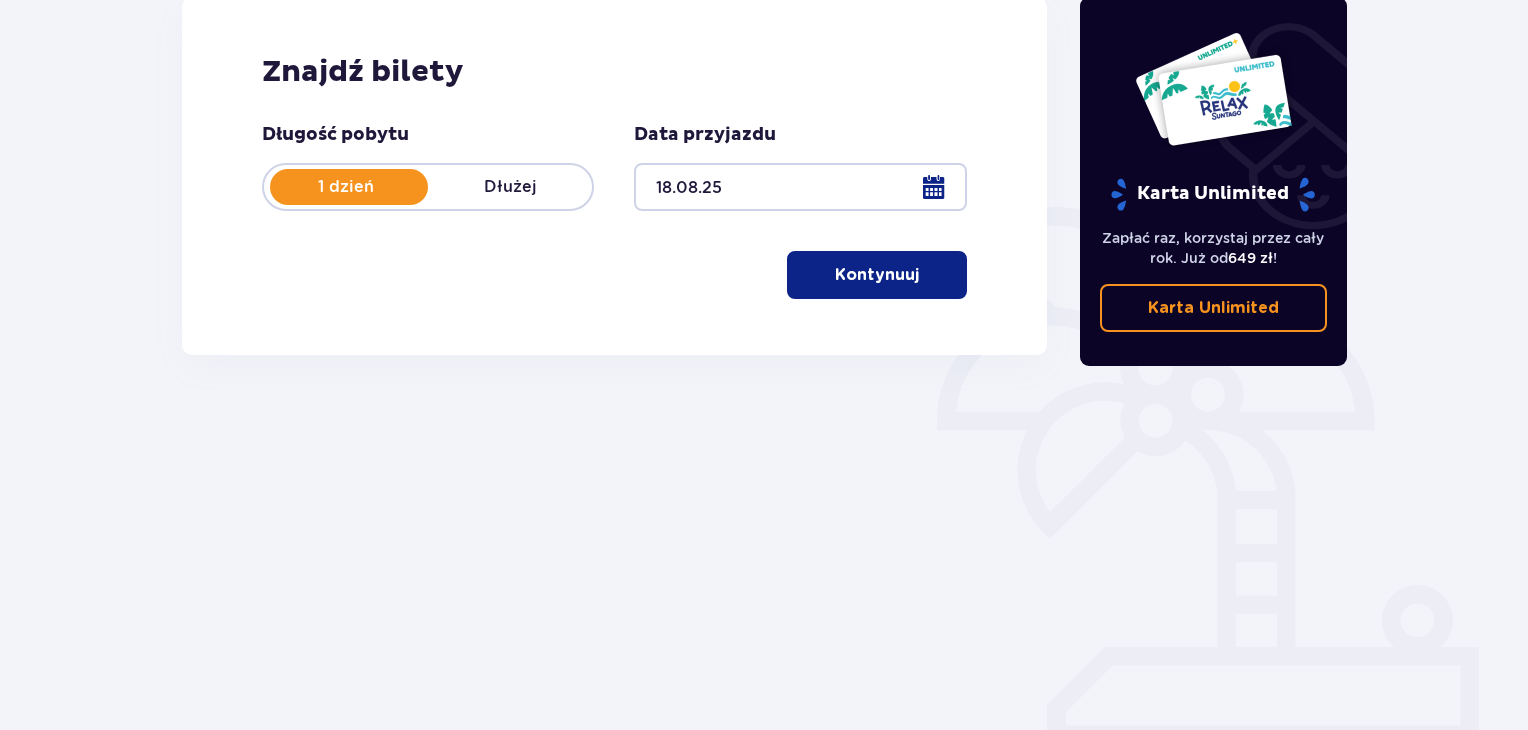 click on "Kontynuuj" at bounding box center [877, 275] 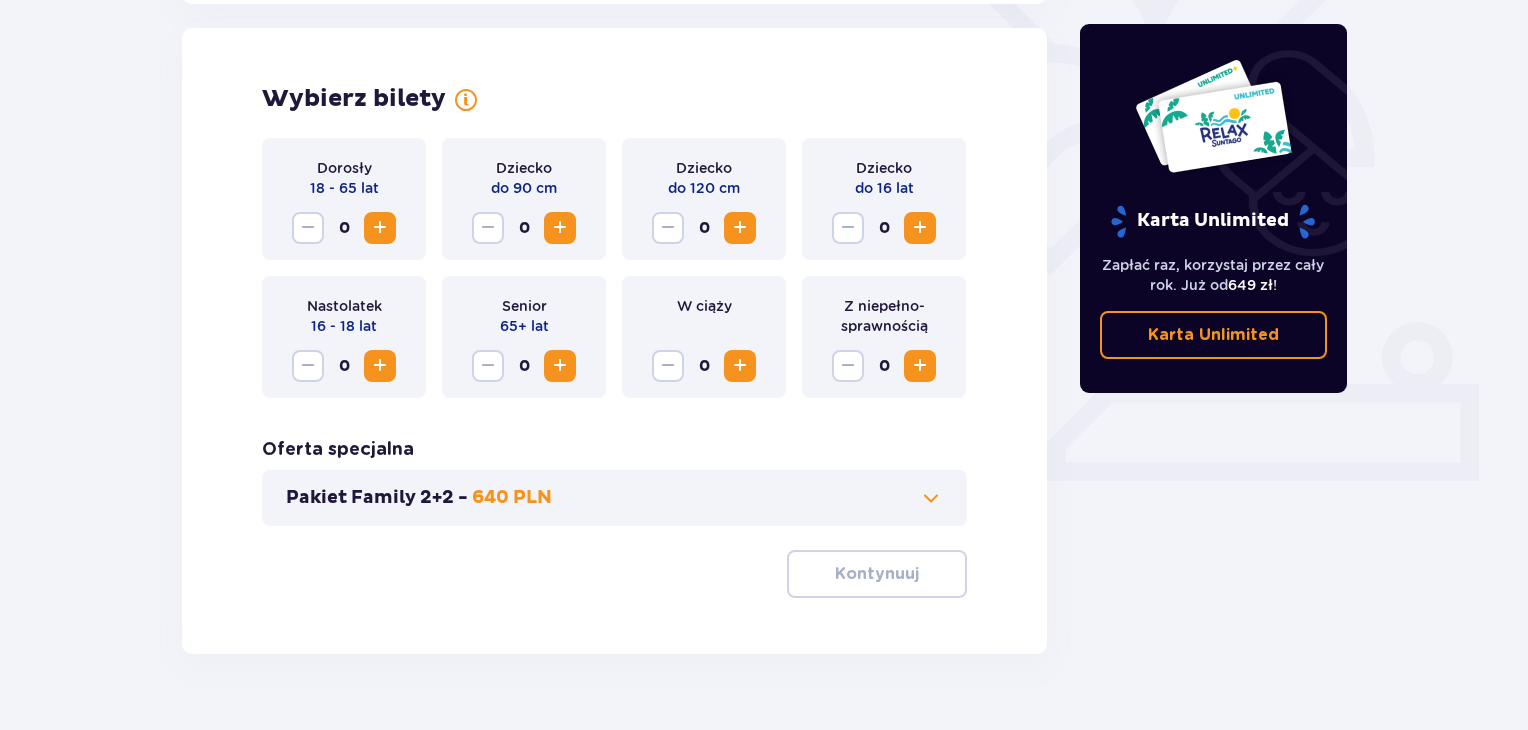 scroll, scrollTop: 556, scrollLeft: 0, axis: vertical 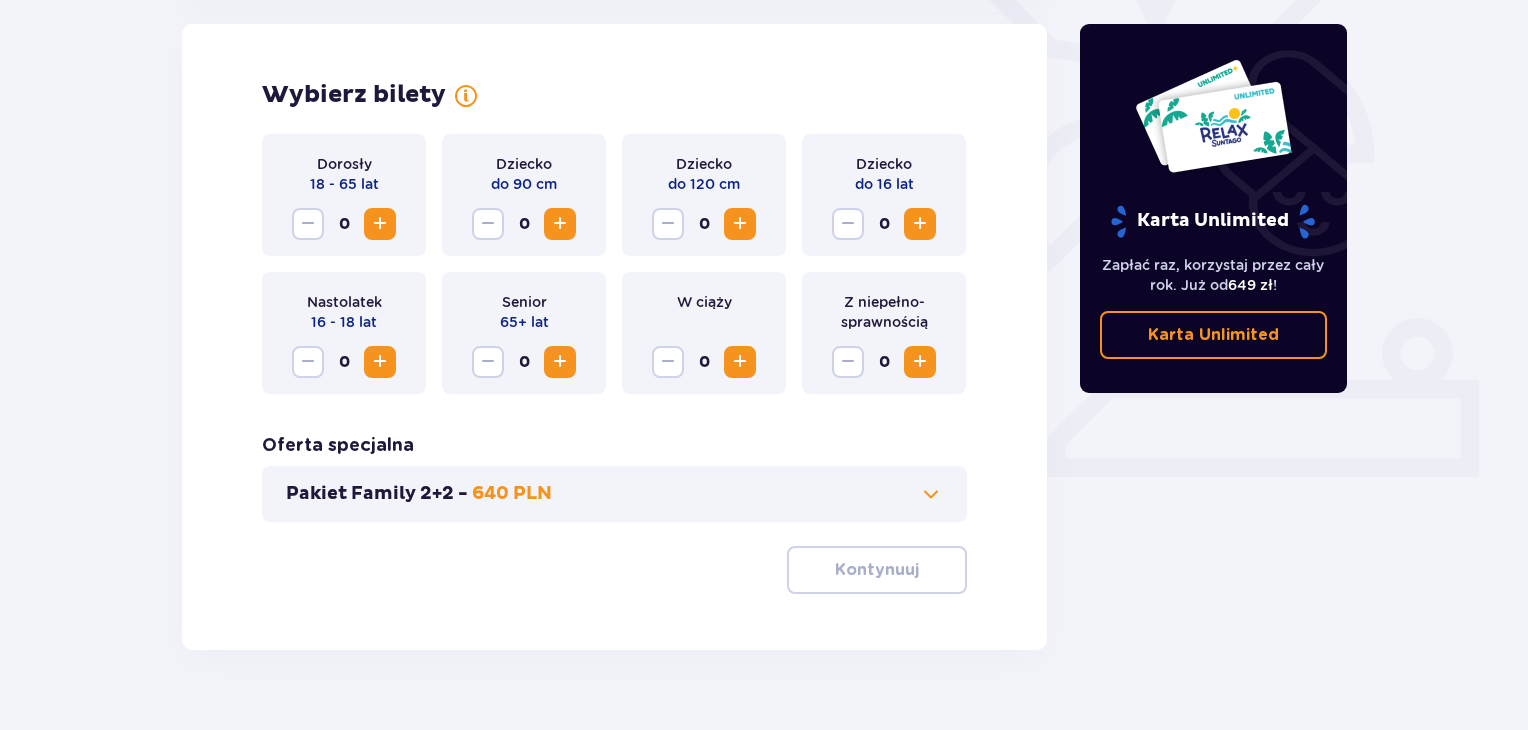 click at bounding box center [380, 224] 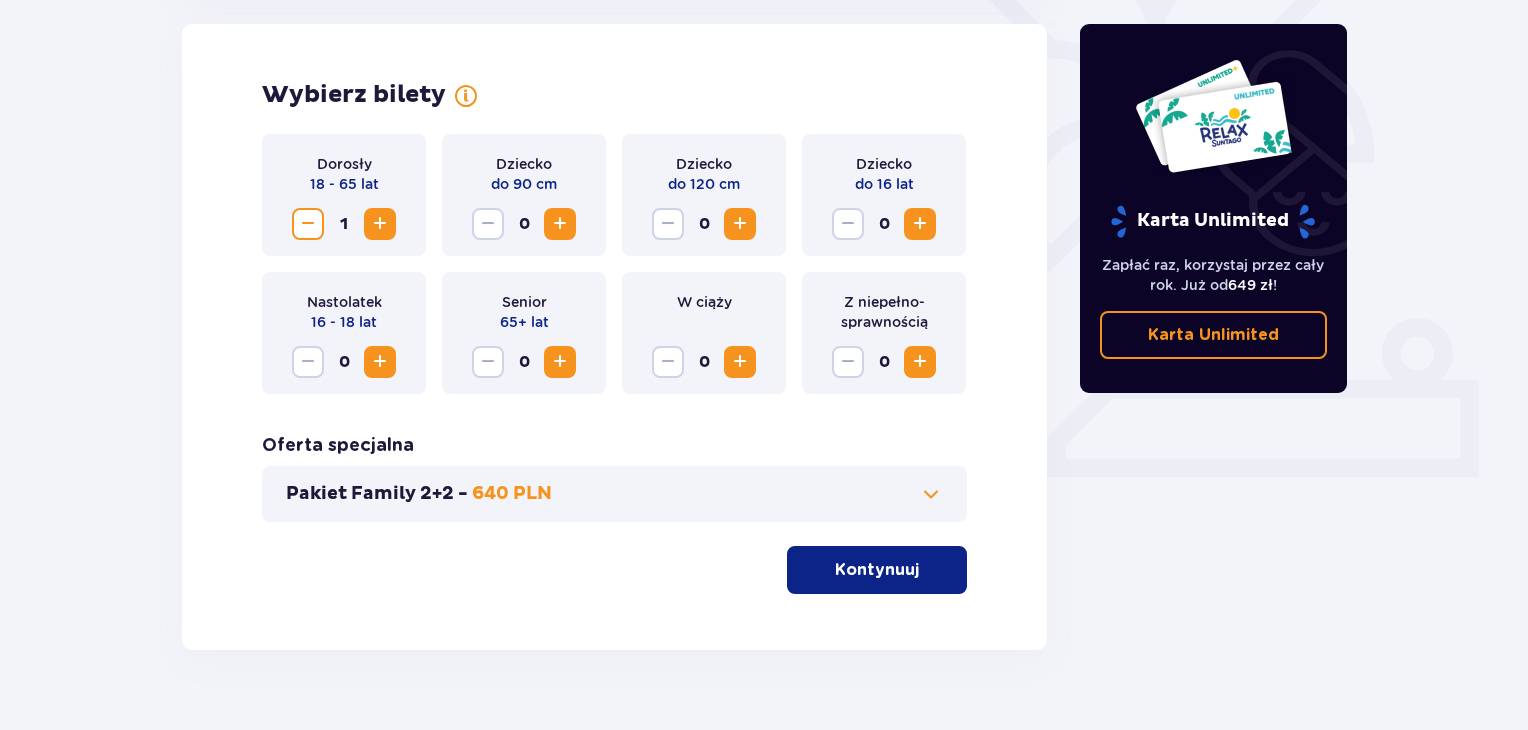click at bounding box center [920, 362] 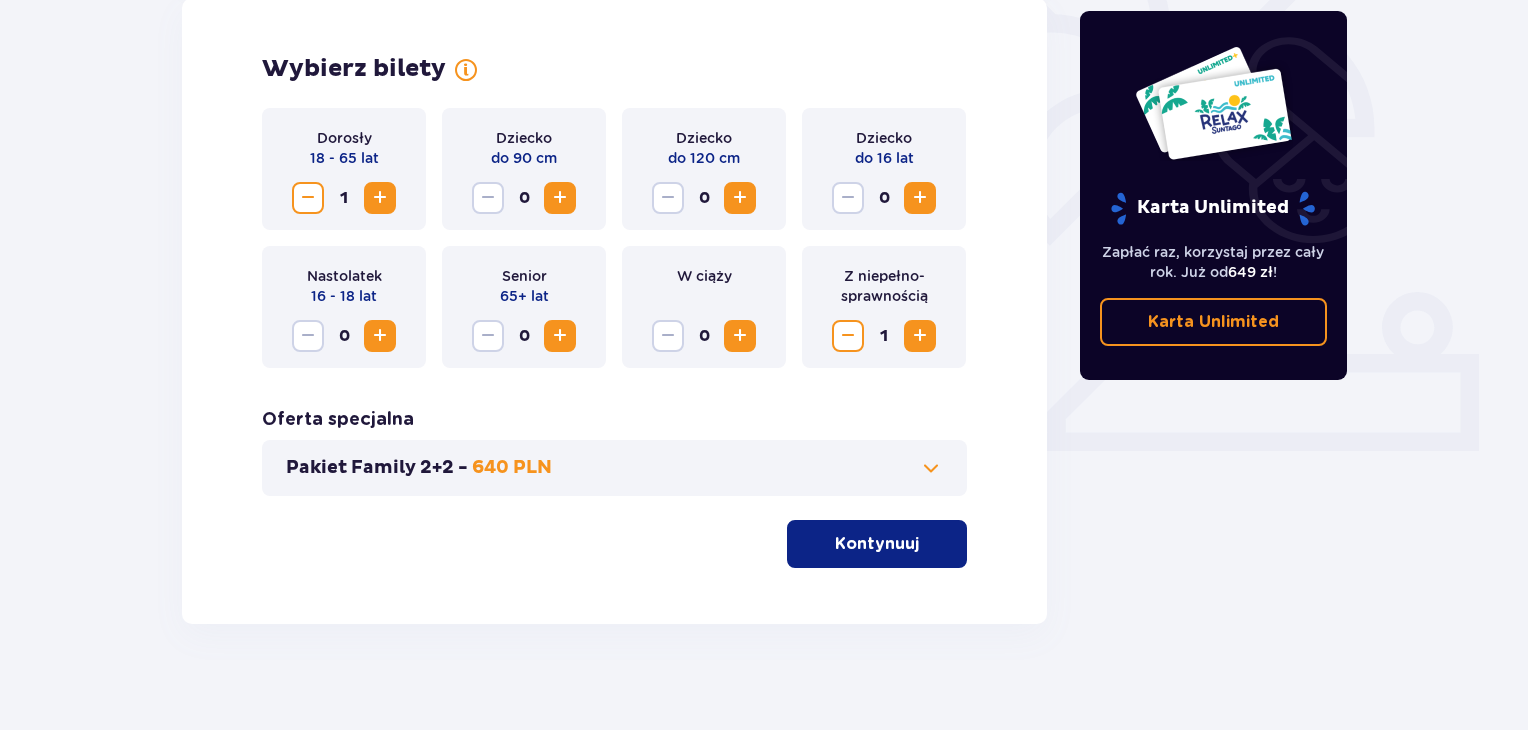 scroll, scrollTop: 596, scrollLeft: 0, axis: vertical 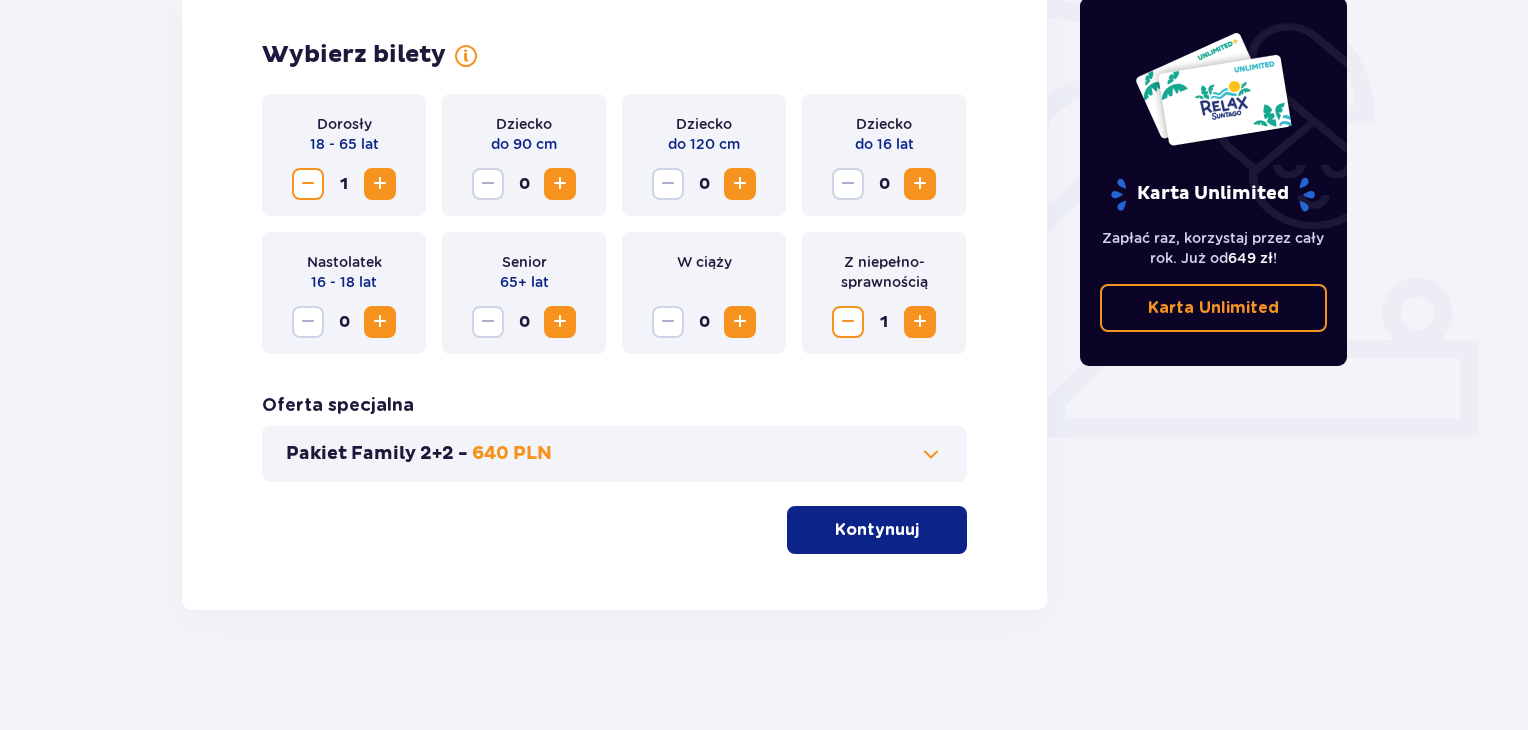 click on "Kontynuuj" at bounding box center (877, 530) 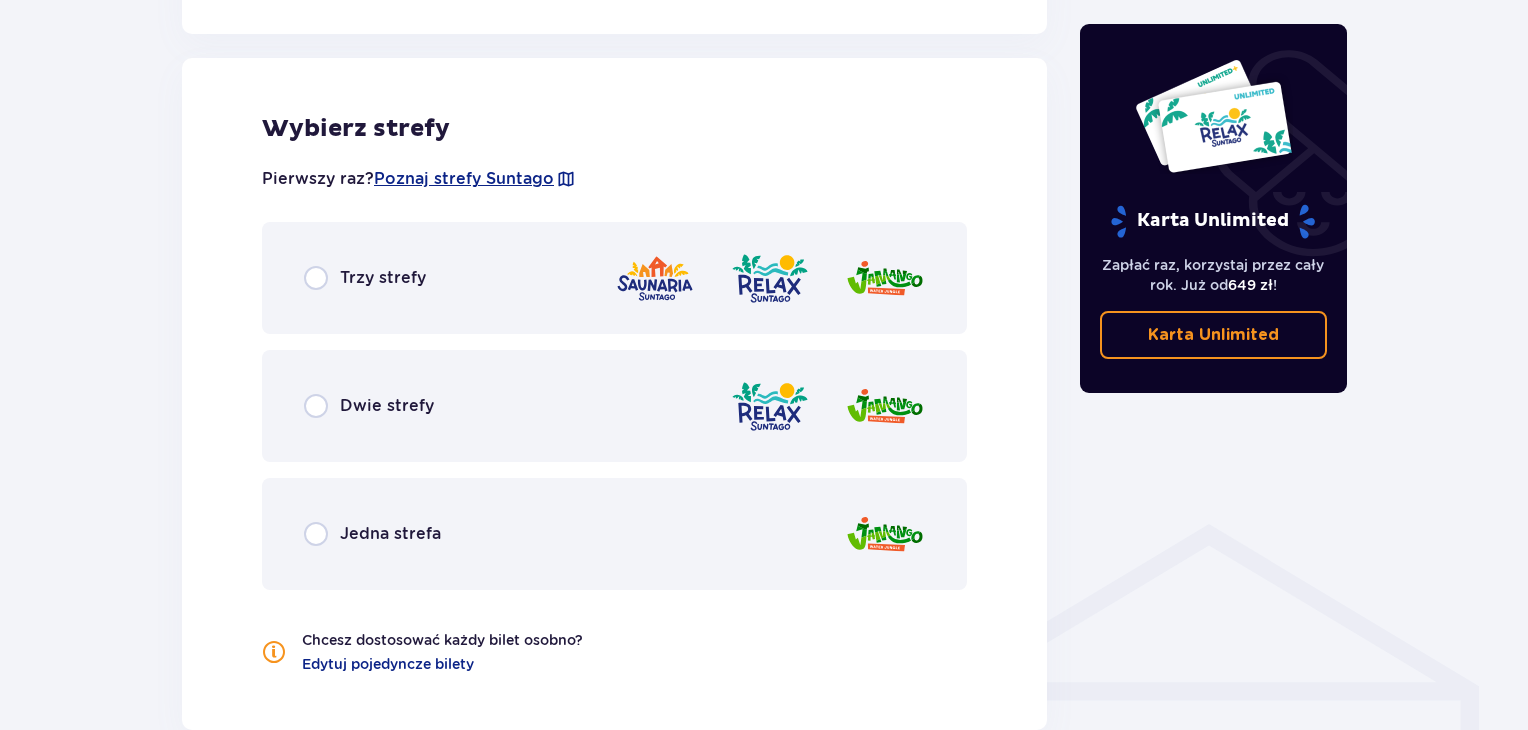 scroll, scrollTop: 1110, scrollLeft: 0, axis: vertical 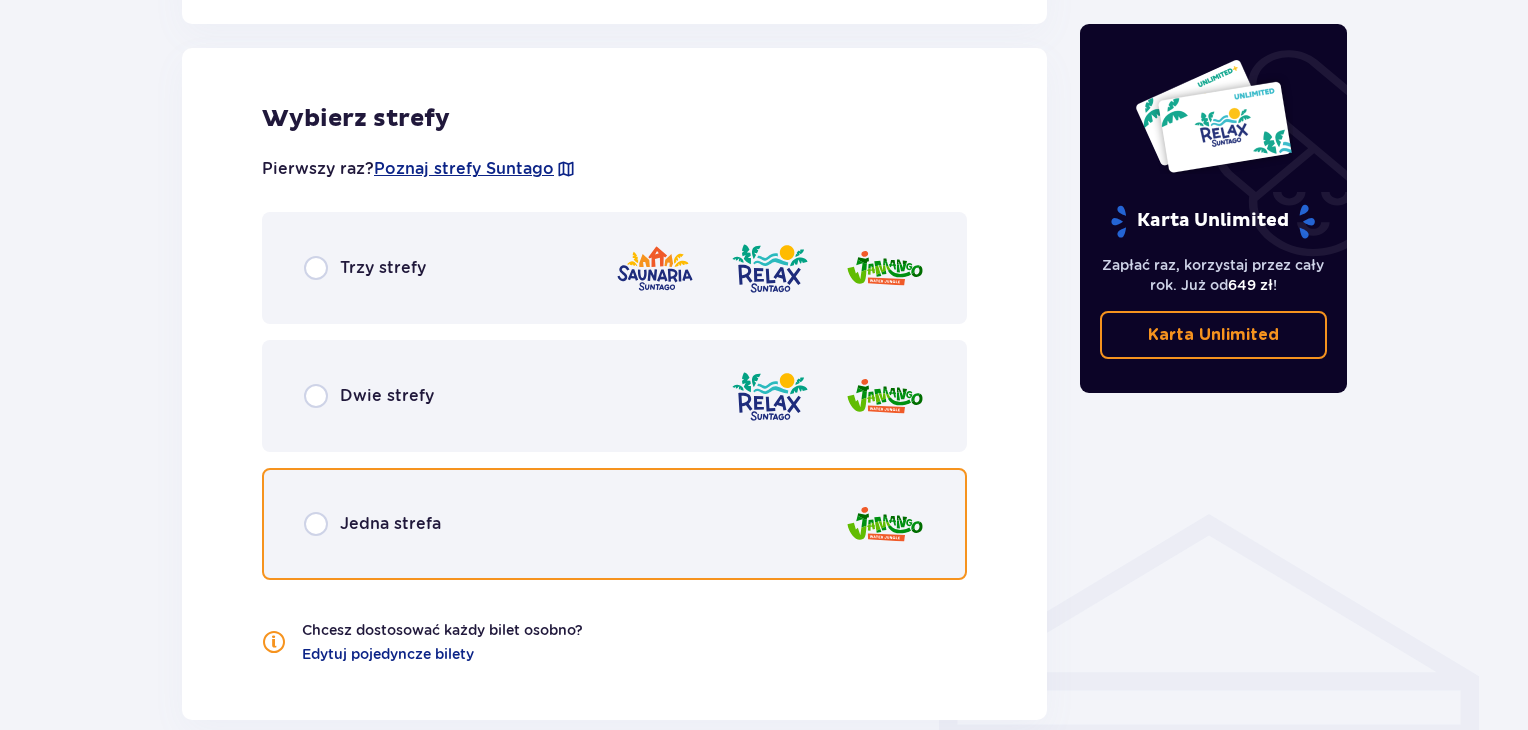 click at bounding box center [316, 524] 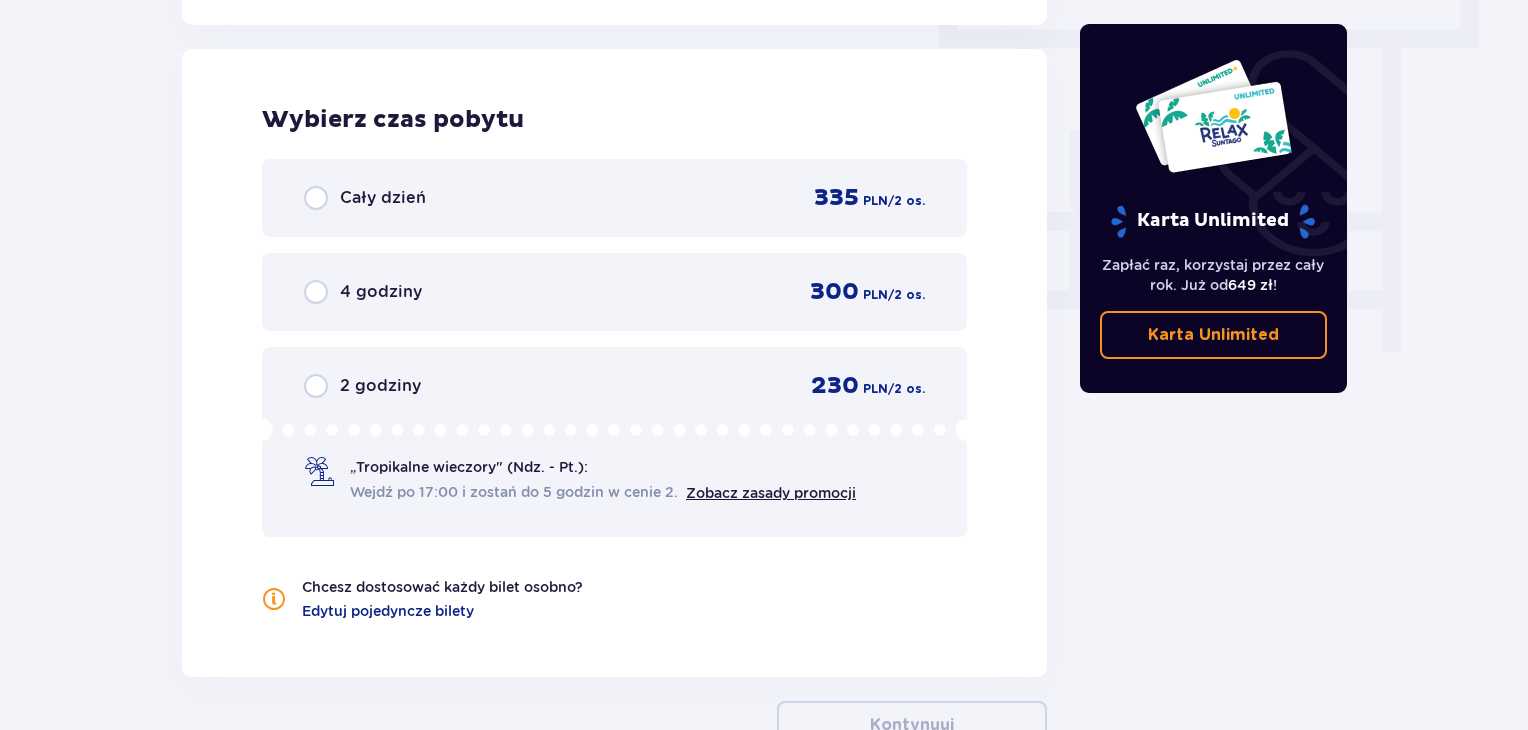 scroll, scrollTop: 1806, scrollLeft: 0, axis: vertical 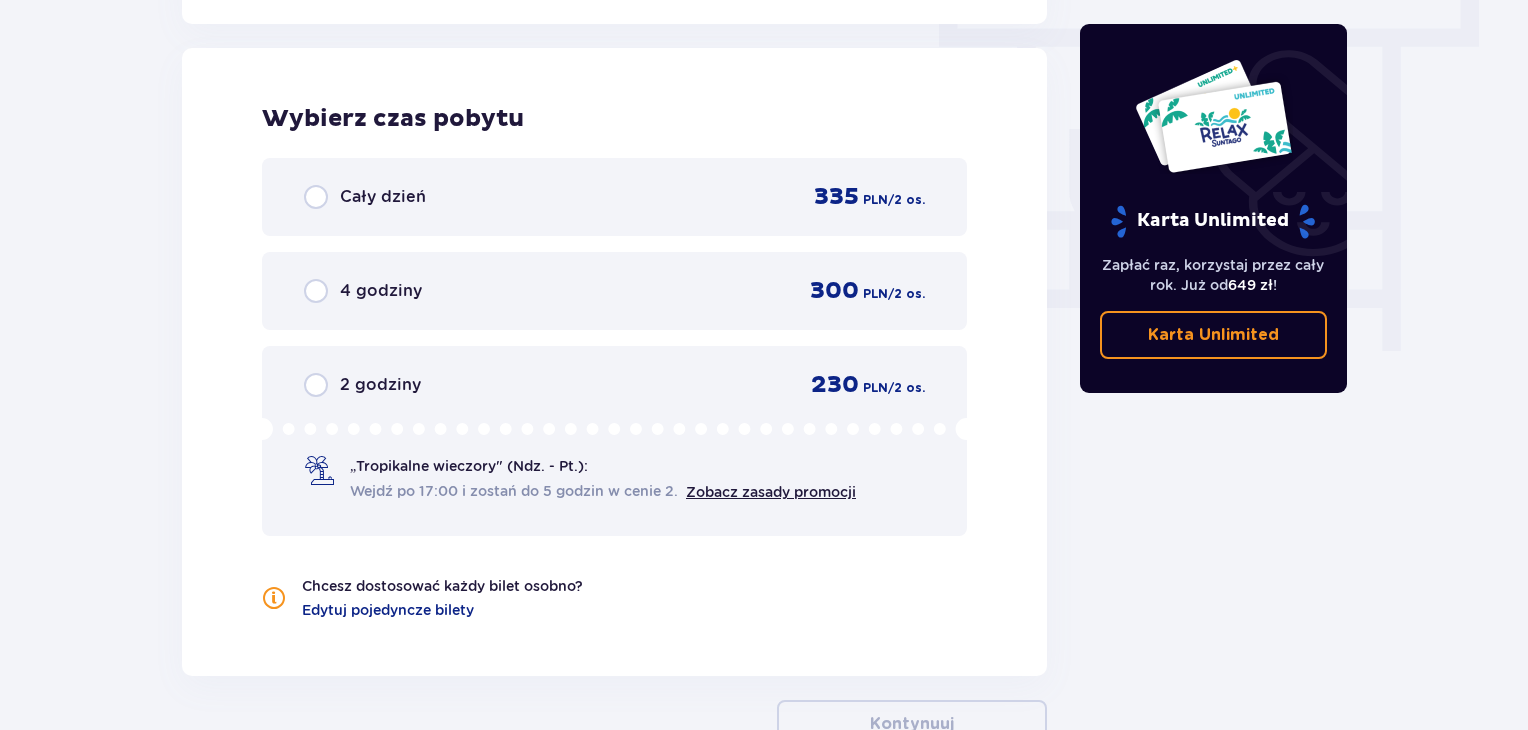 click on "Cały dzień" at bounding box center (365, 197) 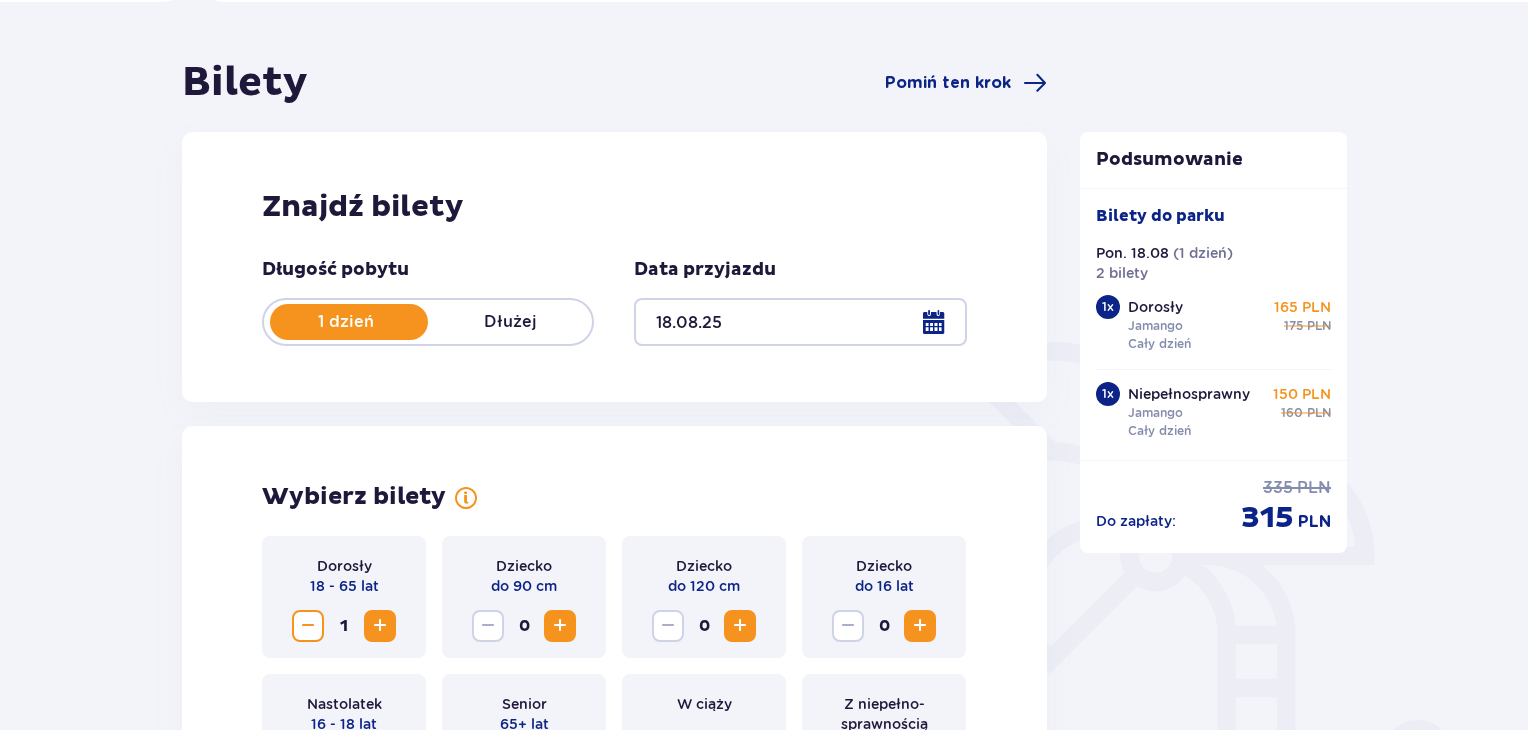 scroll, scrollTop: 0, scrollLeft: 0, axis: both 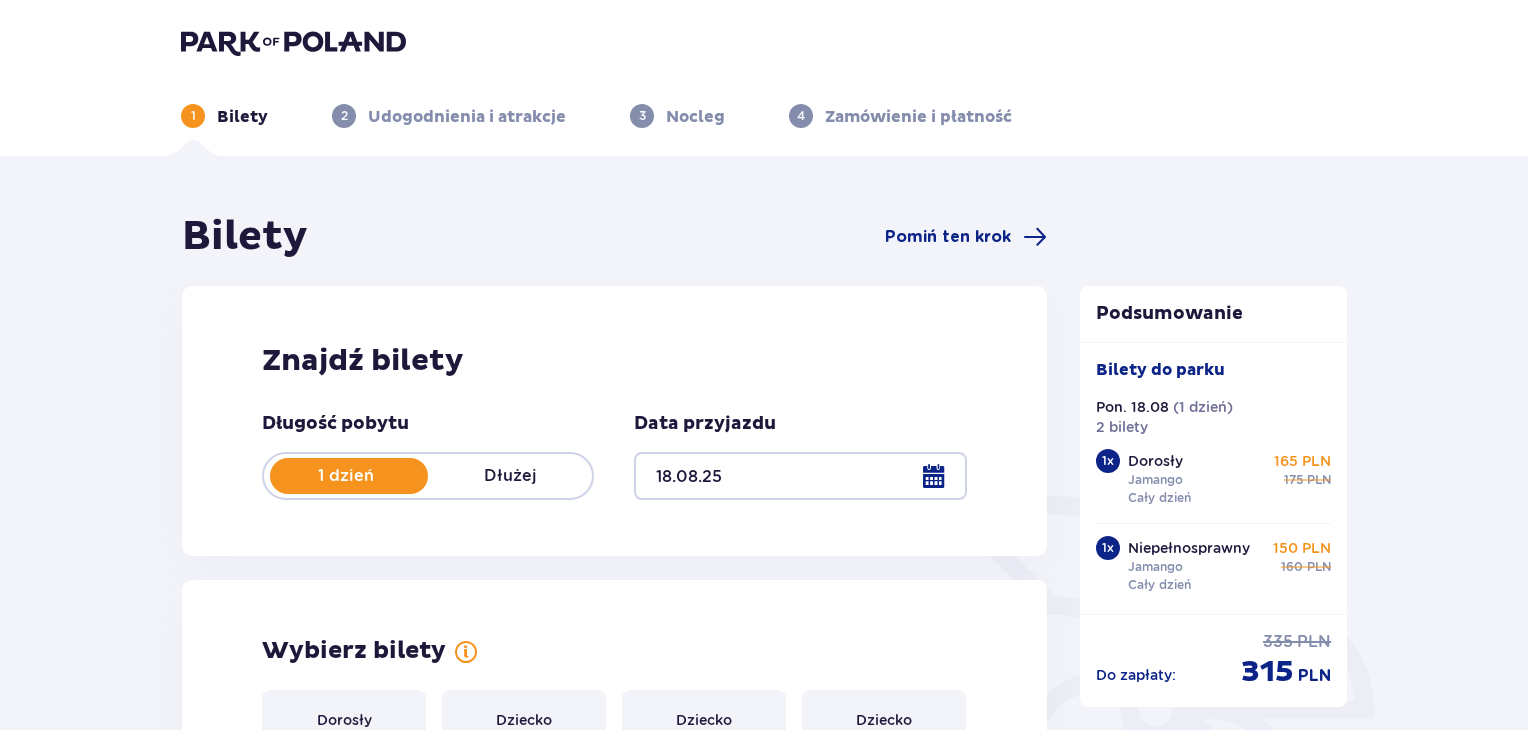 click at bounding box center (800, 476) 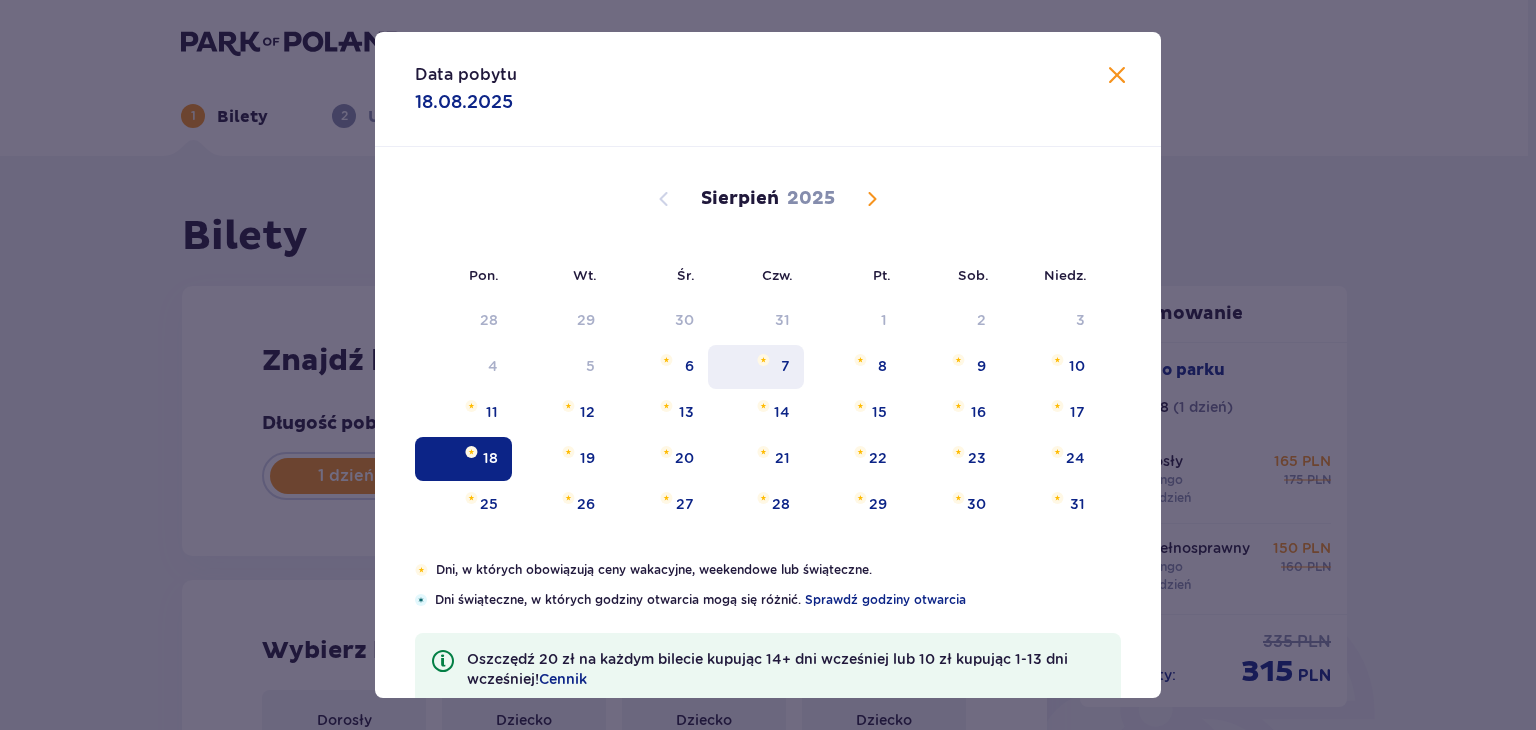 click on "7" at bounding box center [785, 366] 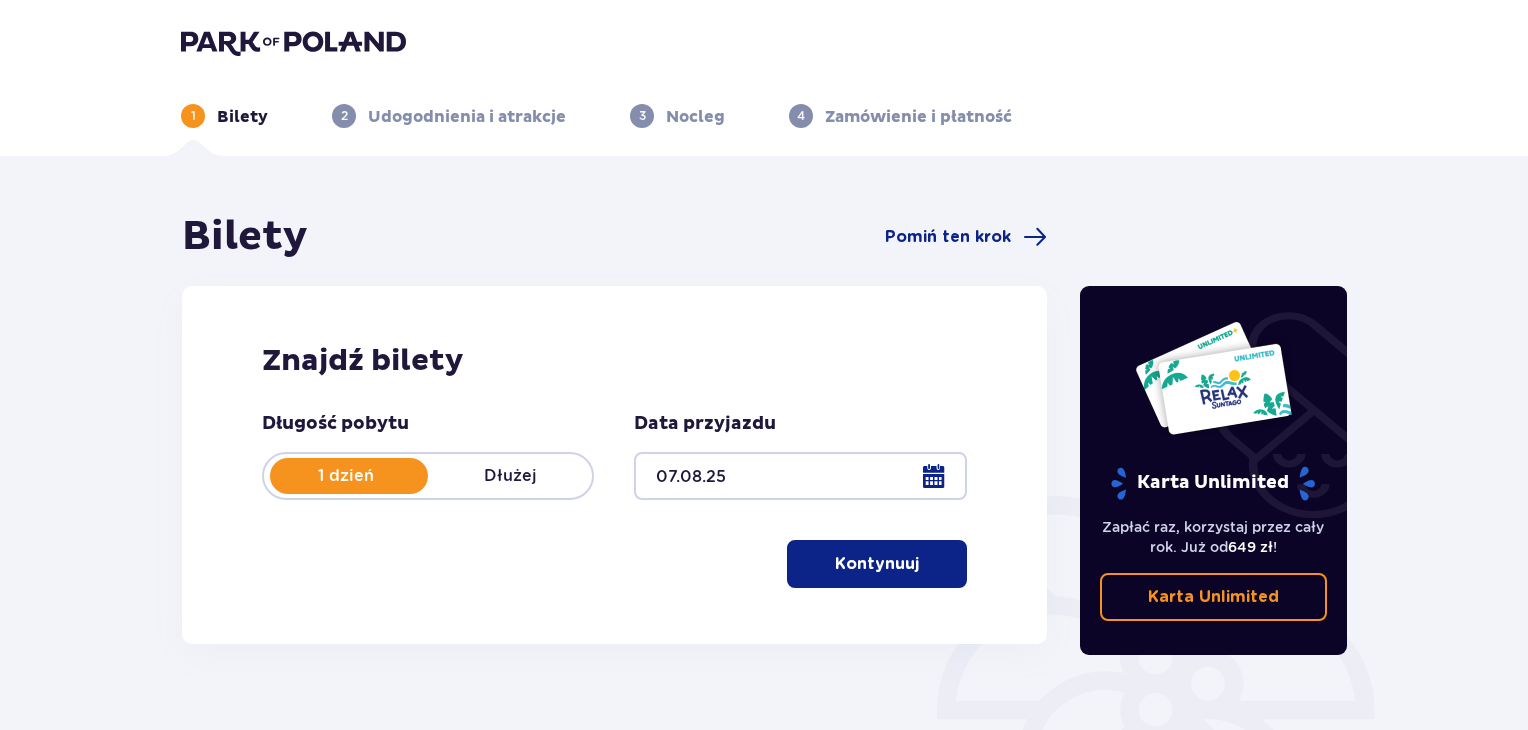 click at bounding box center [800, 476] 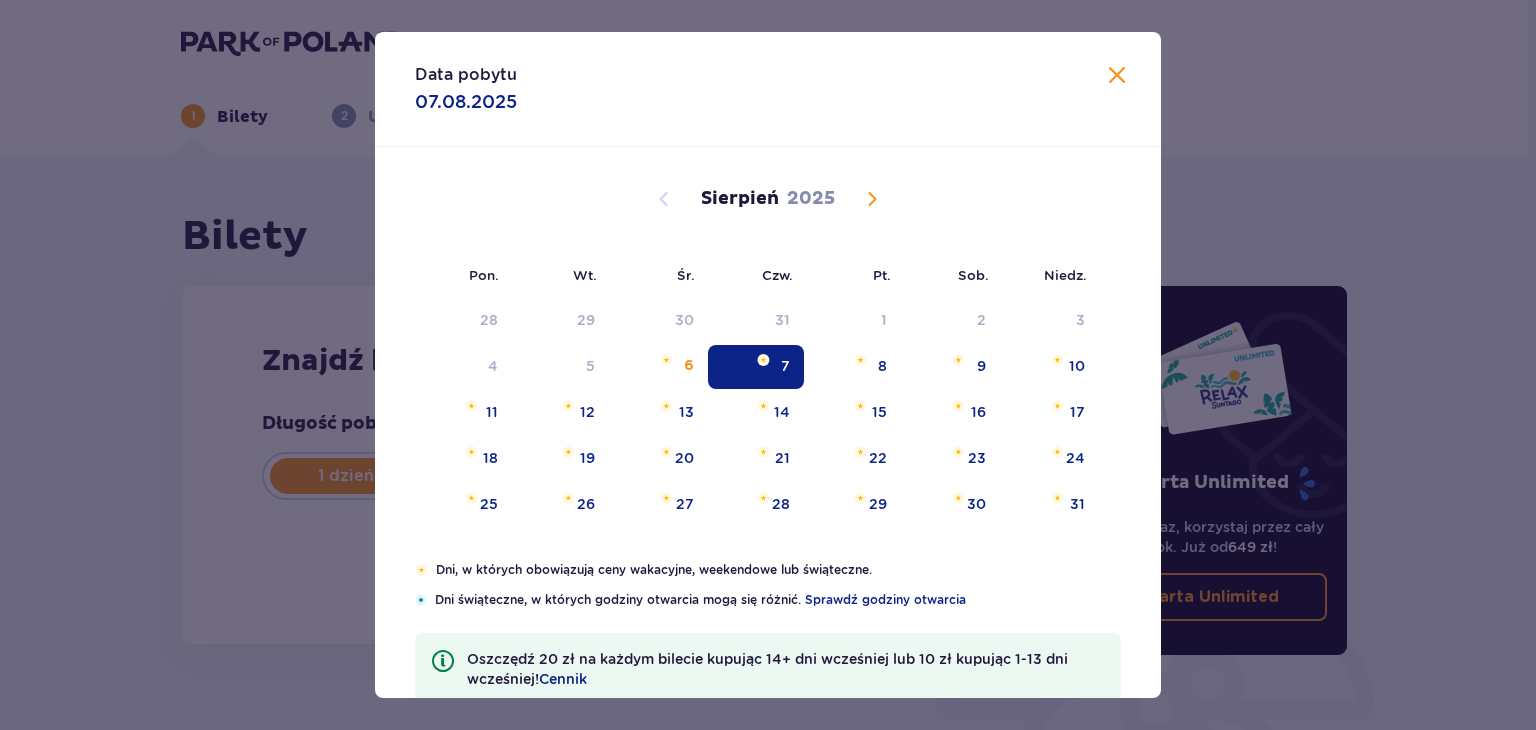 click at bounding box center (1117, 76) 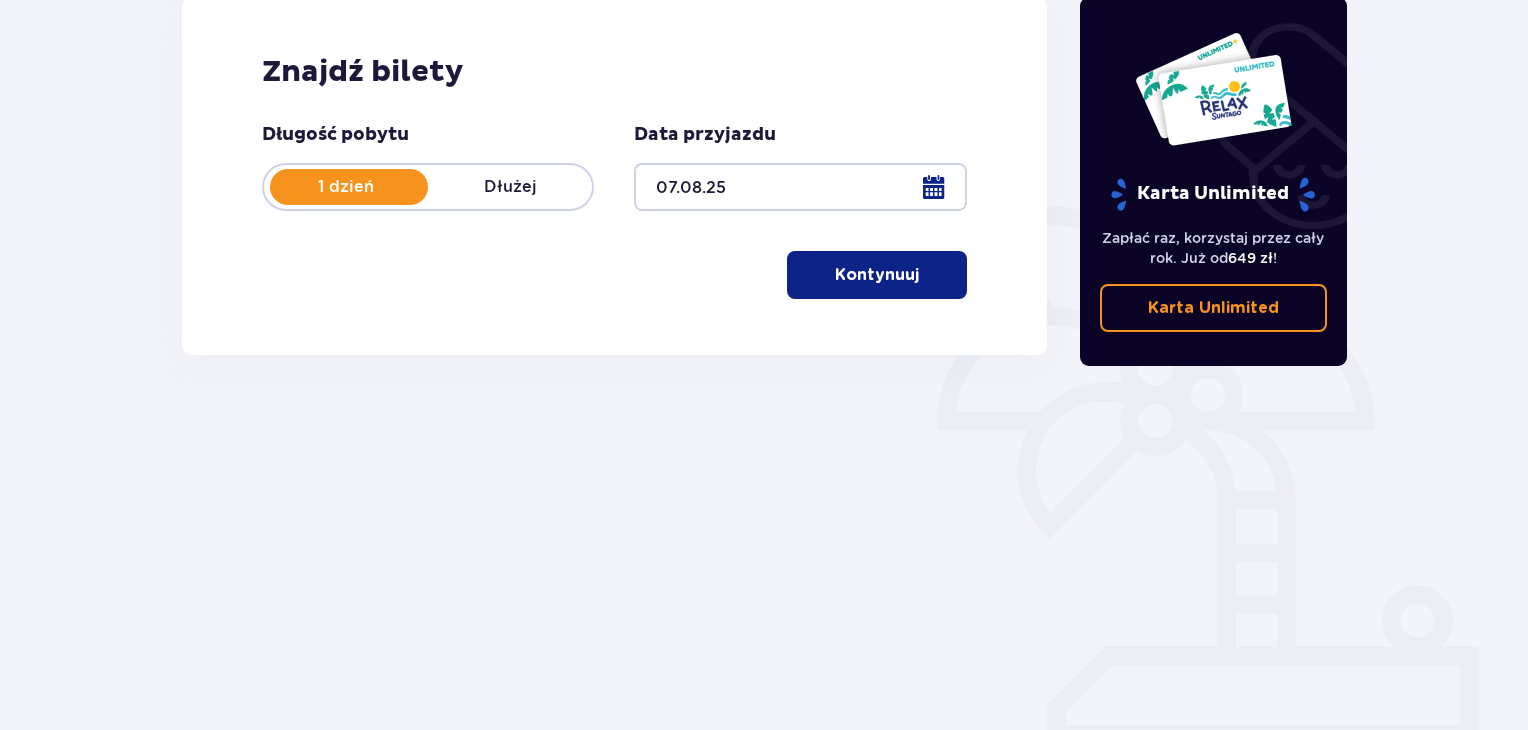 click on "Kontynuuj" at bounding box center (877, 275) 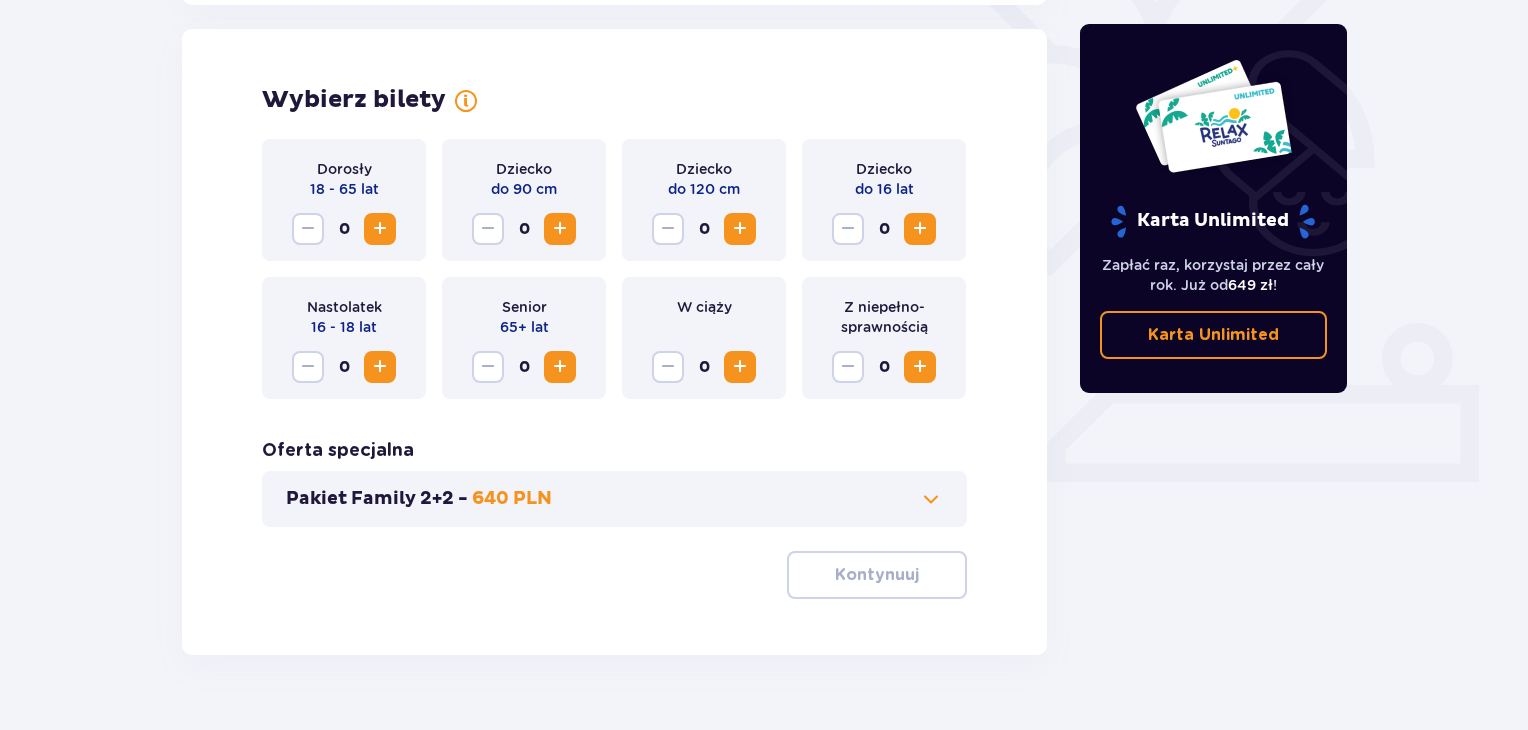 scroll, scrollTop: 556, scrollLeft: 0, axis: vertical 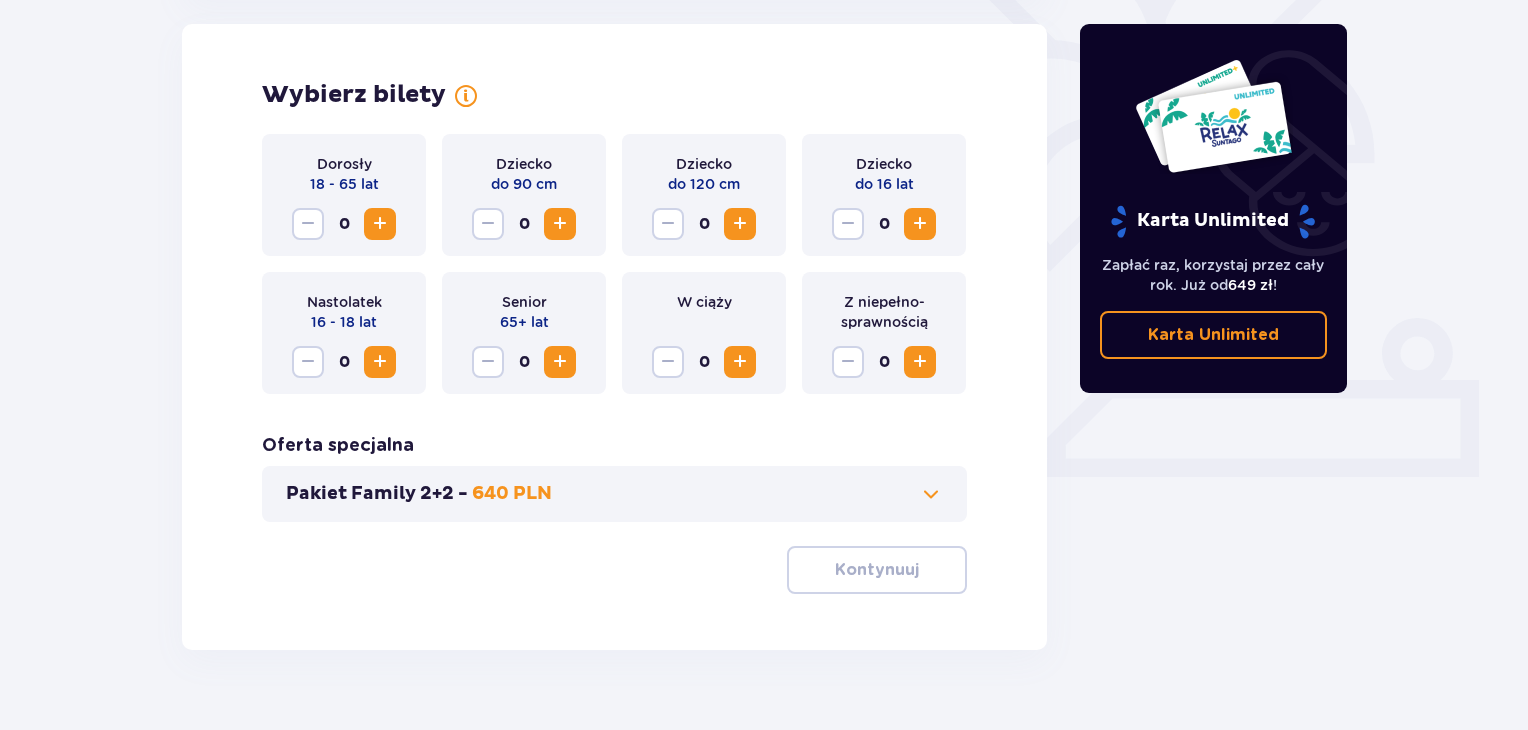 click at bounding box center (380, 224) 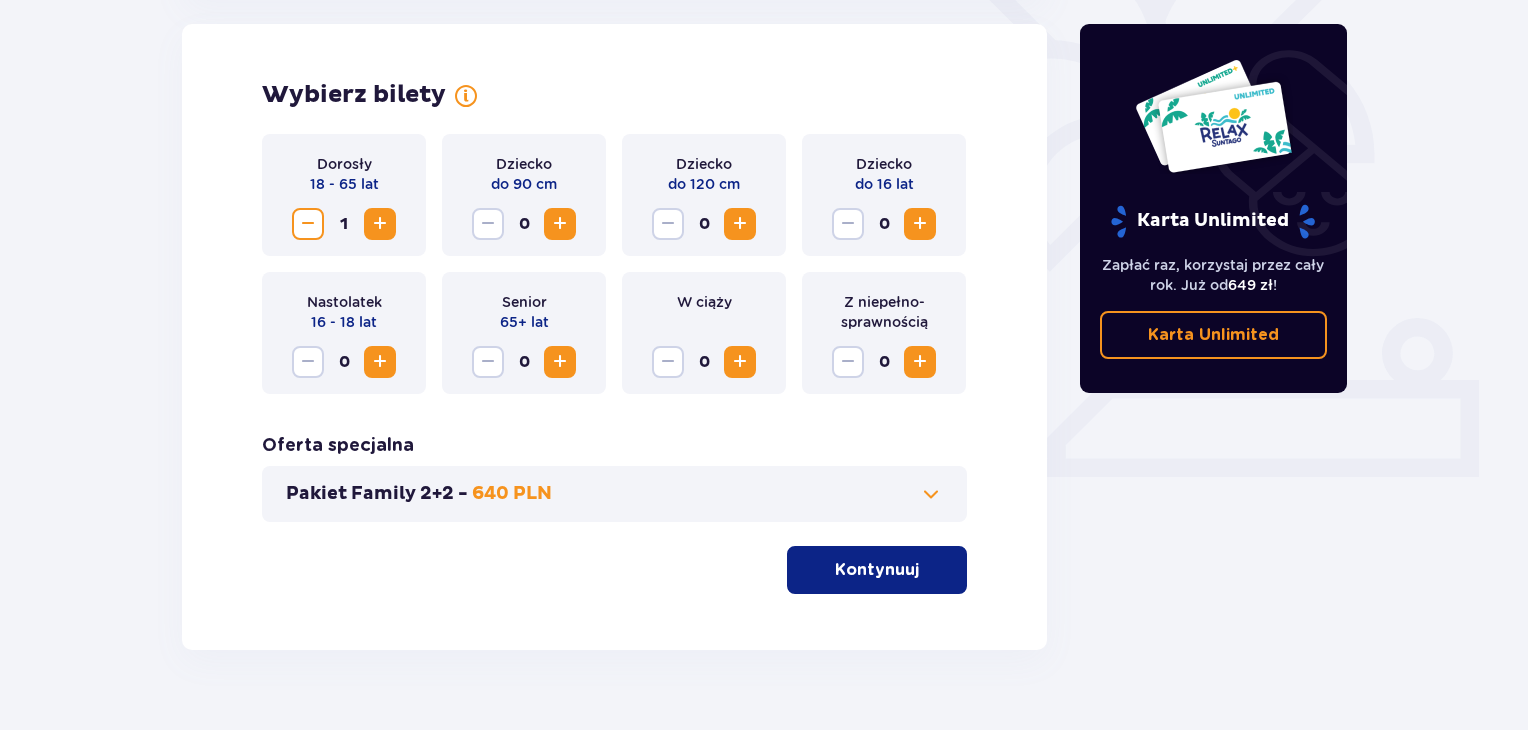 click at bounding box center (920, 362) 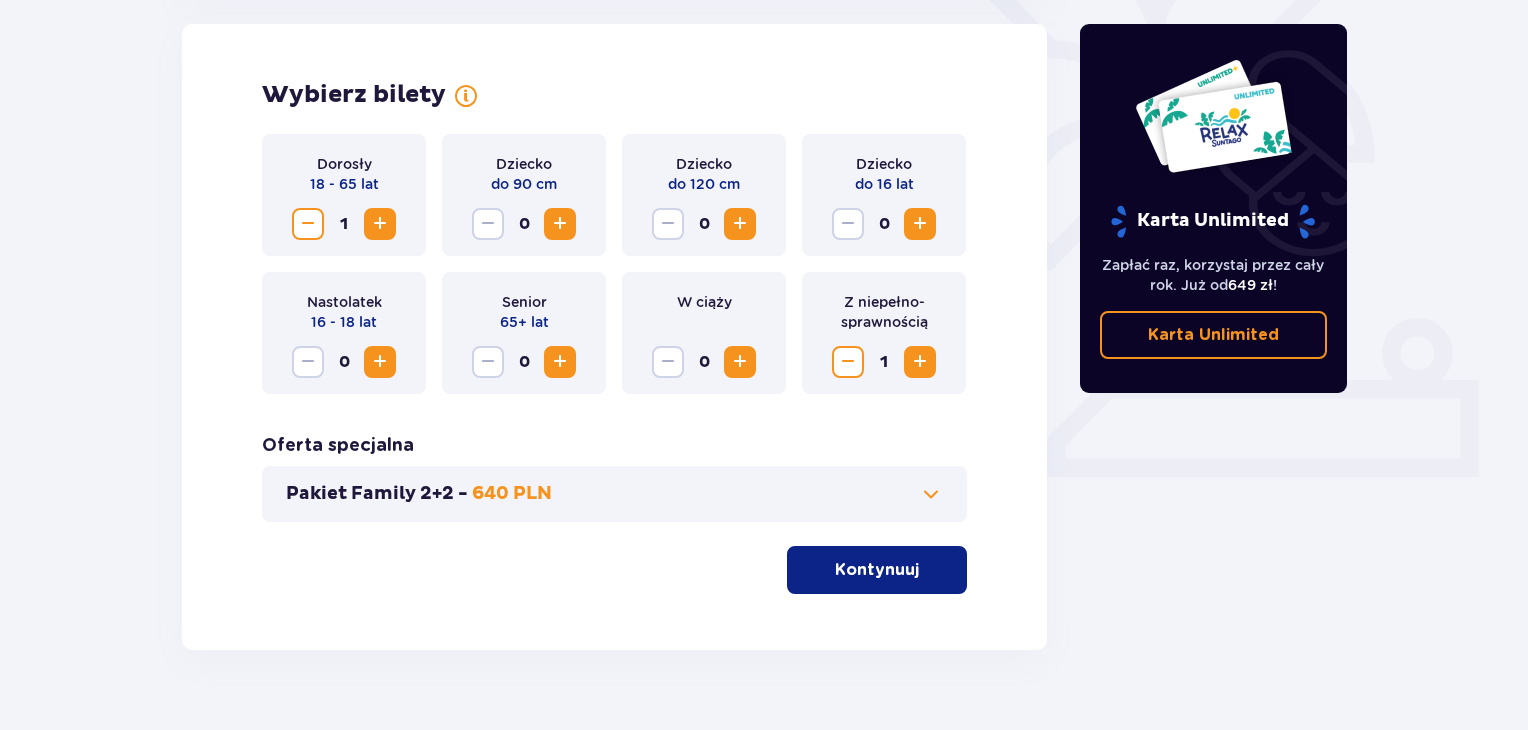 click at bounding box center [923, 570] 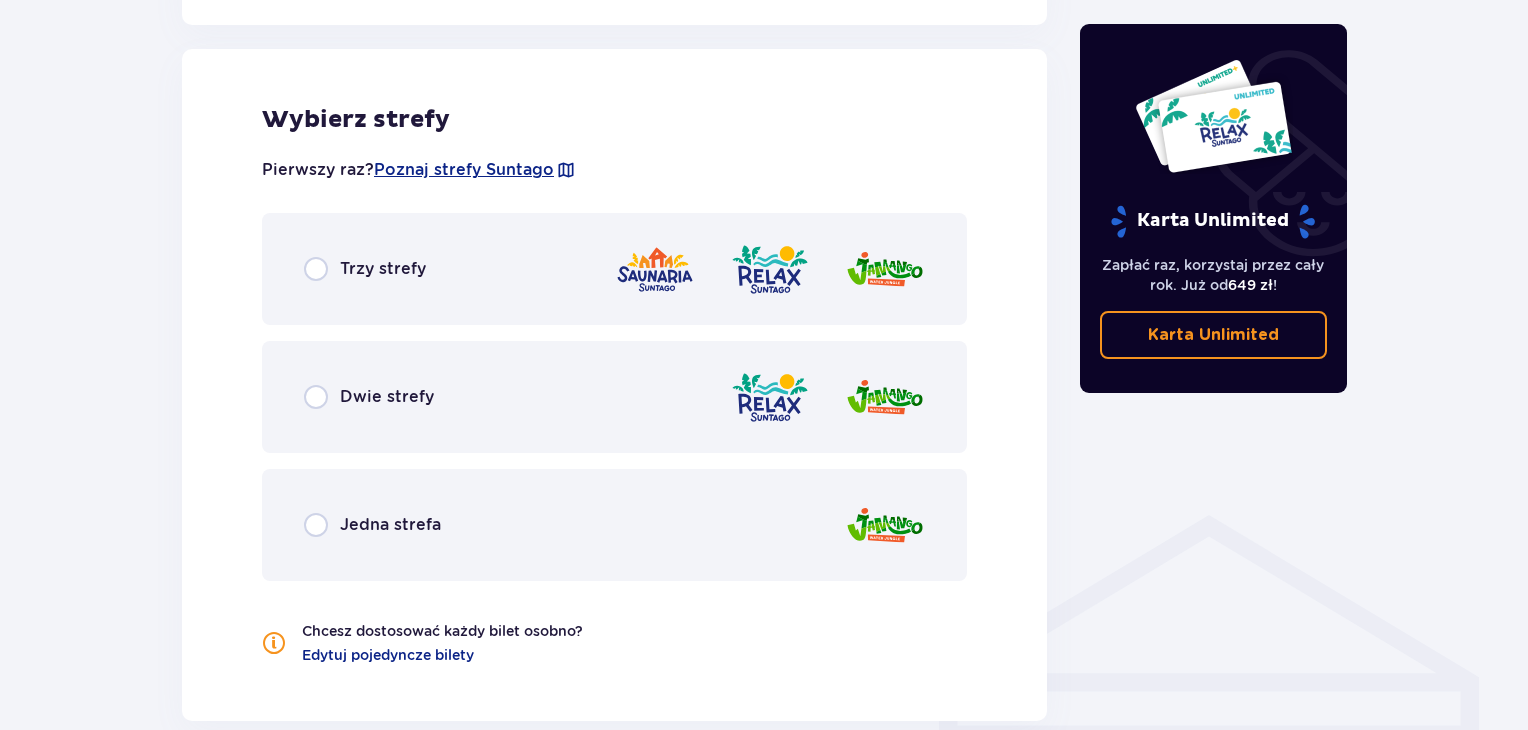 scroll, scrollTop: 1110, scrollLeft: 0, axis: vertical 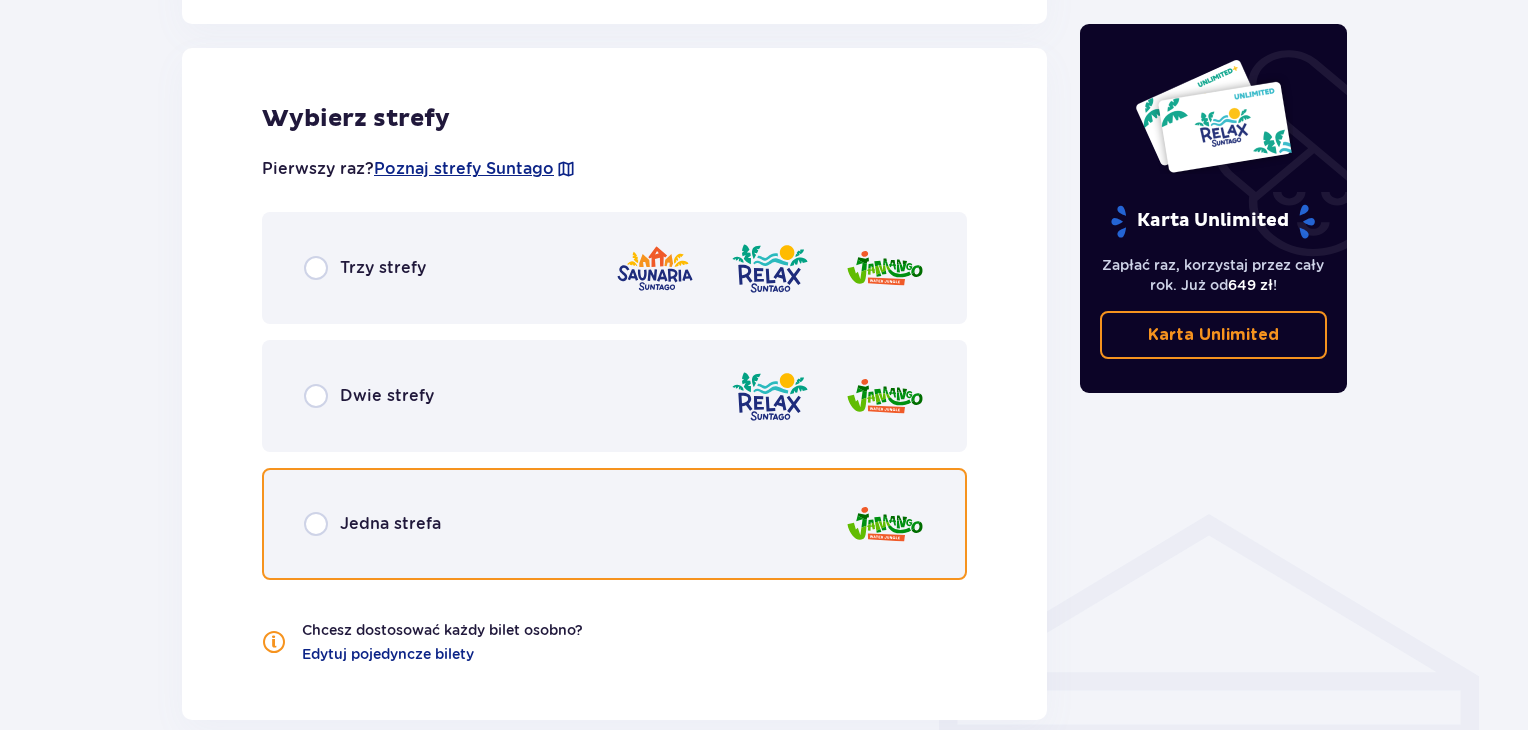 click at bounding box center (316, 524) 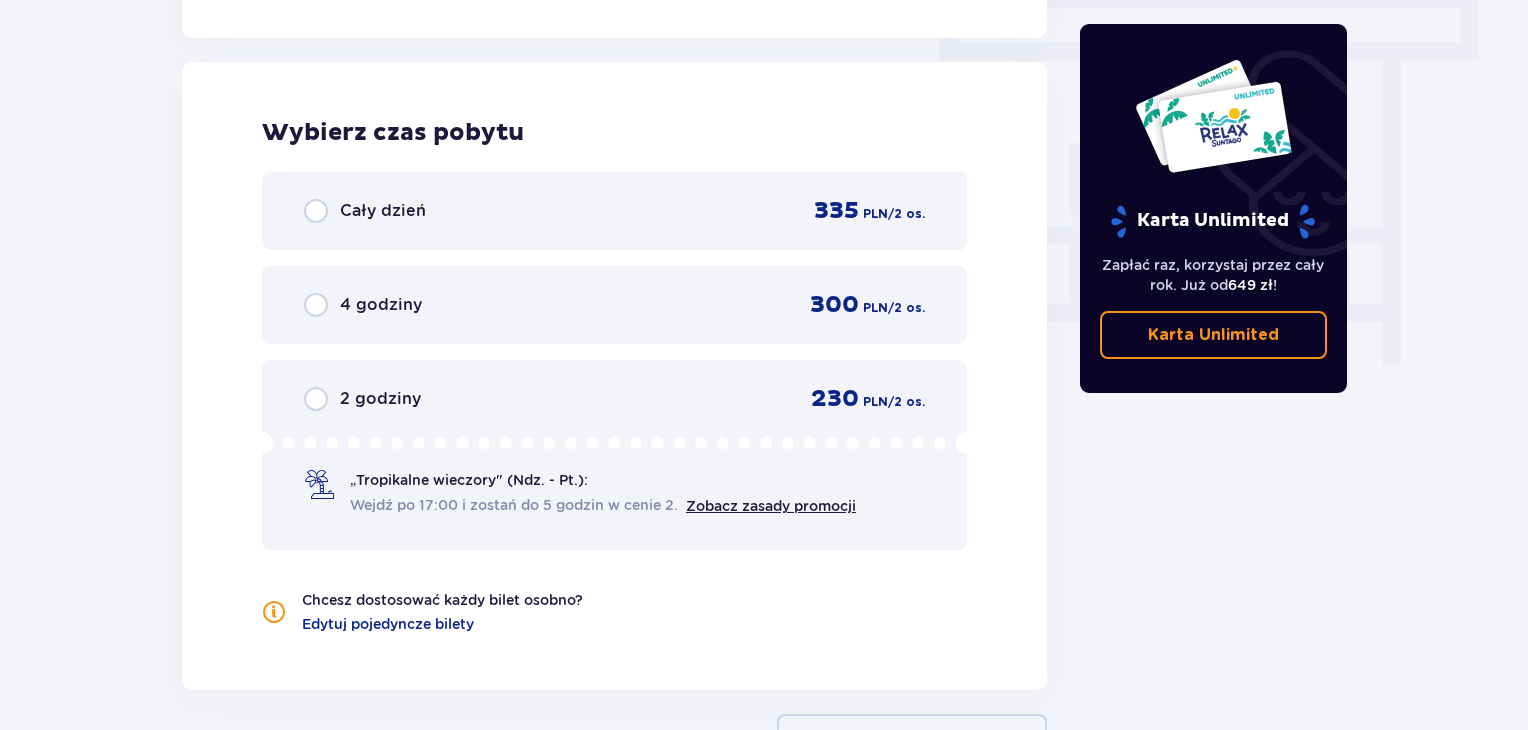 scroll, scrollTop: 1806, scrollLeft: 0, axis: vertical 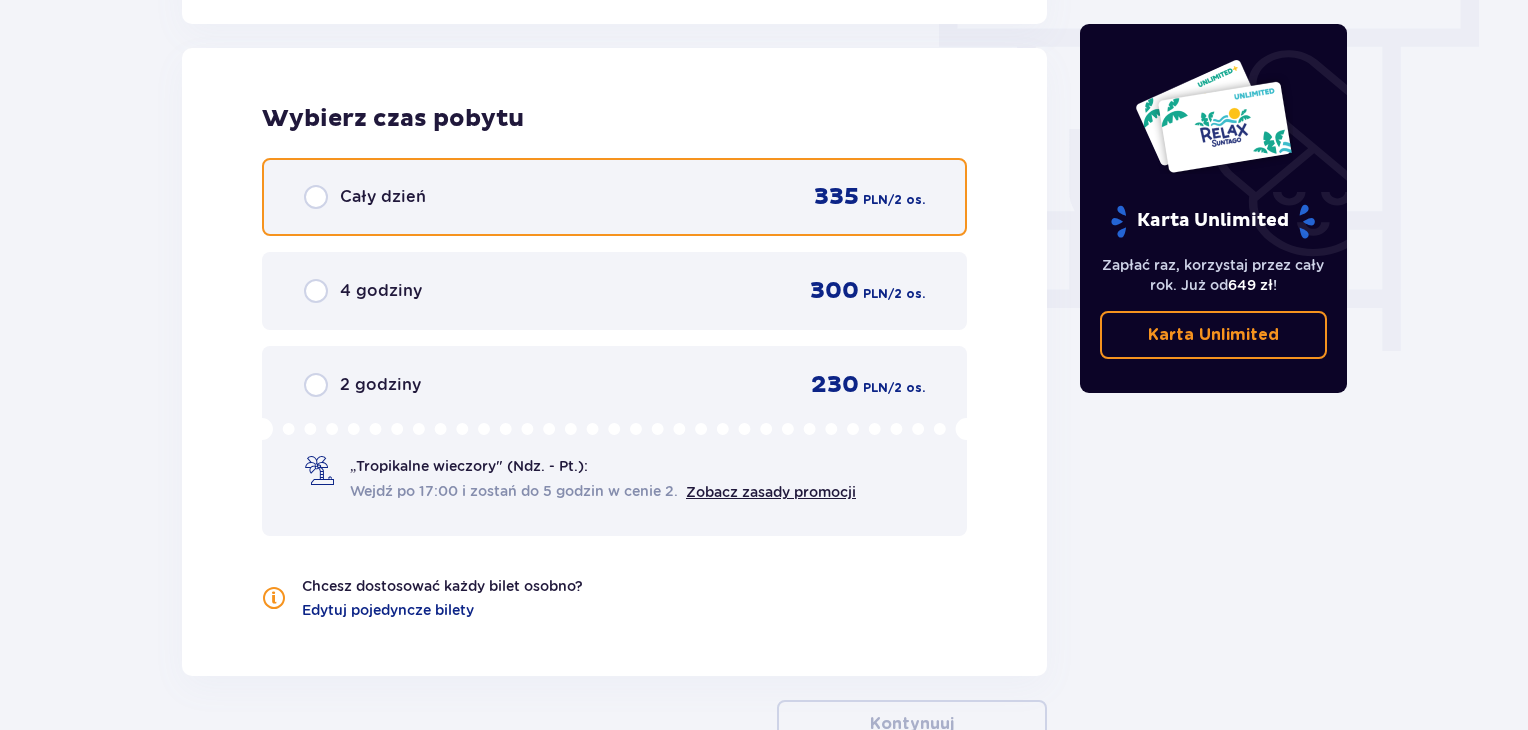 click at bounding box center [316, 197] 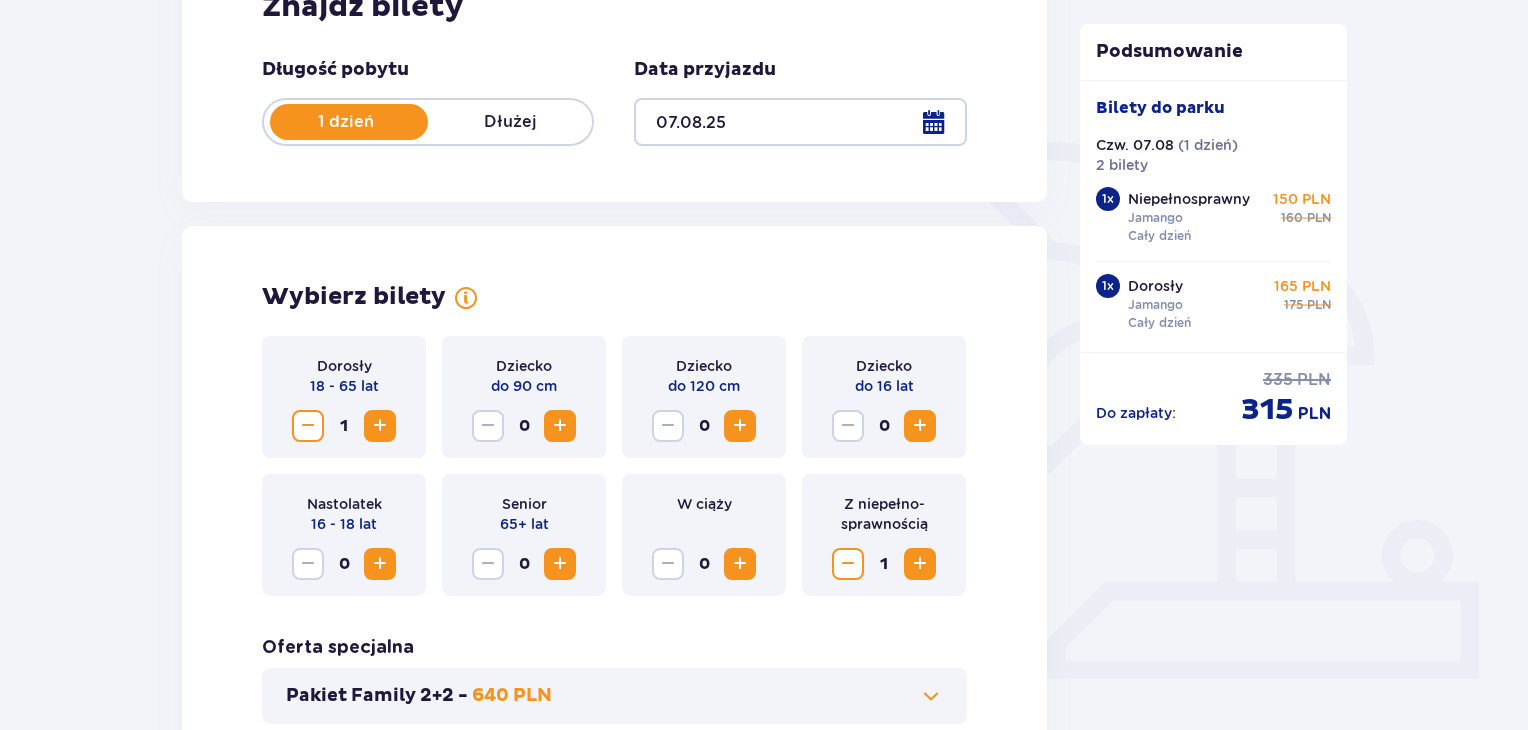 scroll, scrollTop: 0, scrollLeft: 0, axis: both 